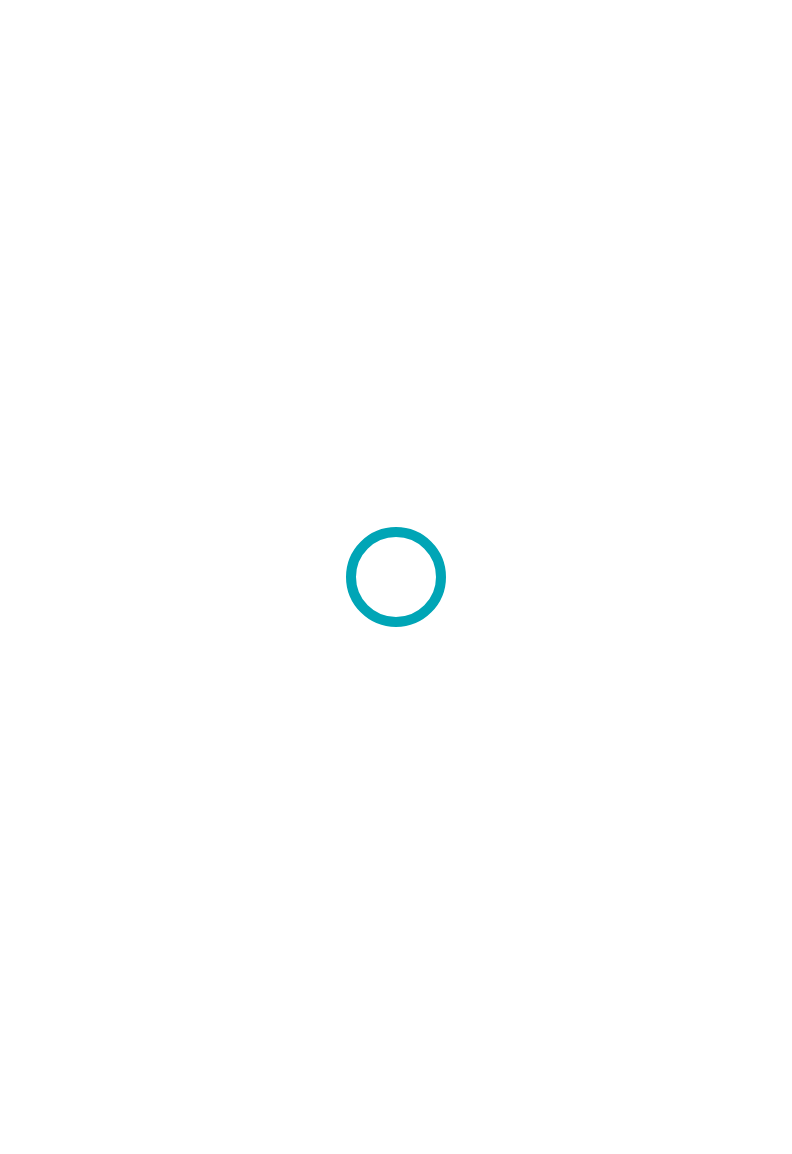 scroll, scrollTop: 0, scrollLeft: 0, axis: both 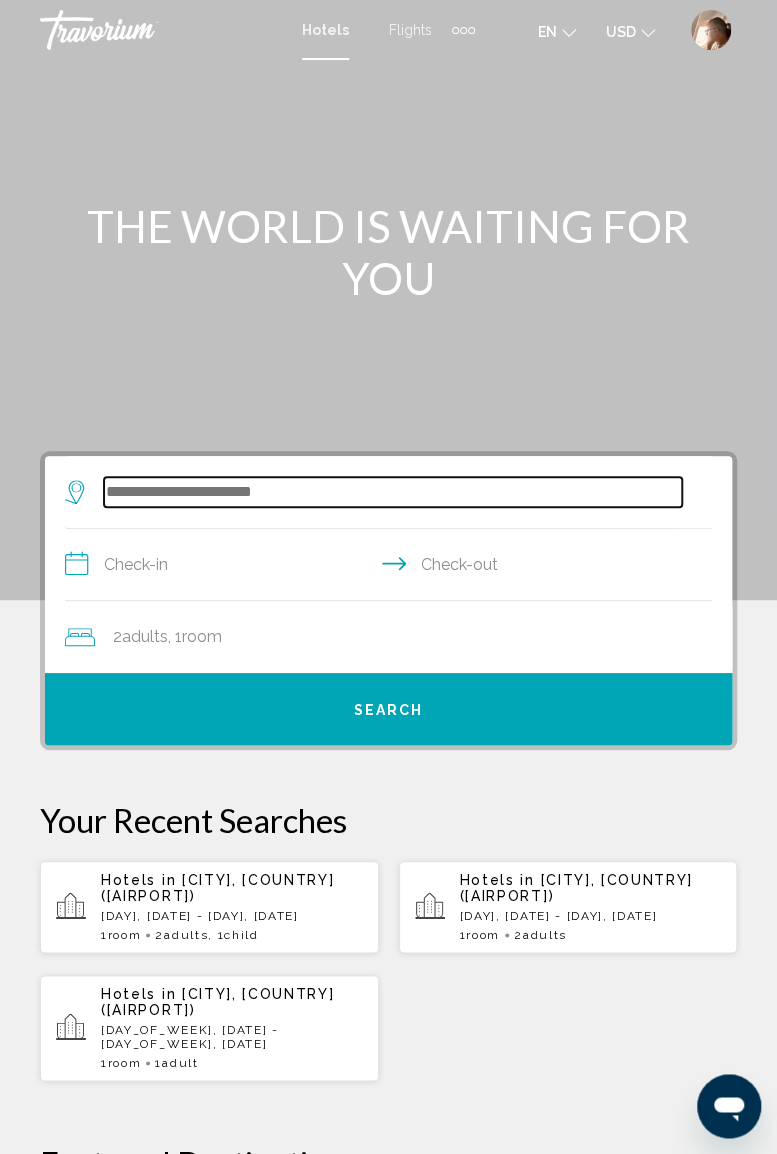 click at bounding box center [393, 492] 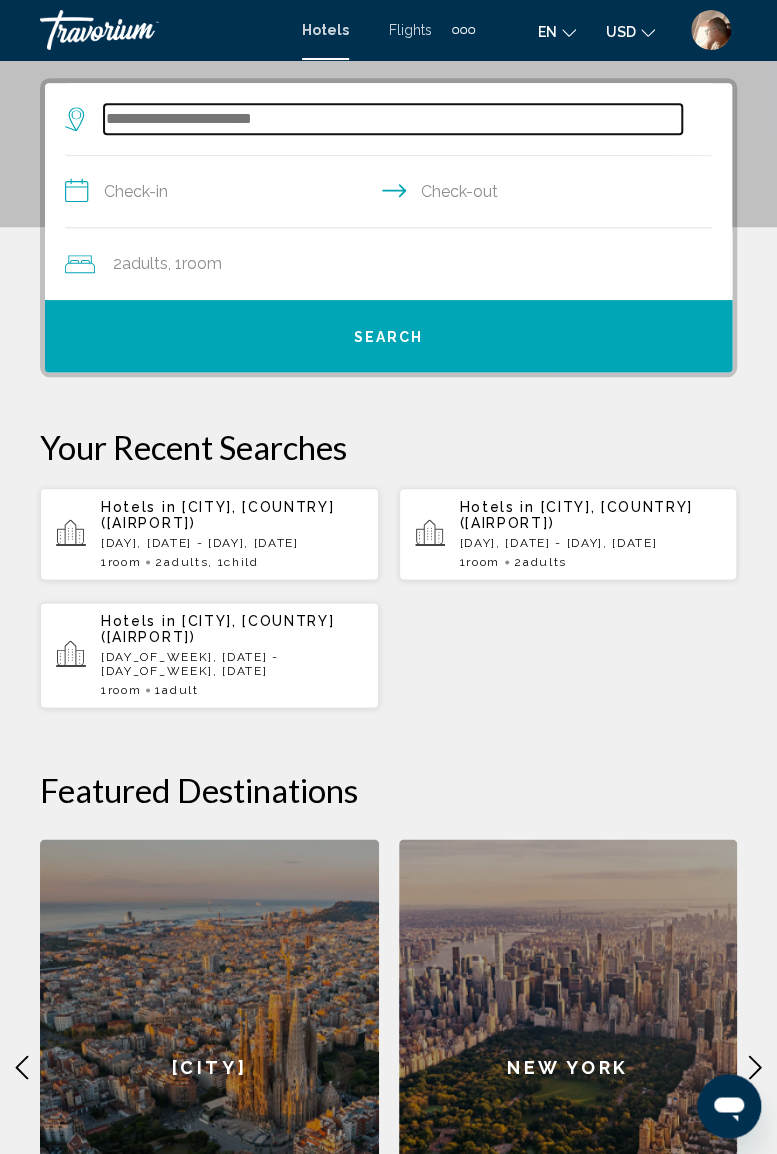 scroll, scrollTop: 386, scrollLeft: 0, axis: vertical 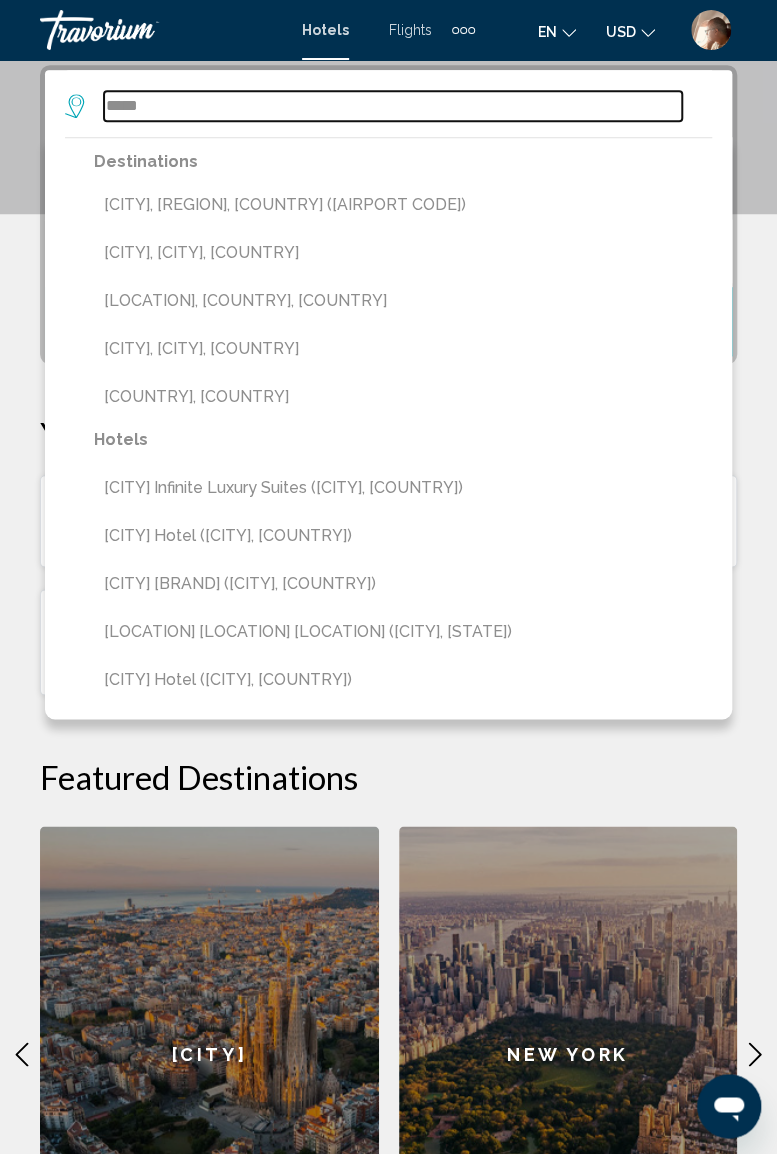type on "*****" 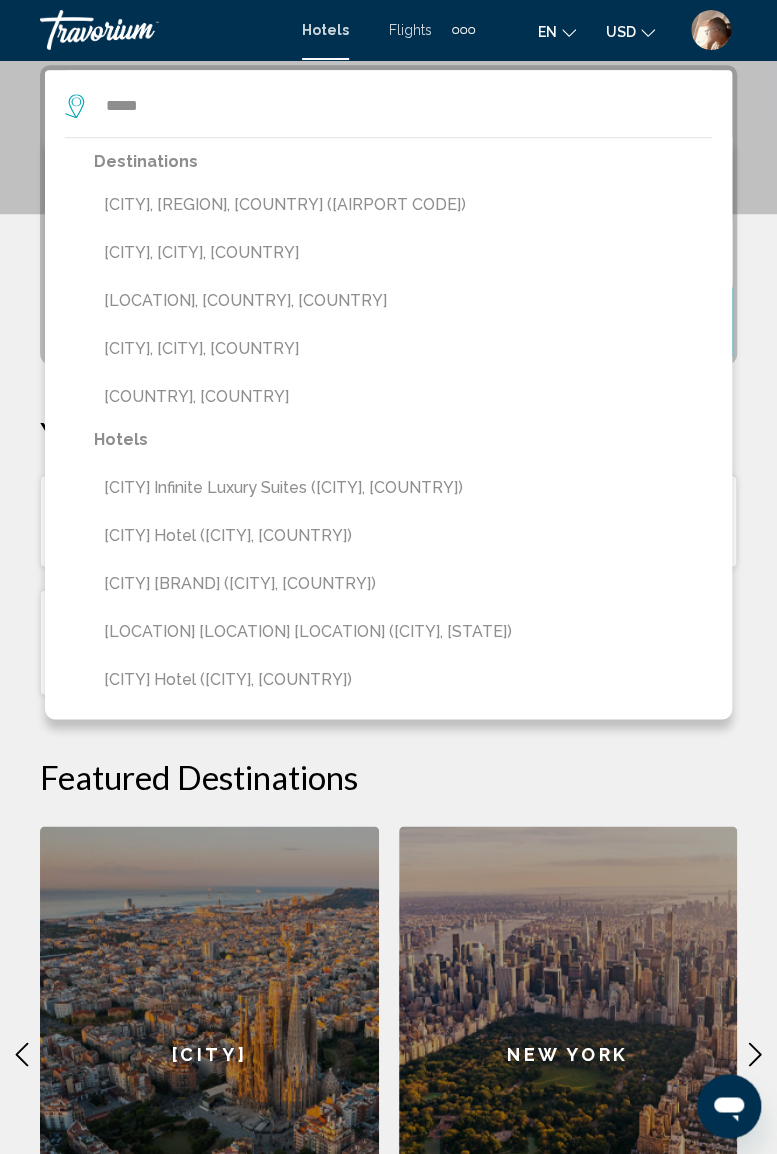 click on "[CITY], [REGION], [COUNTRY] ([AIRPORT CODE])" at bounding box center (403, 205) 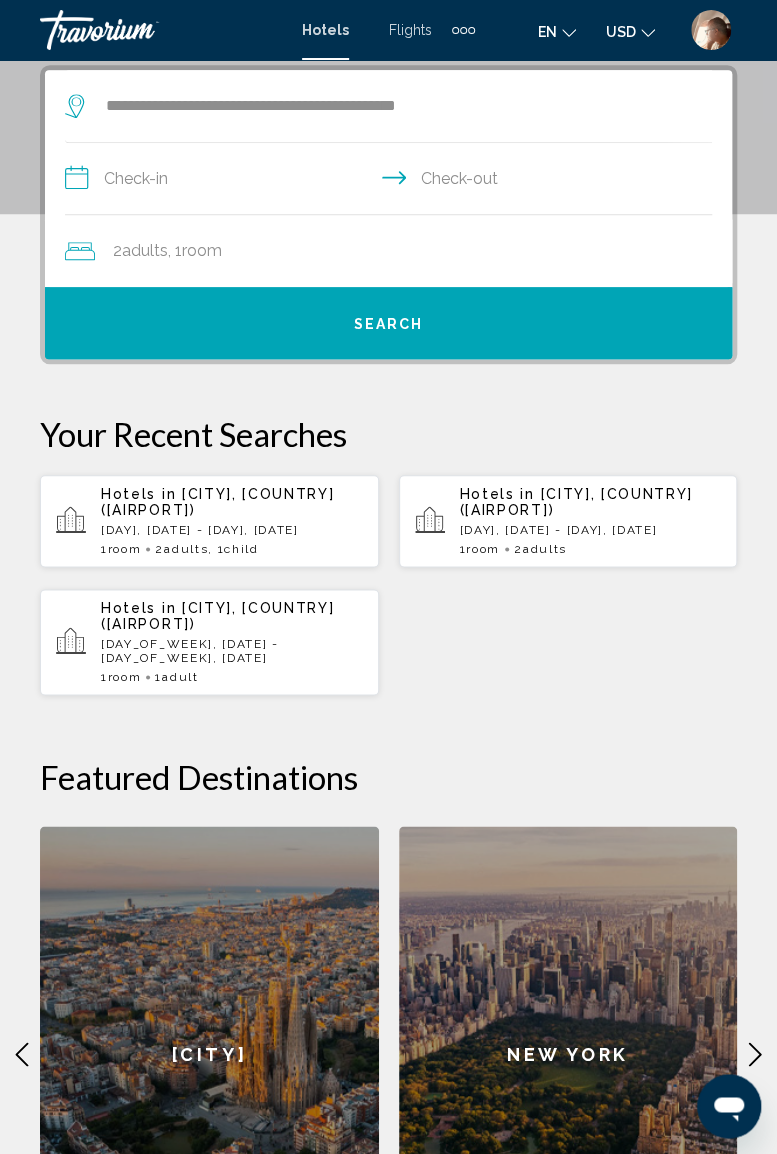 click on "**********" at bounding box center [392, 181] 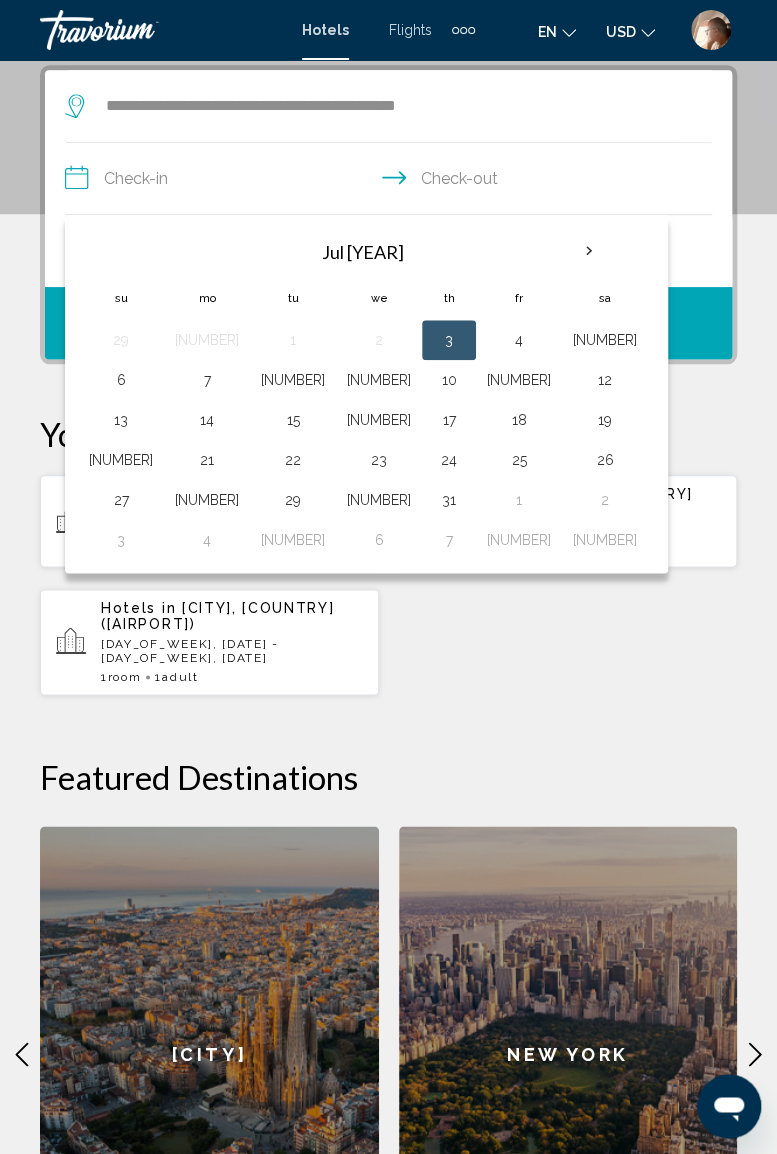 click at bounding box center (589, 251) 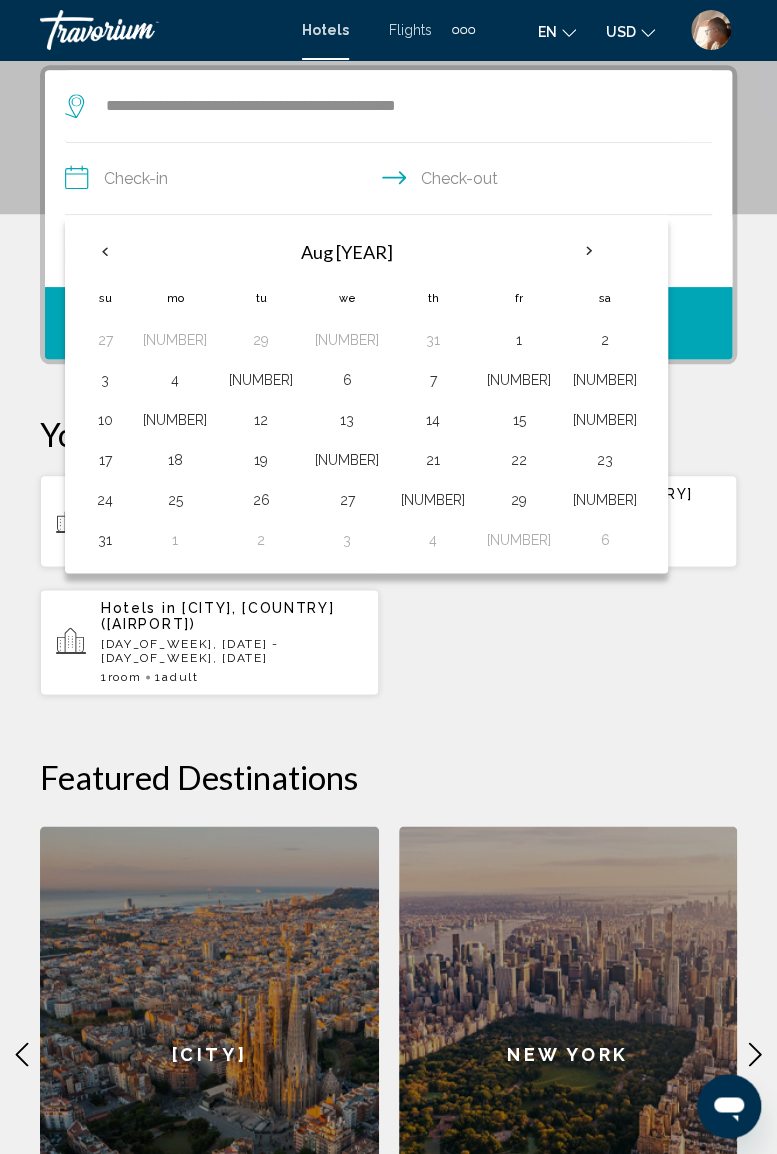 click at bounding box center (589, 251) 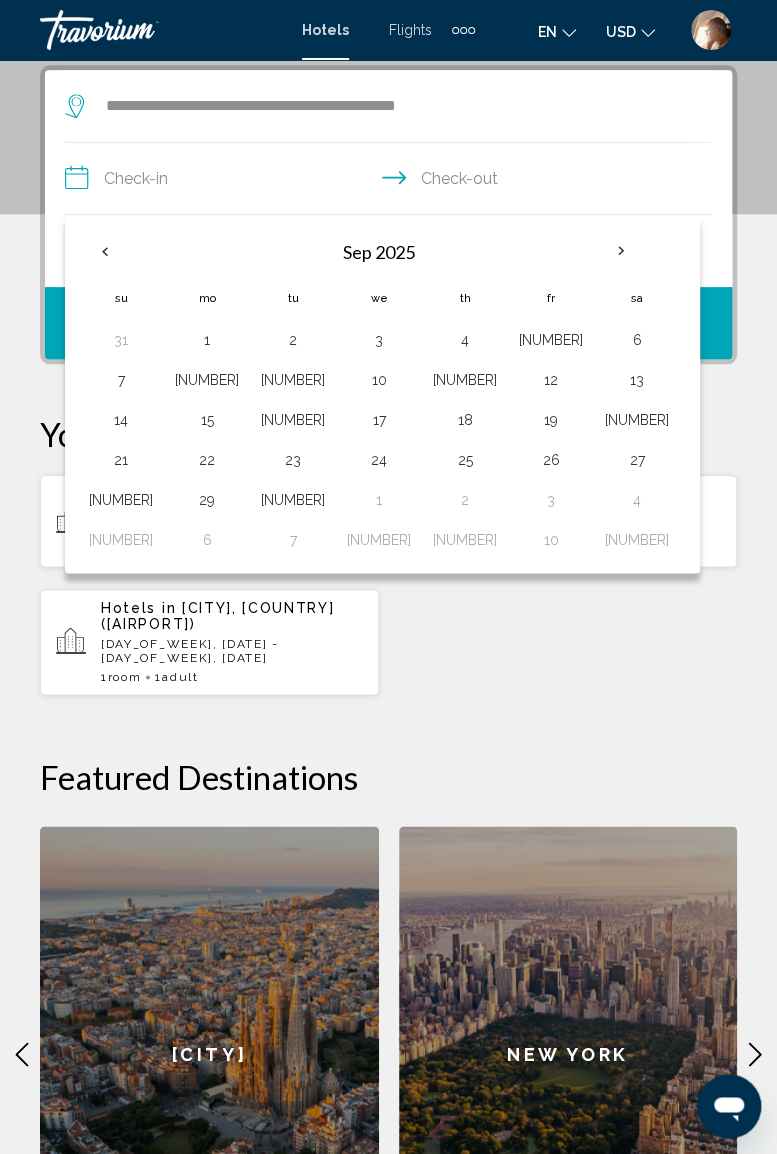 click on "14" at bounding box center [121, 420] 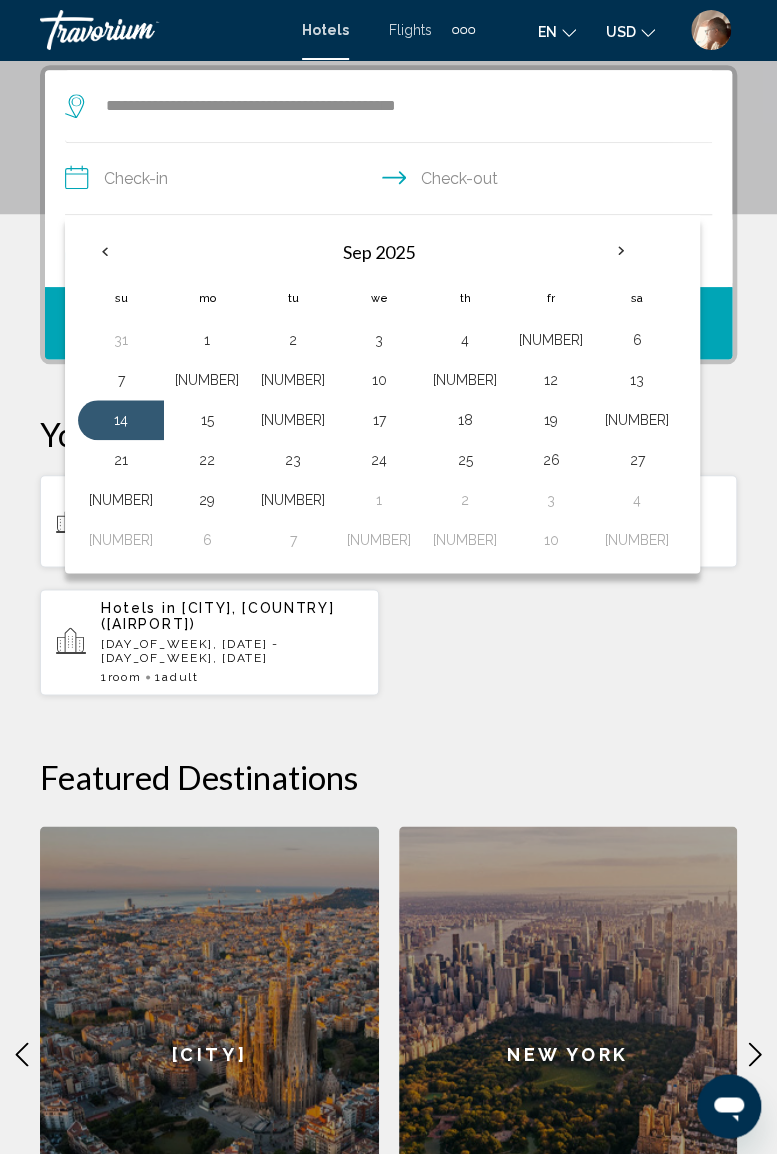click on "18" at bounding box center [465, 420] 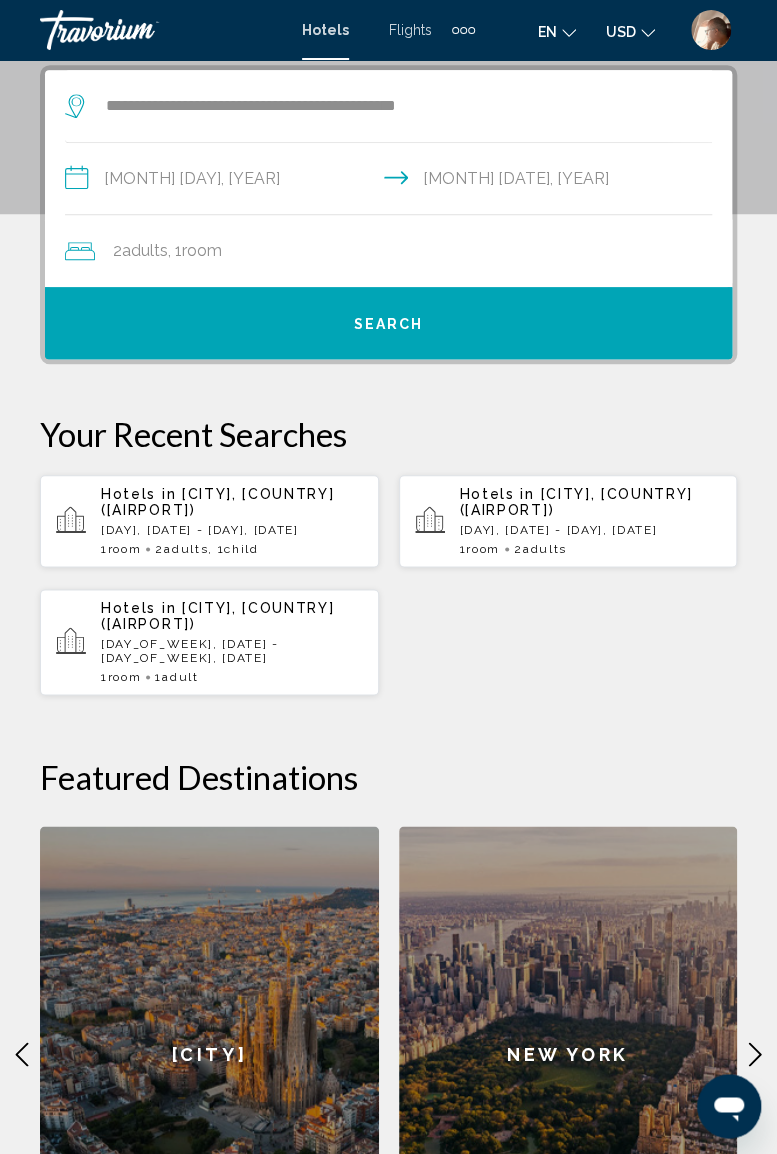 click on "Search" at bounding box center [389, 324] 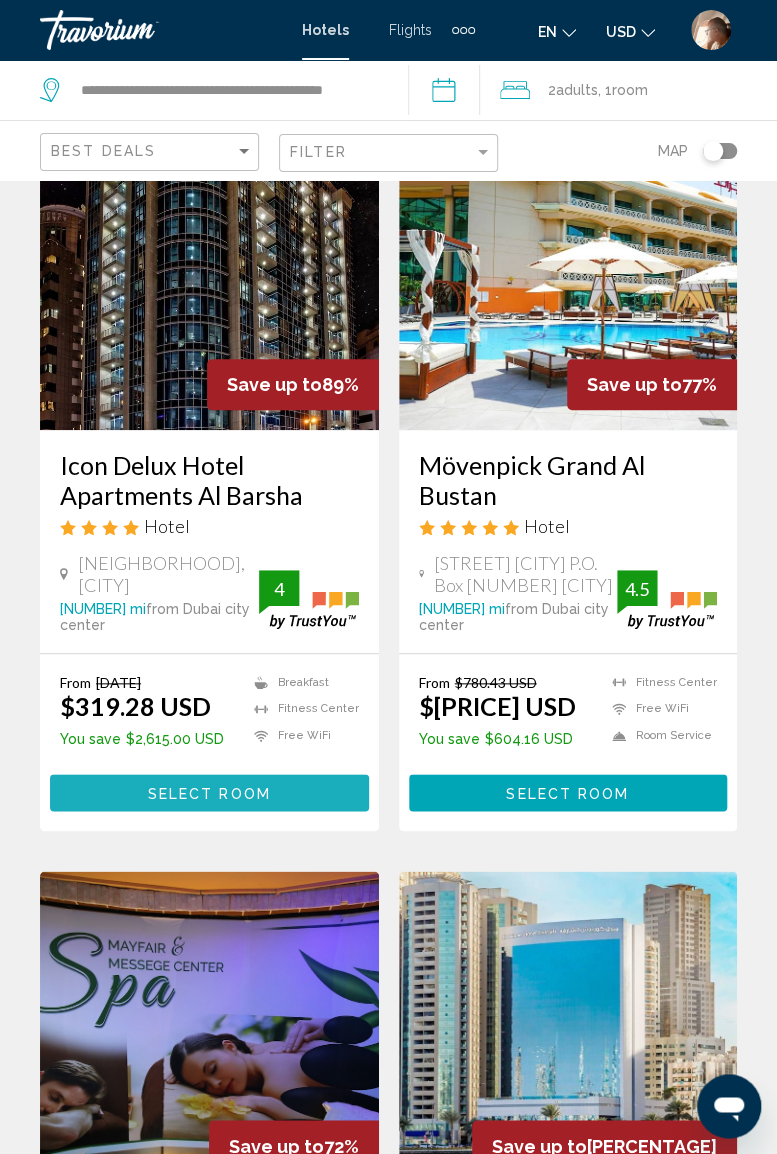 scroll, scrollTop: 141, scrollLeft: 0, axis: vertical 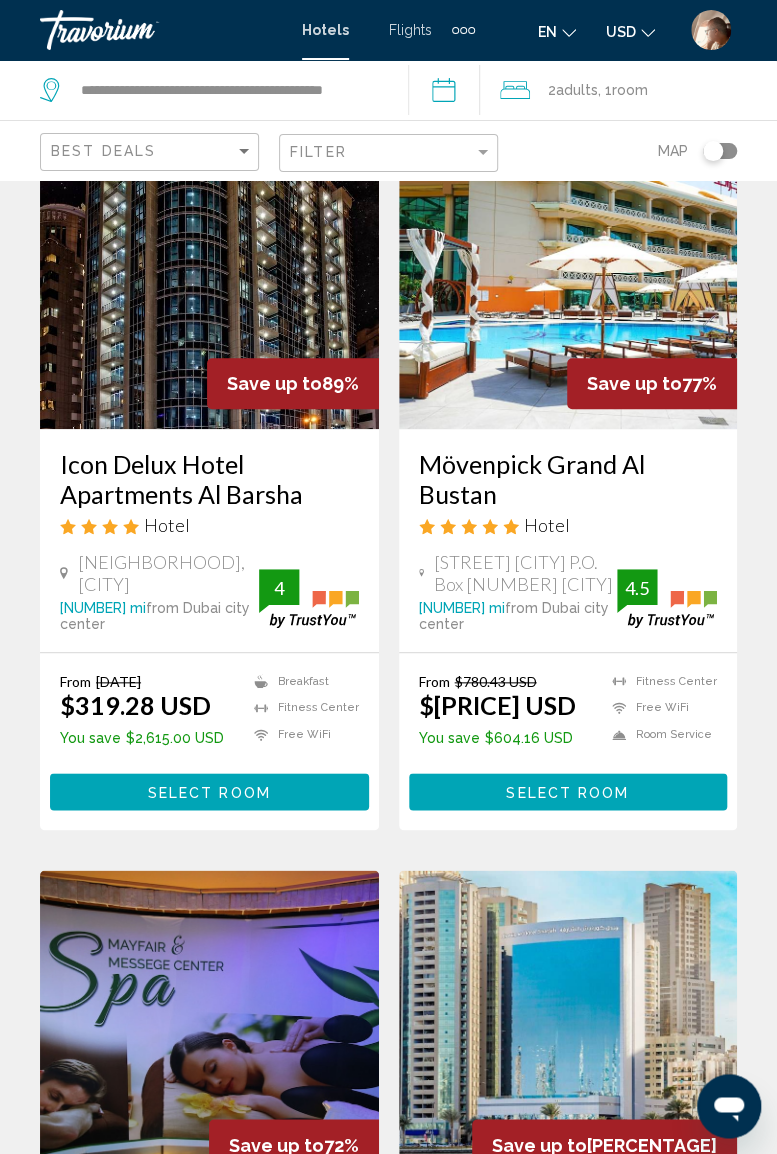 click on "**********" at bounding box center (448, 93) 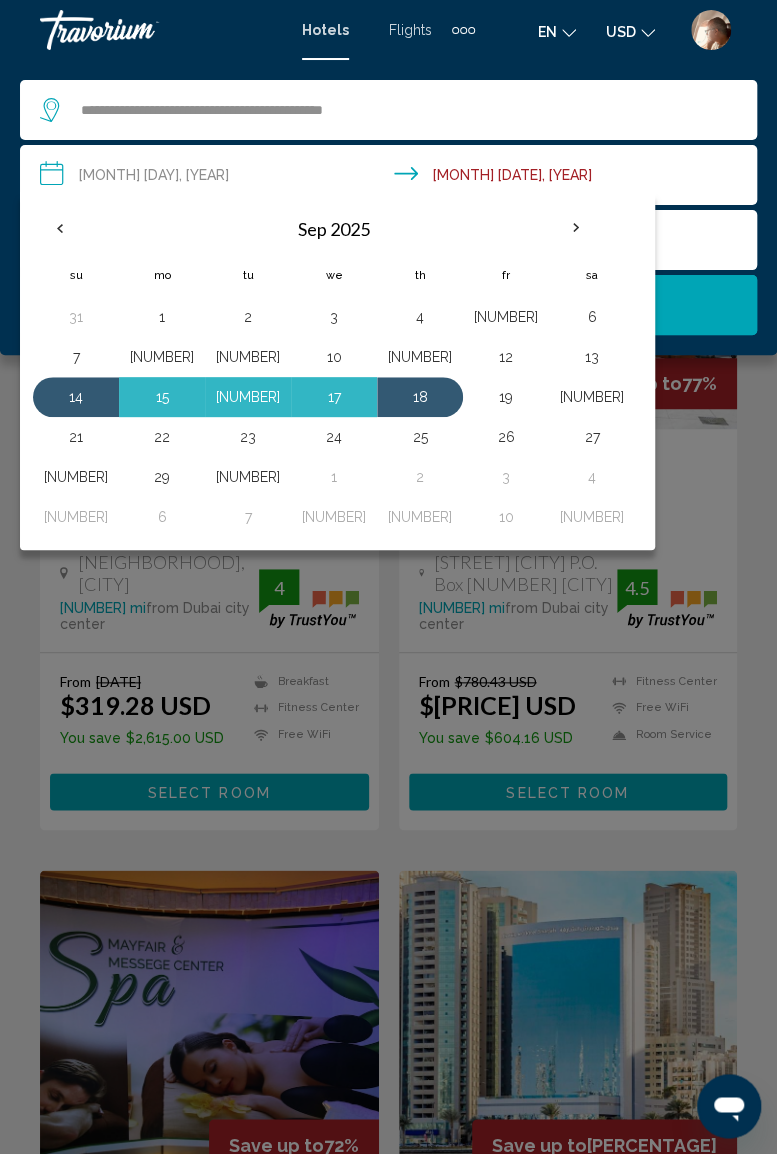 click at bounding box center (388, 577) 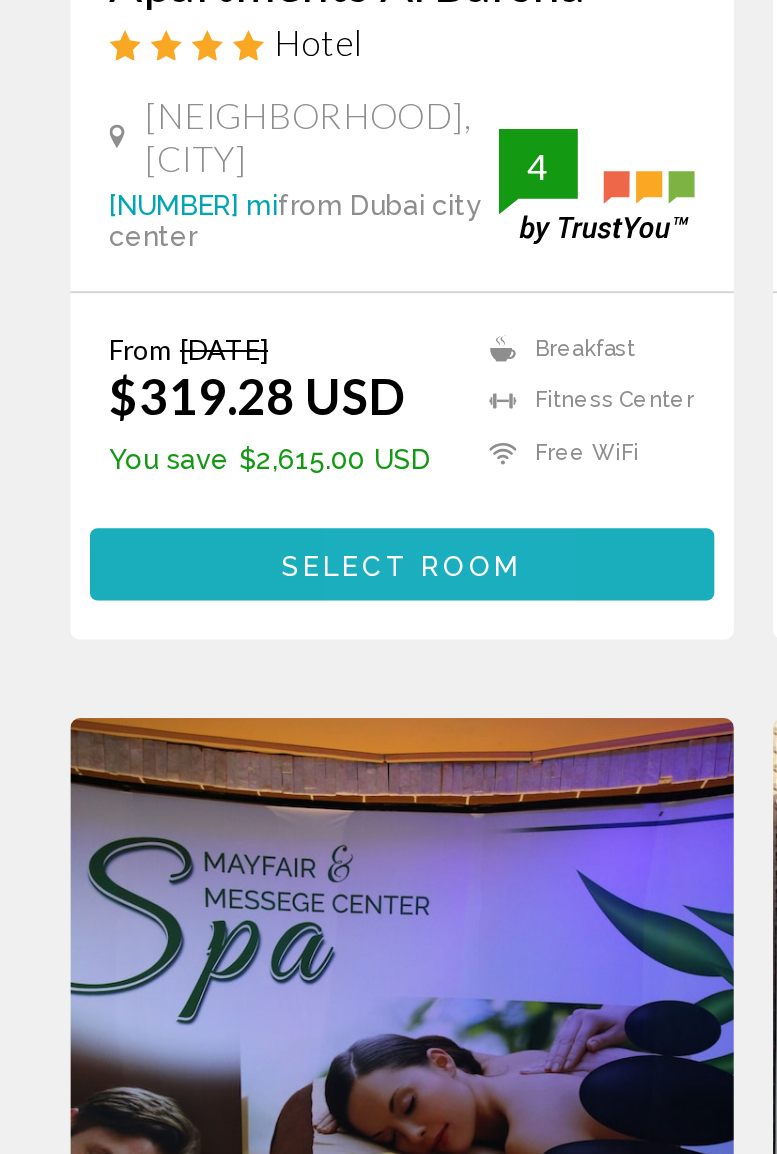 scroll, scrollTop: 223, scrollLeft: 0, axis: vertical 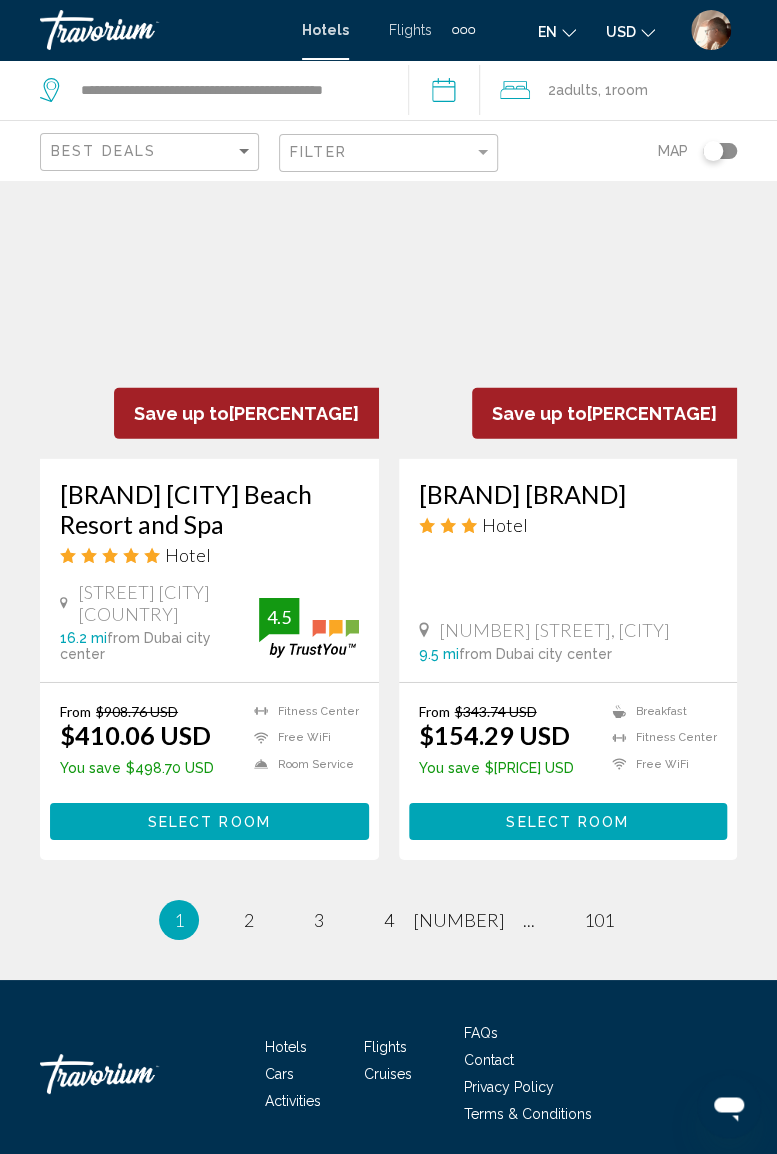 click on "Select Room" at bounding box center (209, 821) 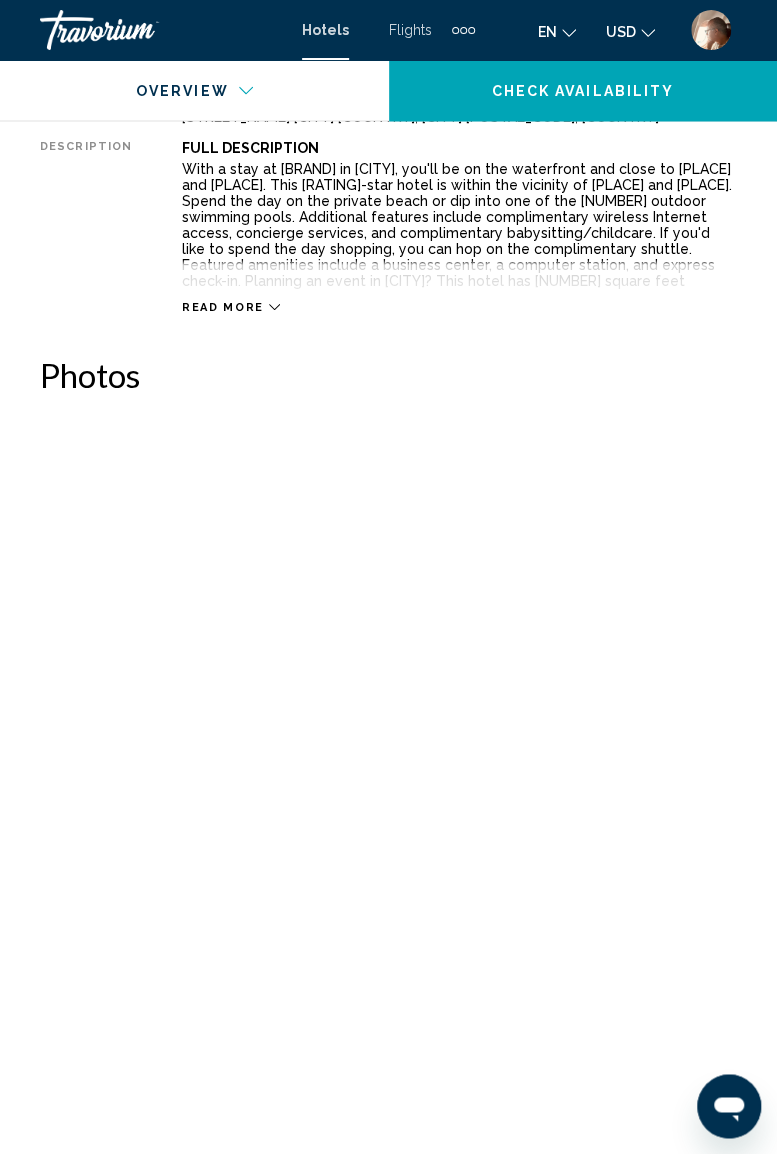 scroll, scrollTop: 1148, scrollLeft: 0, axis: vertical 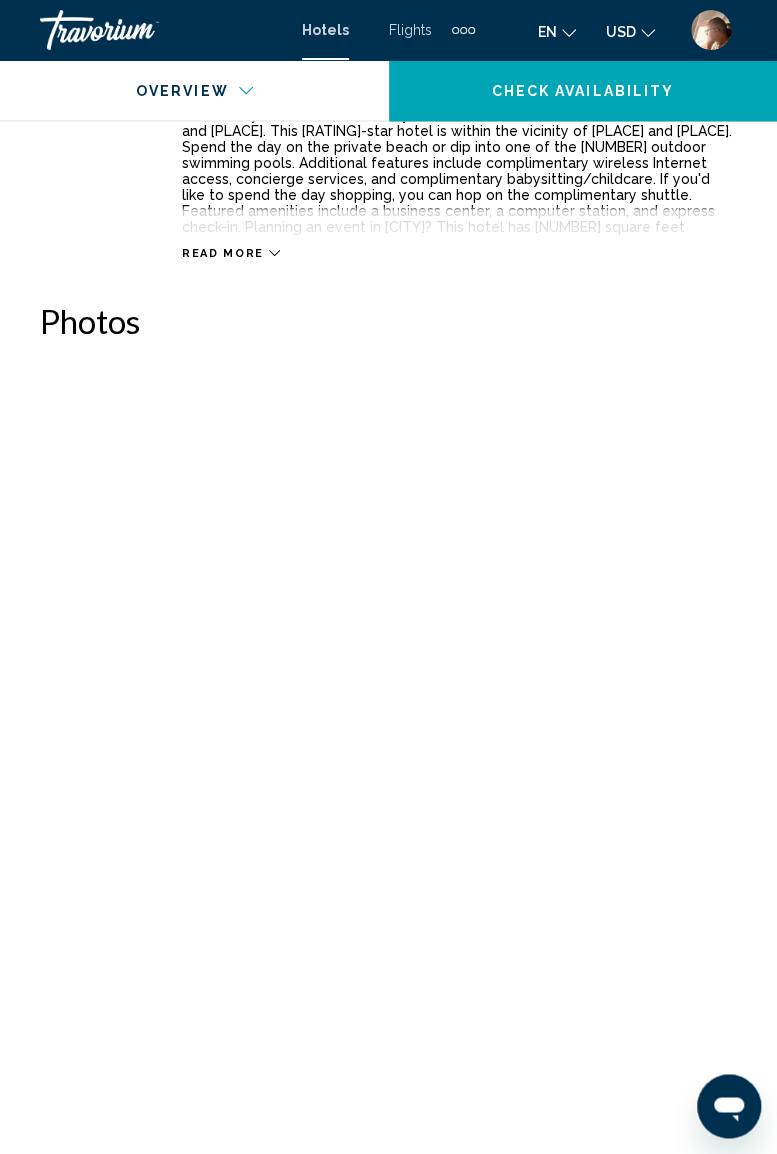 click at bounding box center [193, 485] 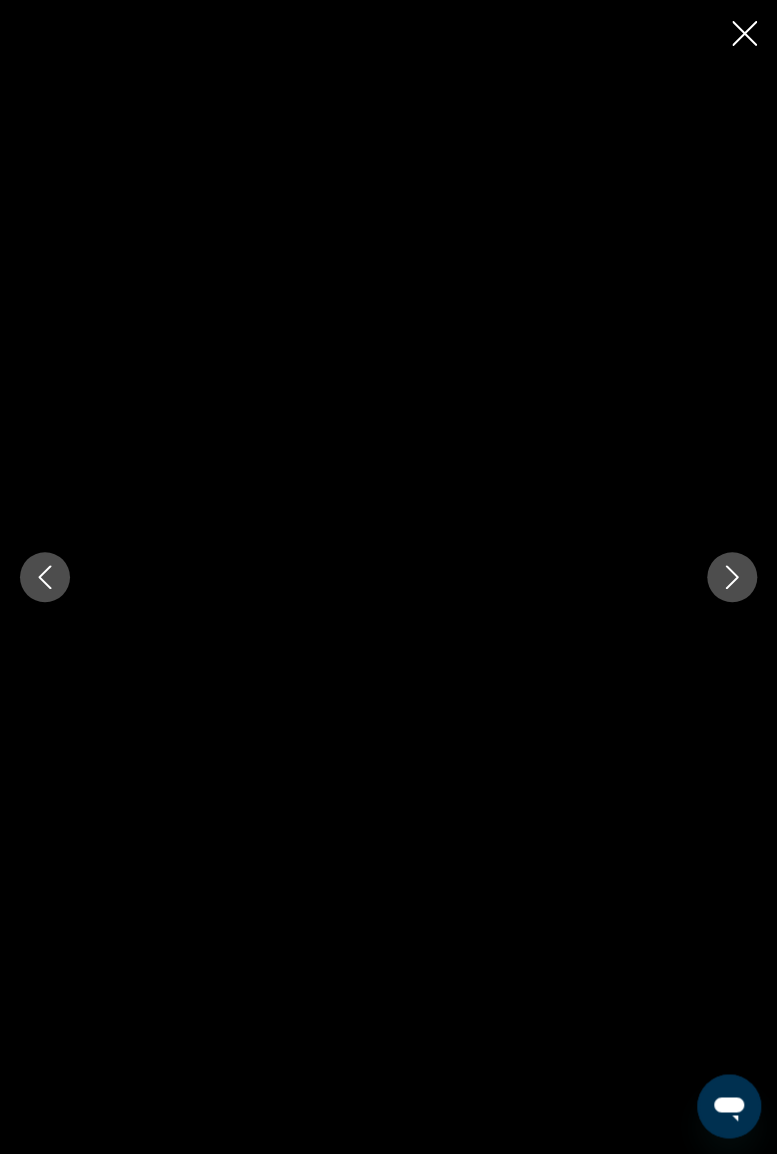 click at bounding box center (732, 577) 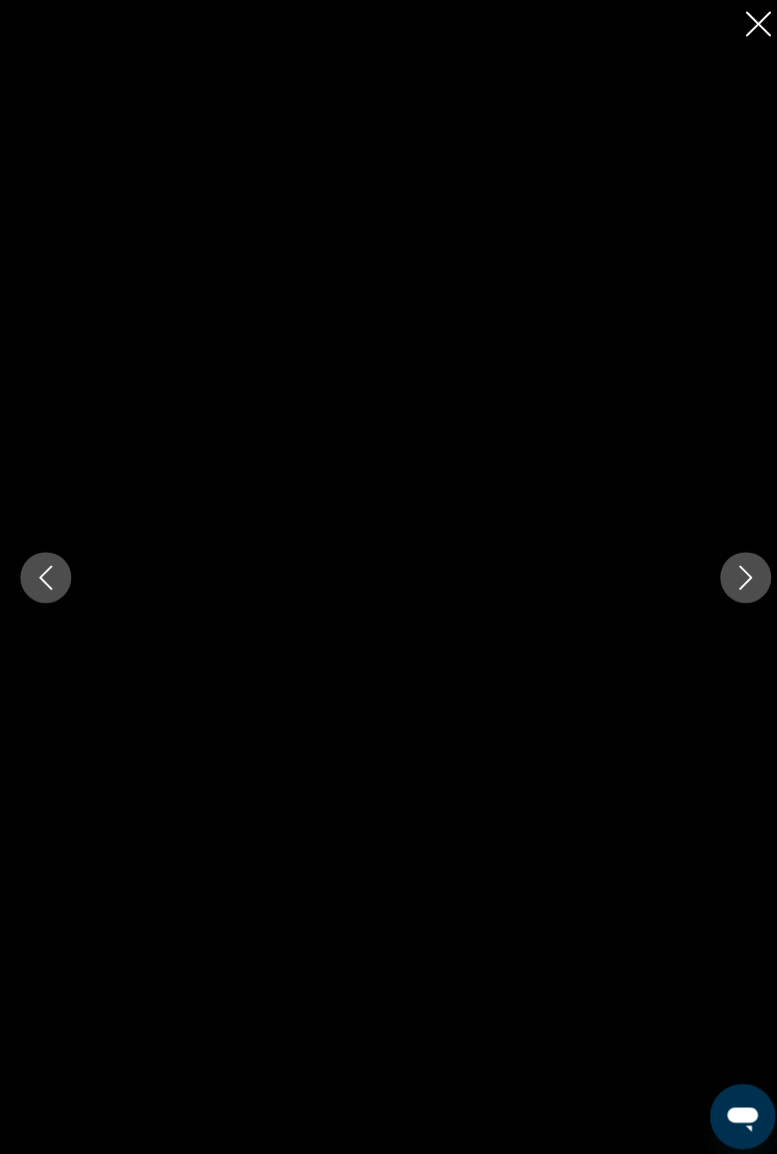 scroll, scrollTop: 1174, scrollLeft: 0, axis: vertical 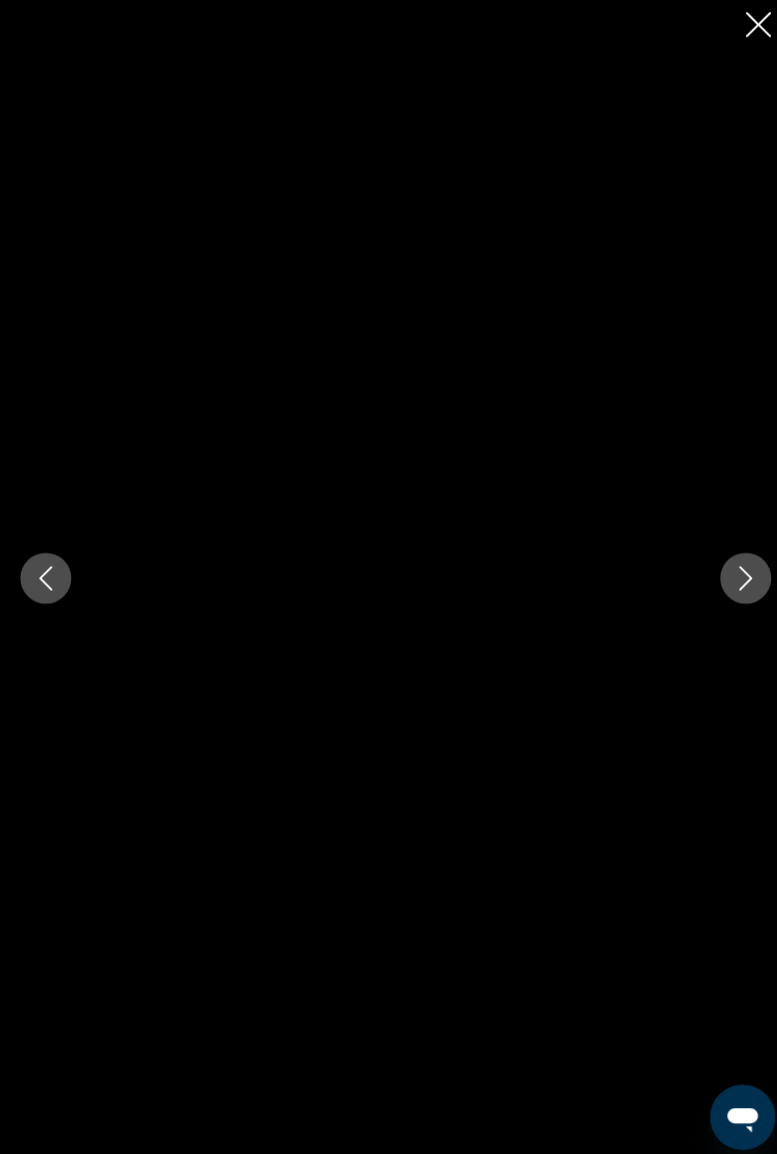 click at bounding box center [732, 577] 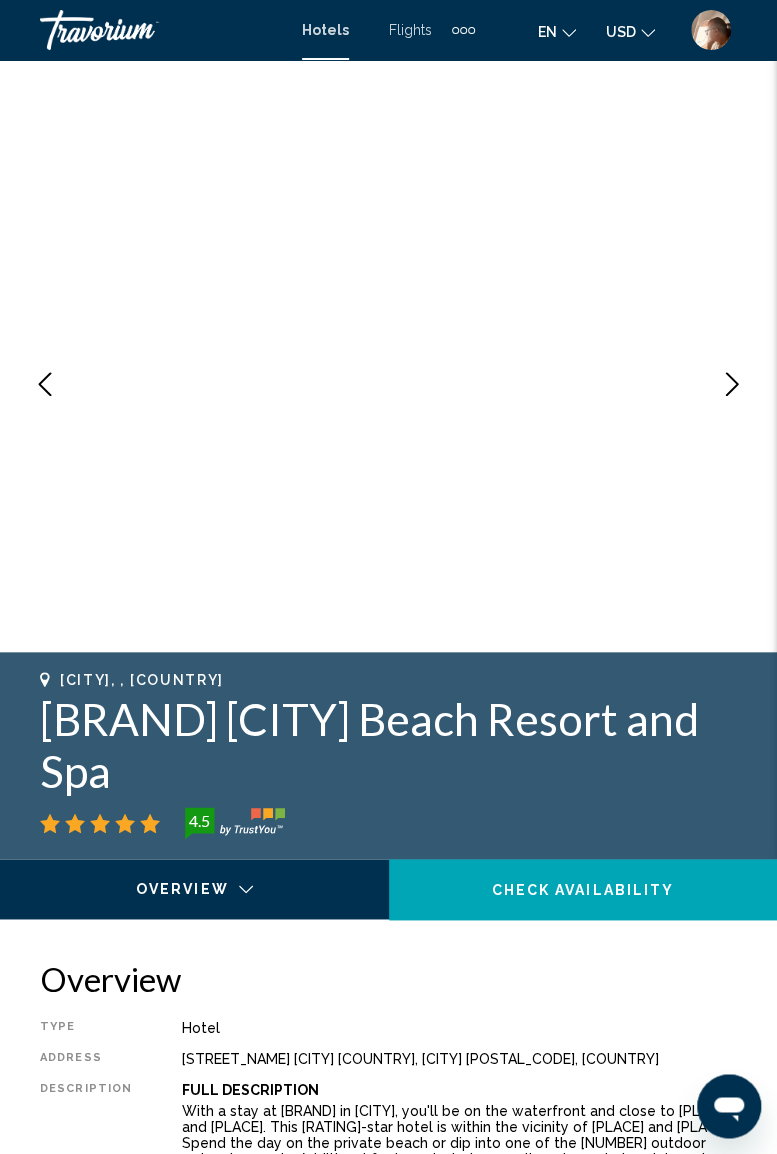 scroll, scrollTop: 0, scrollLeft: 0, axis: both 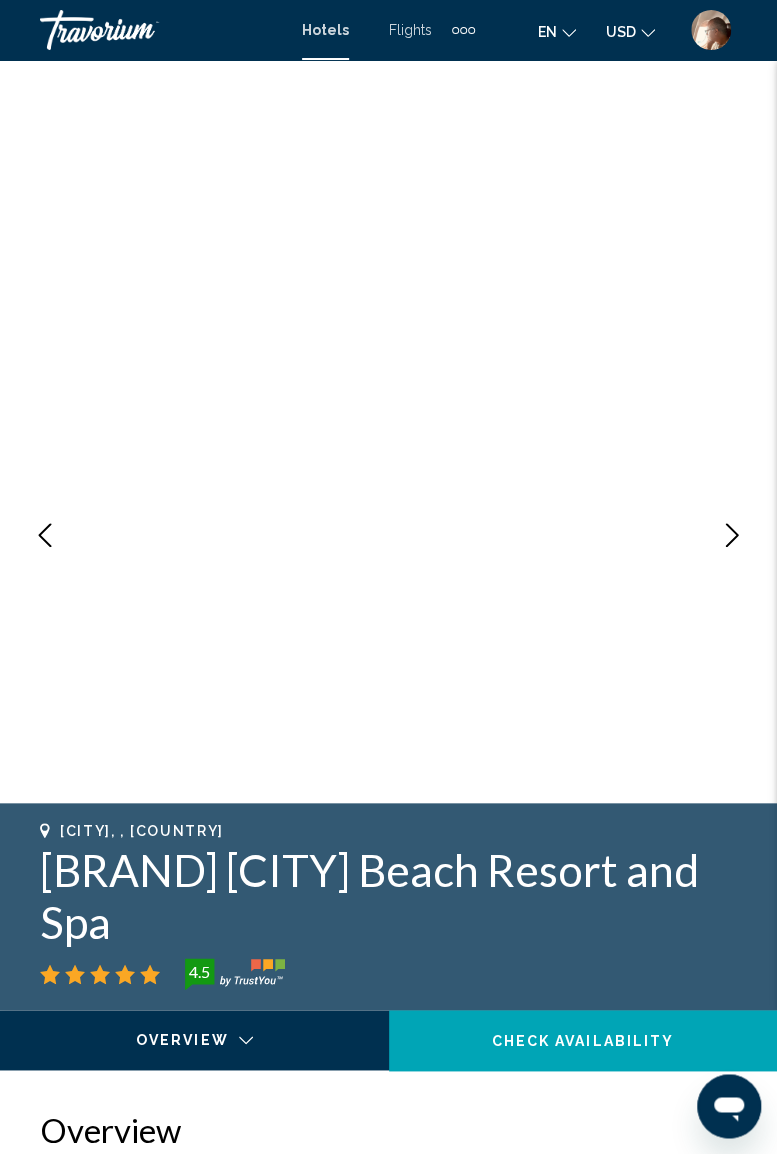 click at bounding box center [140, 30] 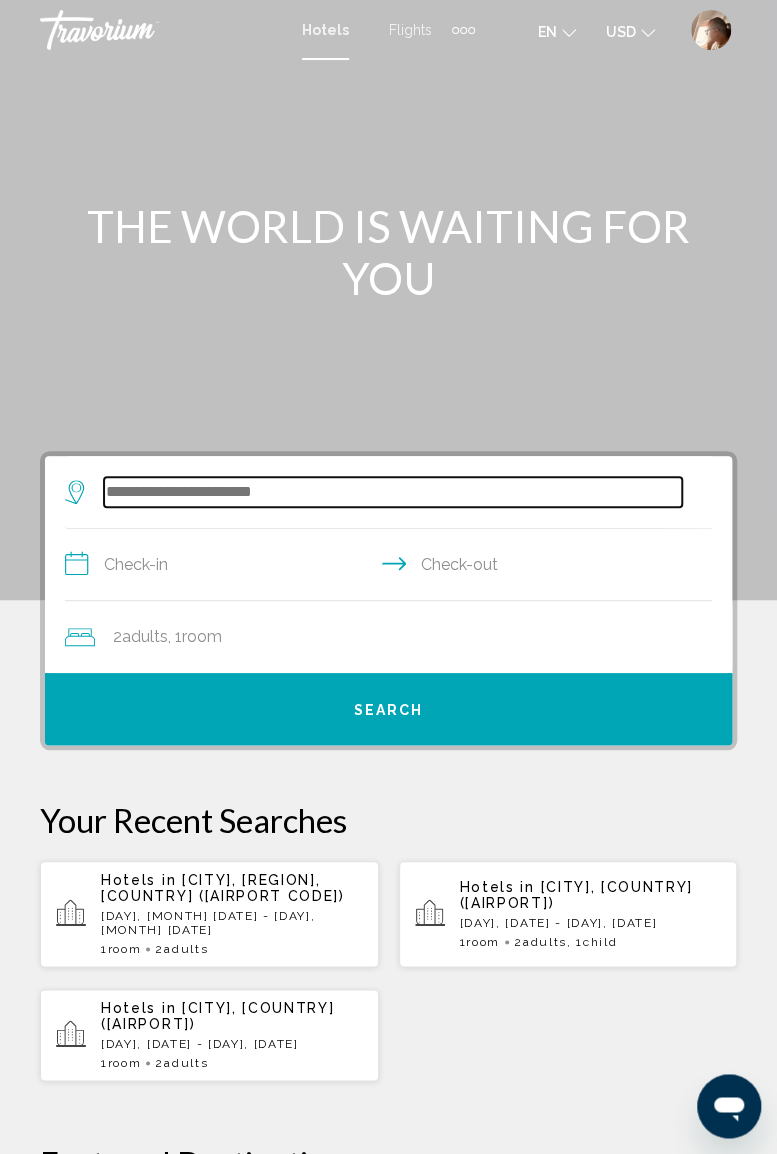 click at bounding box center (393, 492) 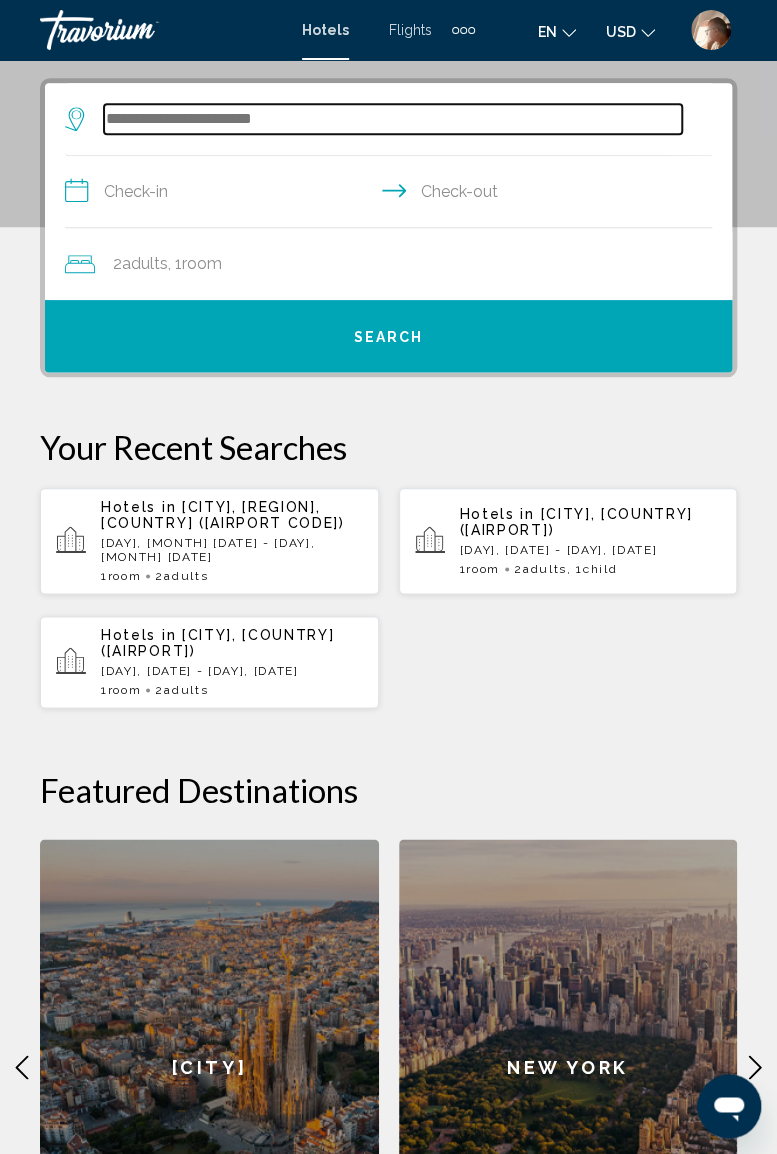 scroll, scrollTop: 386, scrollLeft: 0, axis: vertical 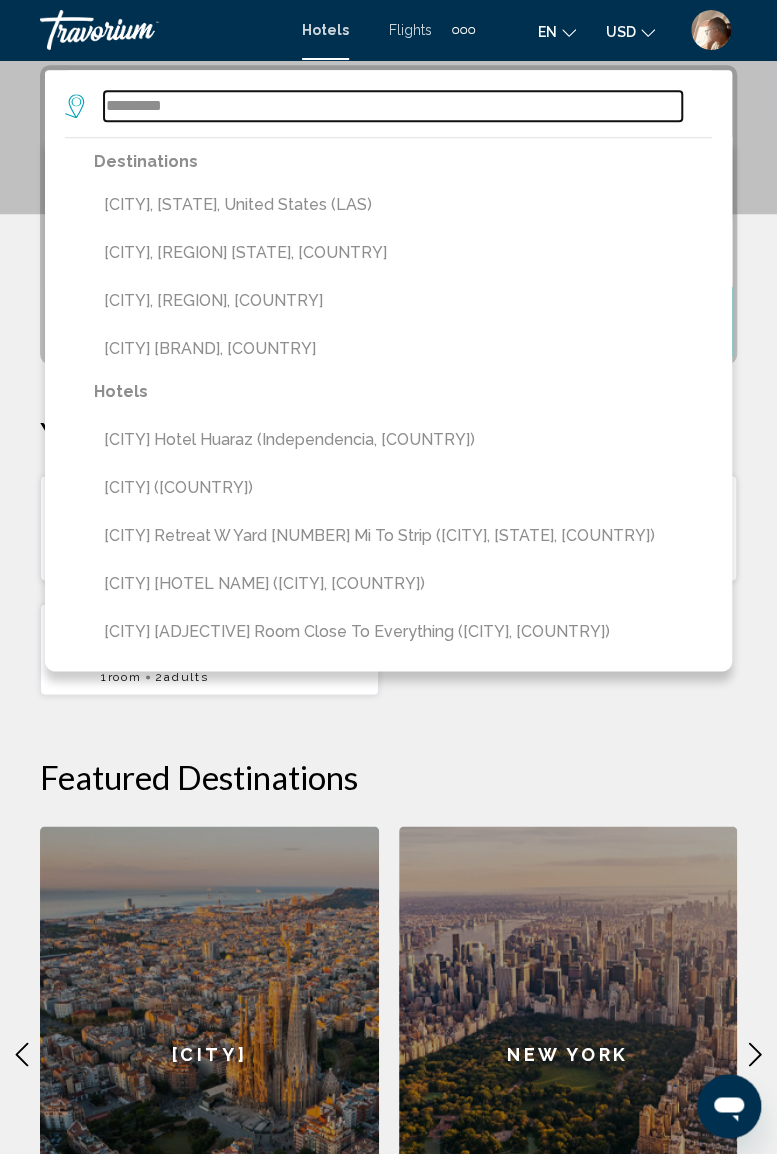 type on "*********" 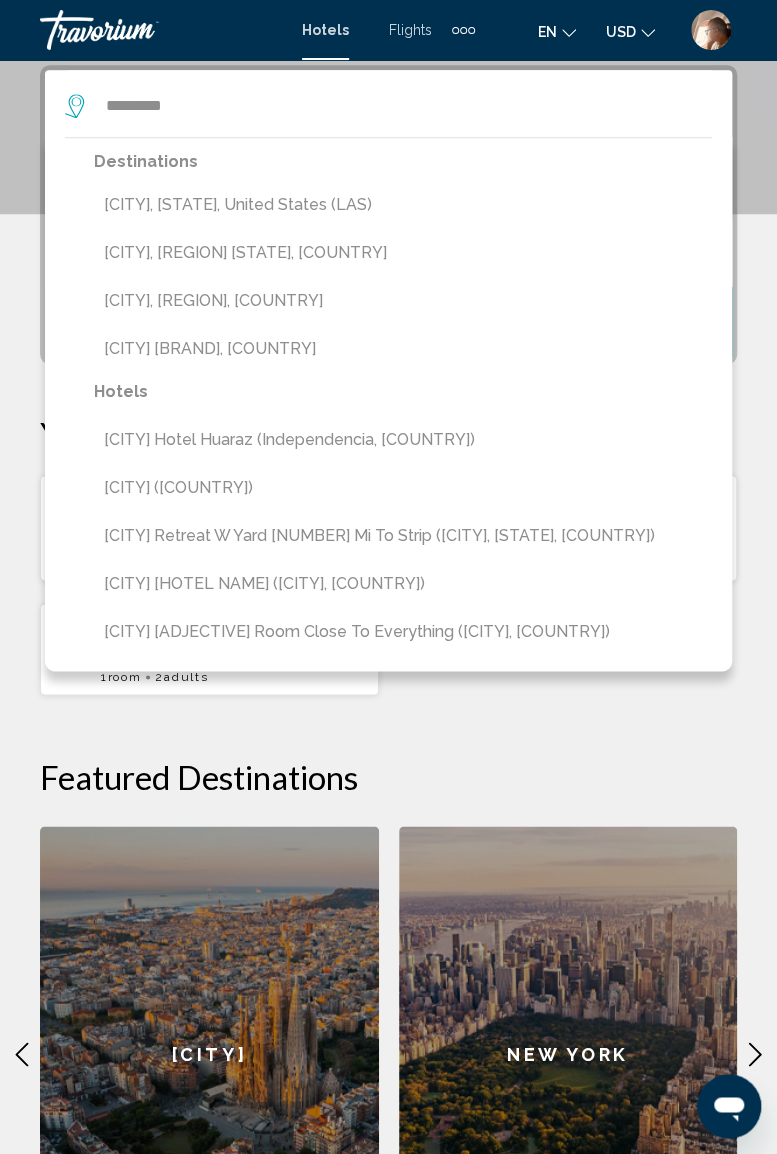 click on "[CITY], [STATE], United States (LAS)" at bounding box center [403, 205] 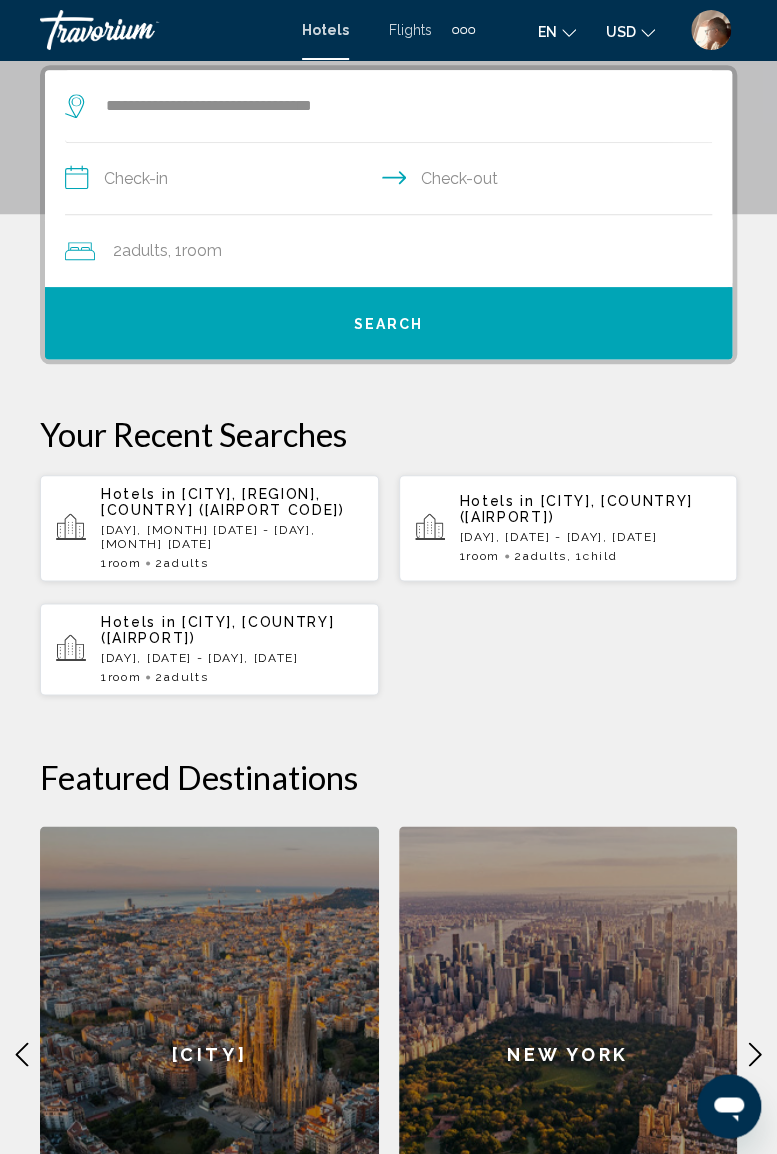 click on "**********" at bounding box center [392, 181] 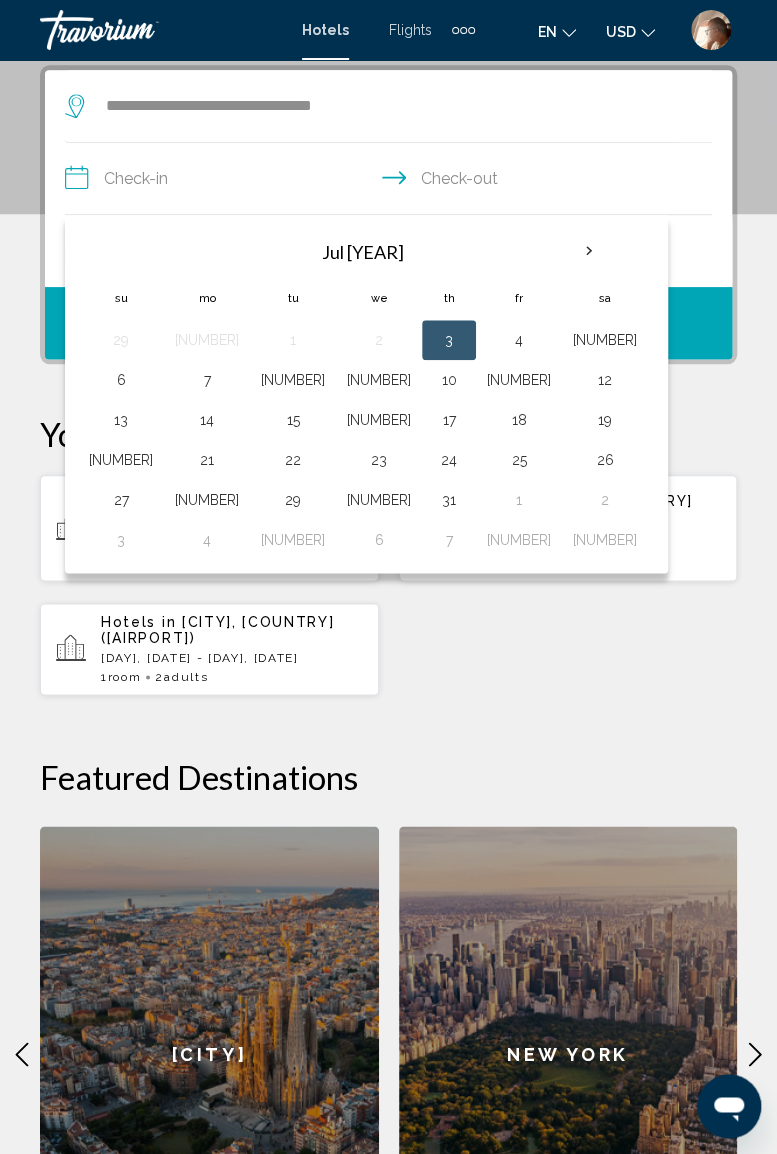 click on "4" at bounding box center [519, 340] 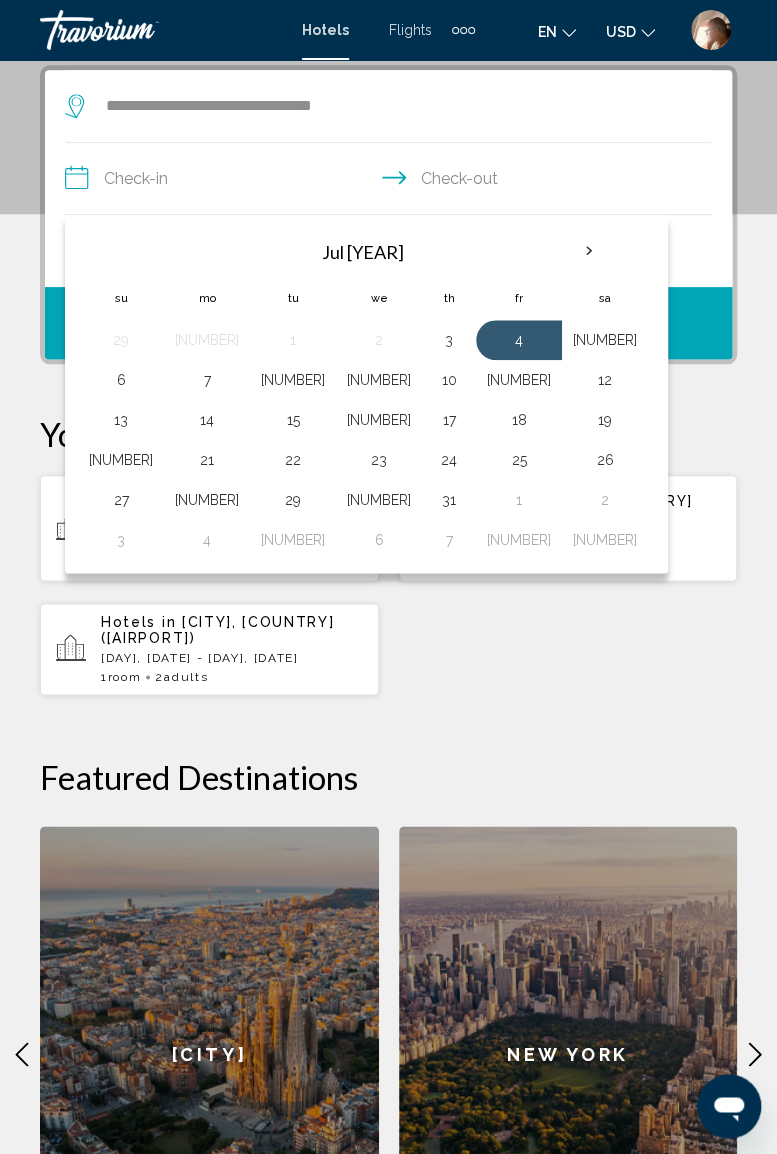 click on "6" at bounding box center (121, 380) 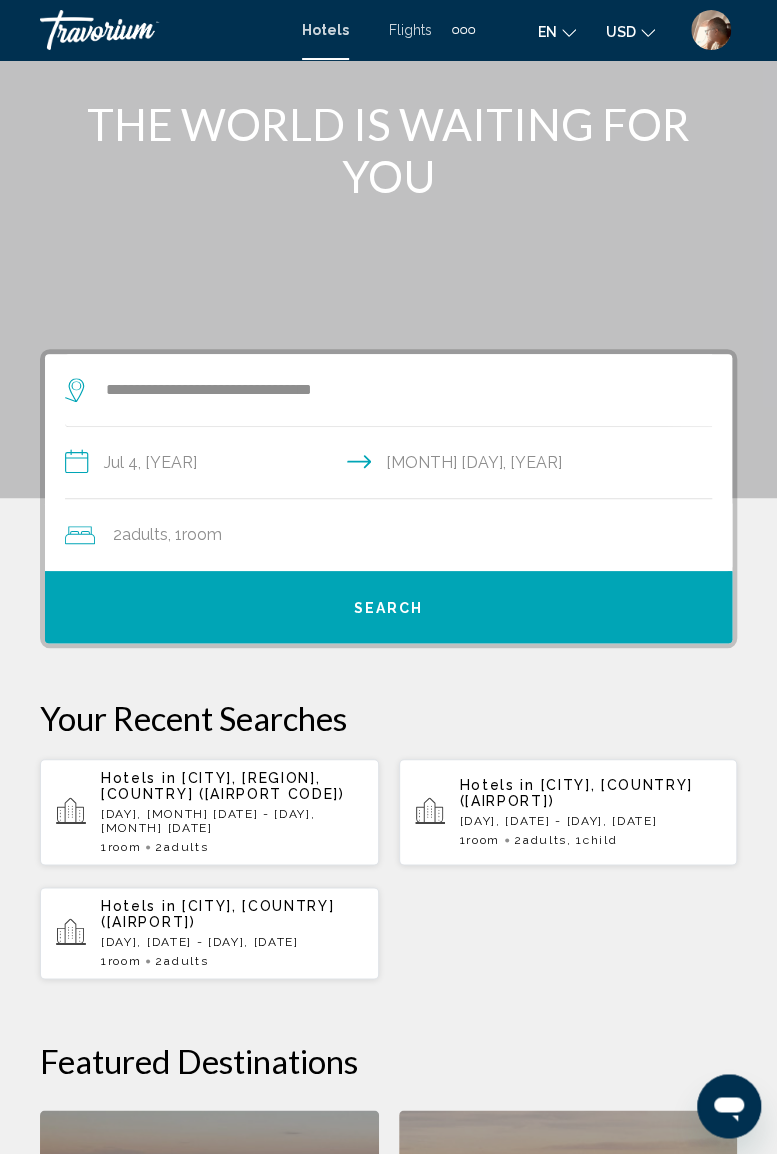 scroll, scrollTop: 80, scrollLeft: 0, axis: vertical 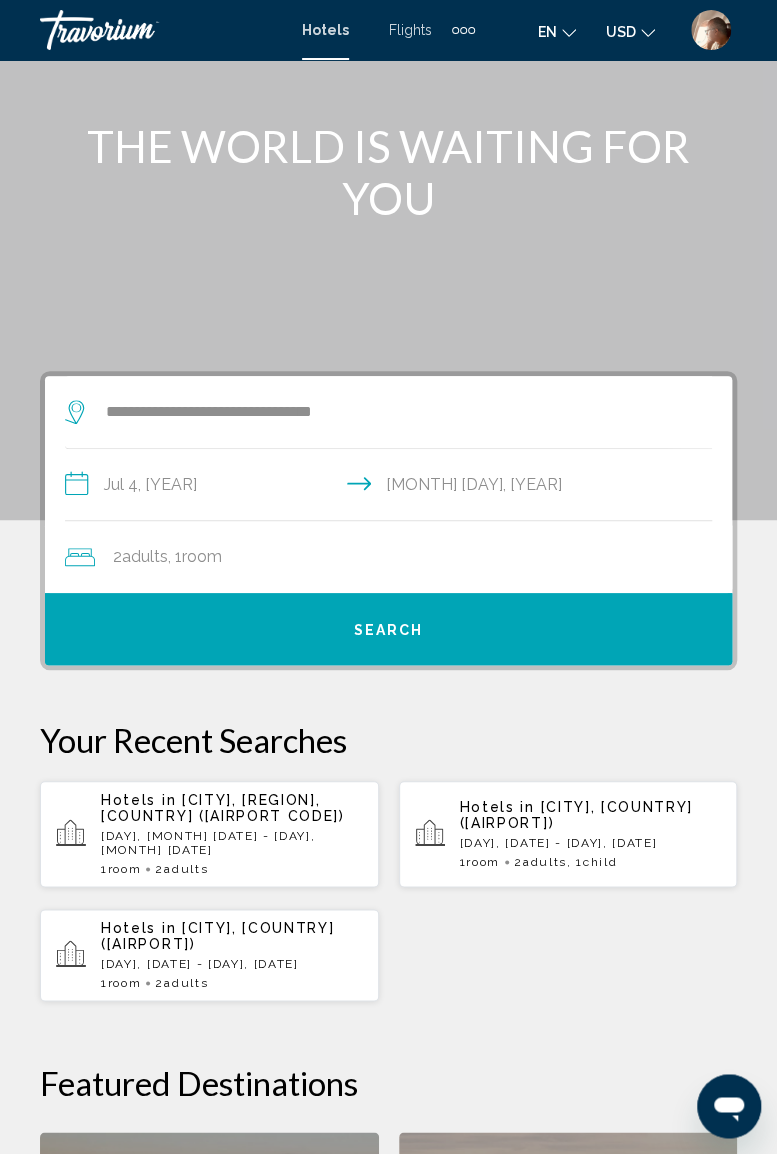 click on "**********" at bounding box center [392, 487] 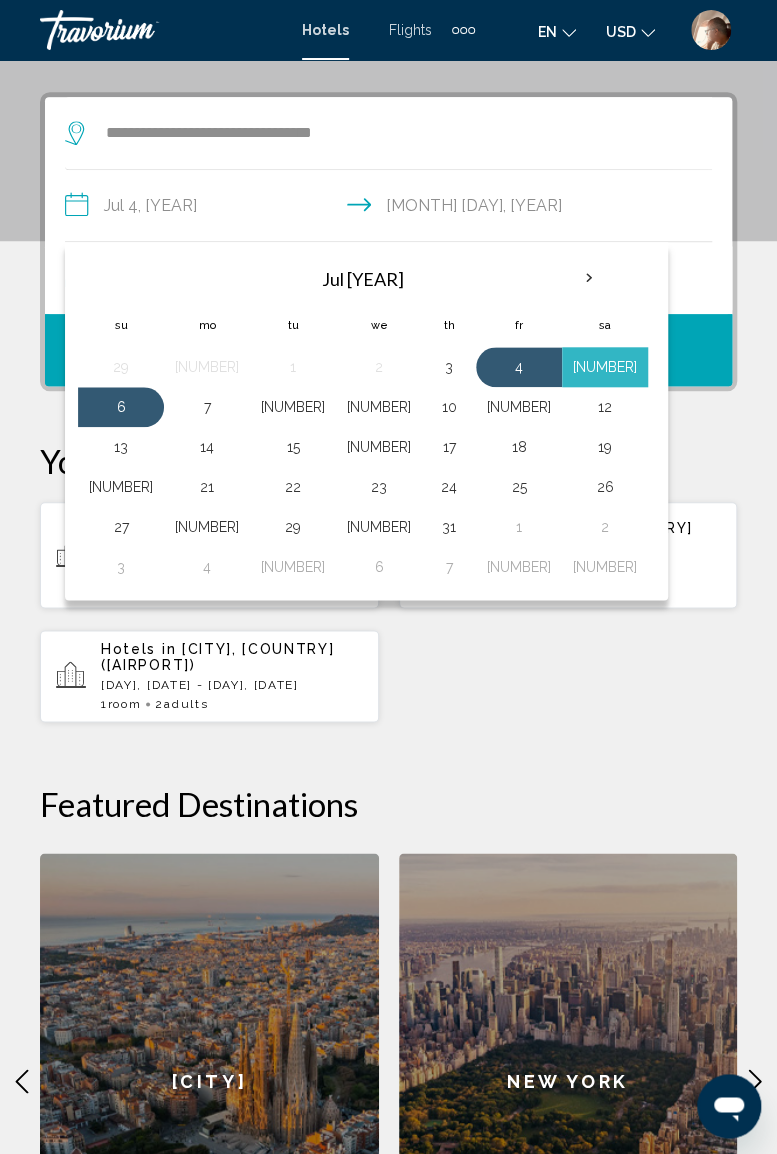 scroll, scrollTop: 386, scrollLeft: 0, axis: vertical 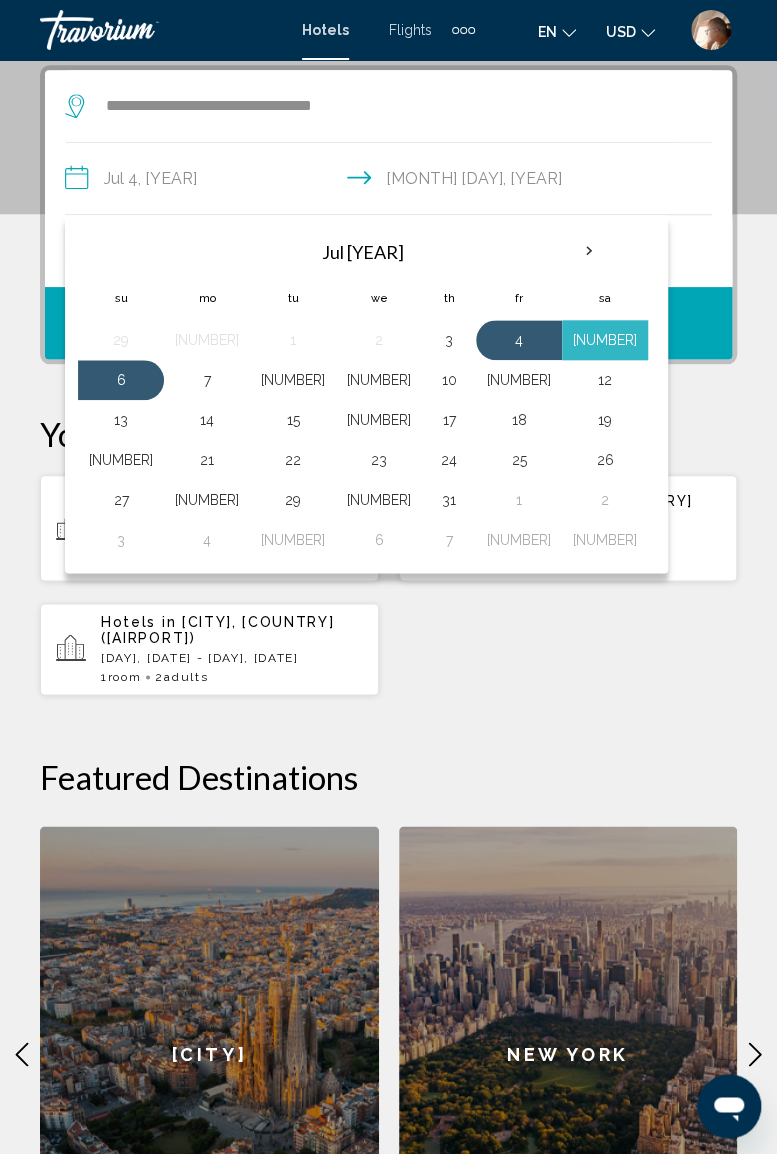 click on "4" at bounding box center (519, 340) 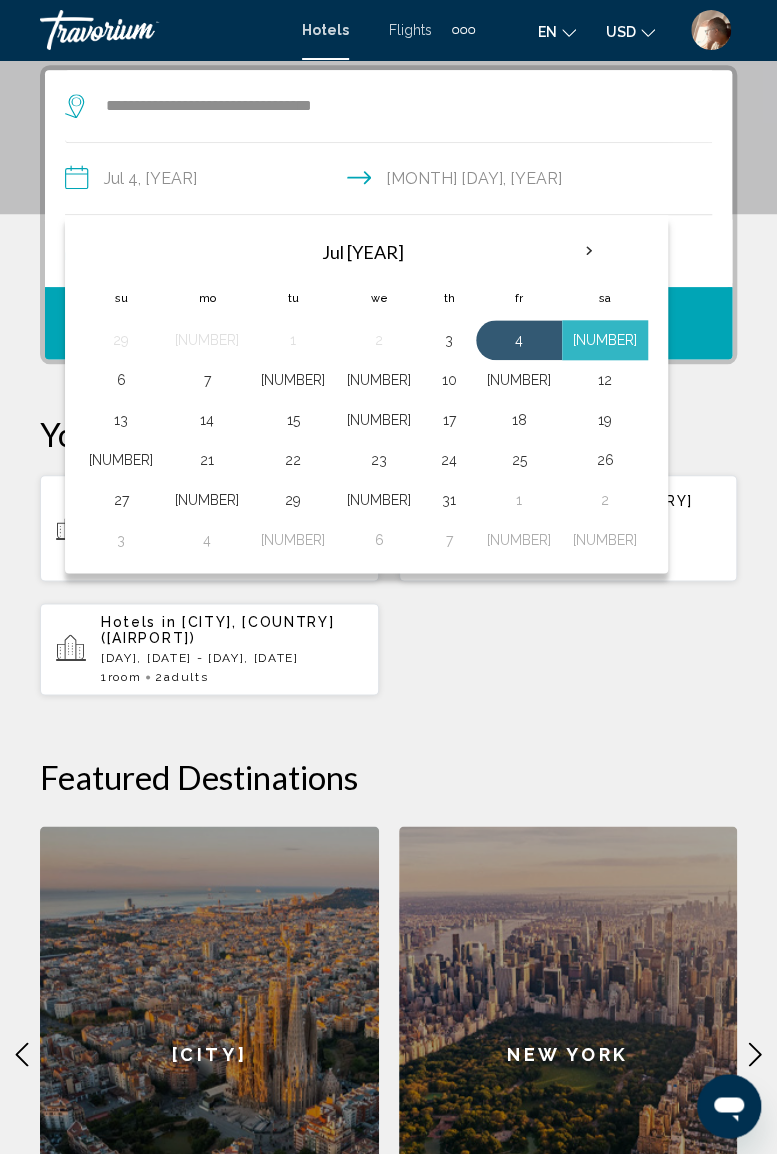 click on "7" at bounding box center [207, 380] 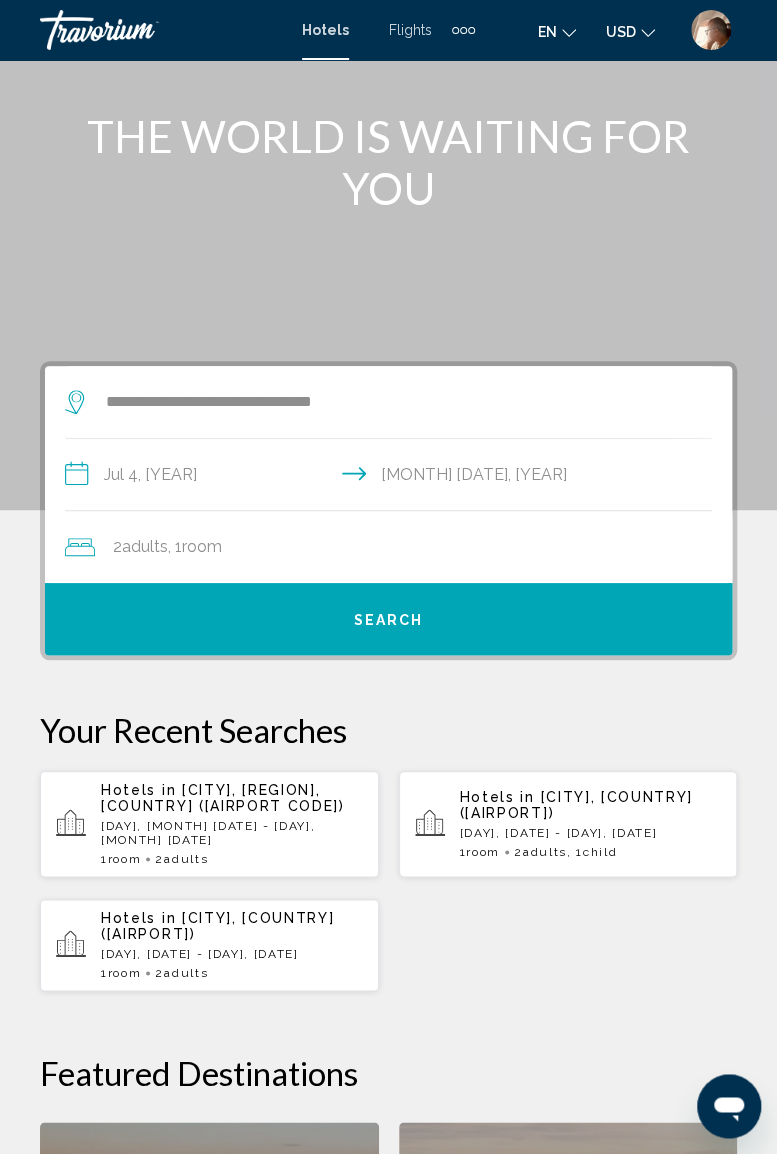 scroll, scrollTop: 90, scrollLeft: 0, axis: vertical 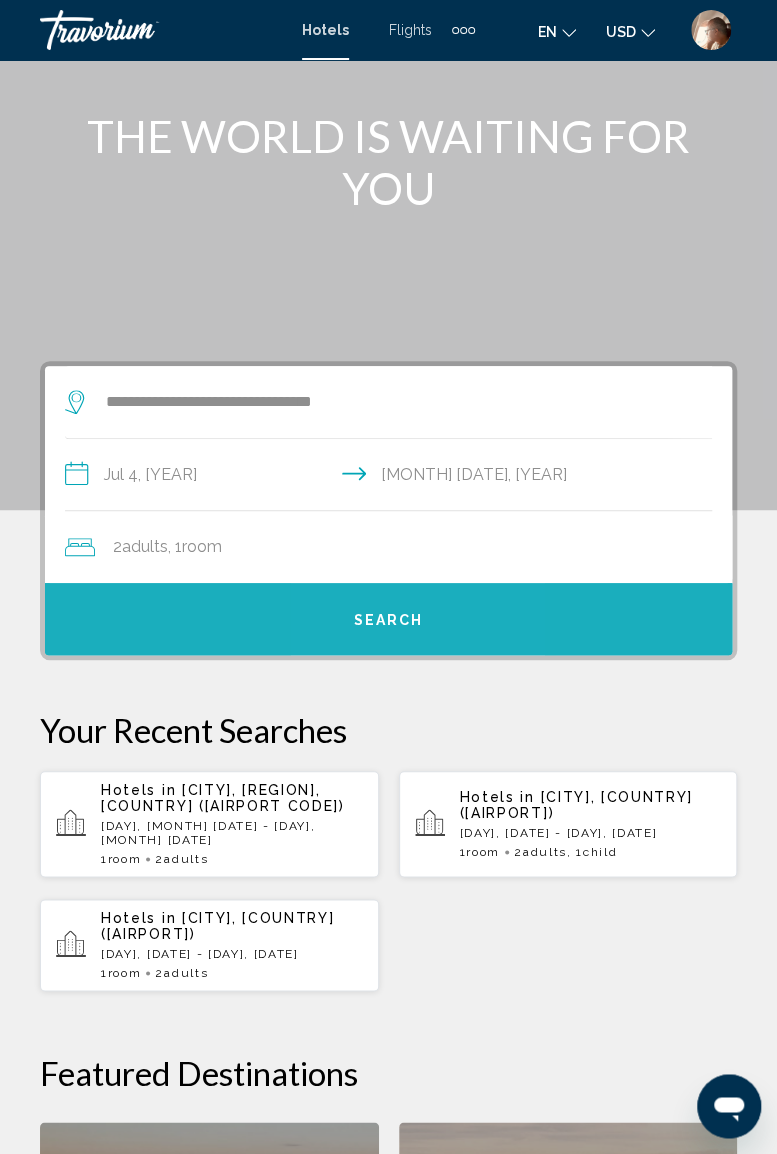 click on "Search" at bounding box center (389, 620) 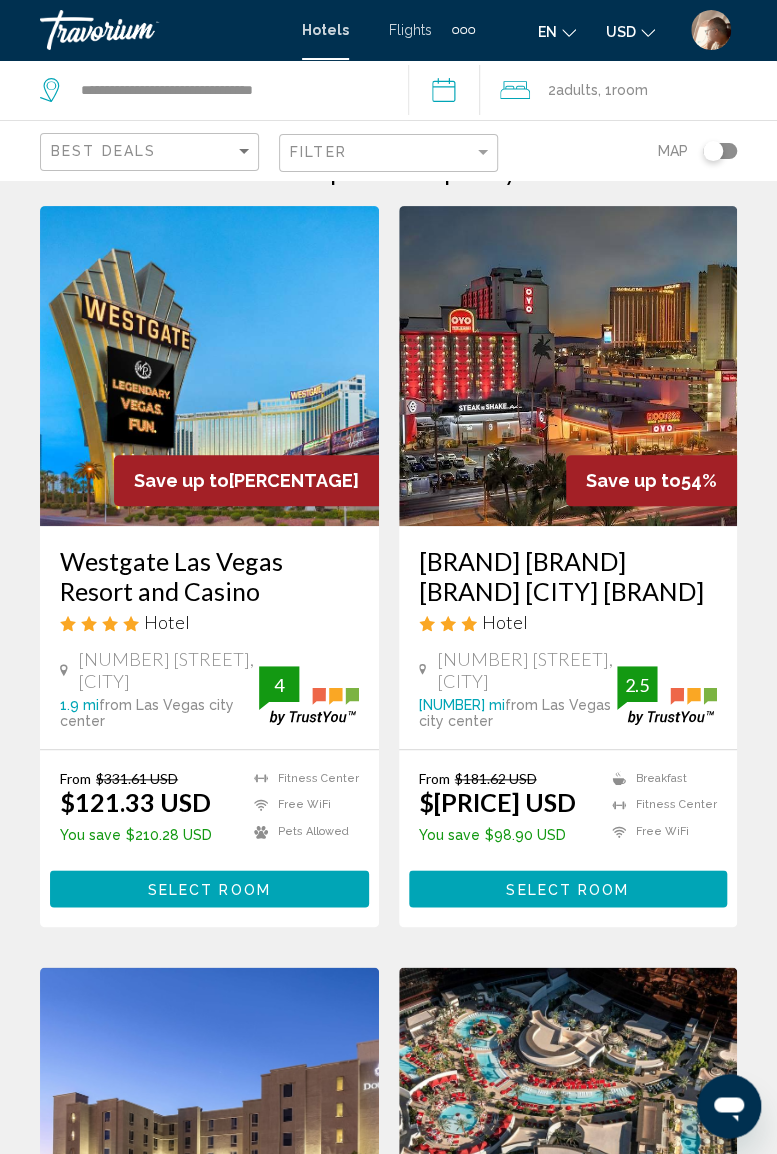 scroll, scrollTop: 0, scrollLeft: 0, axis: both 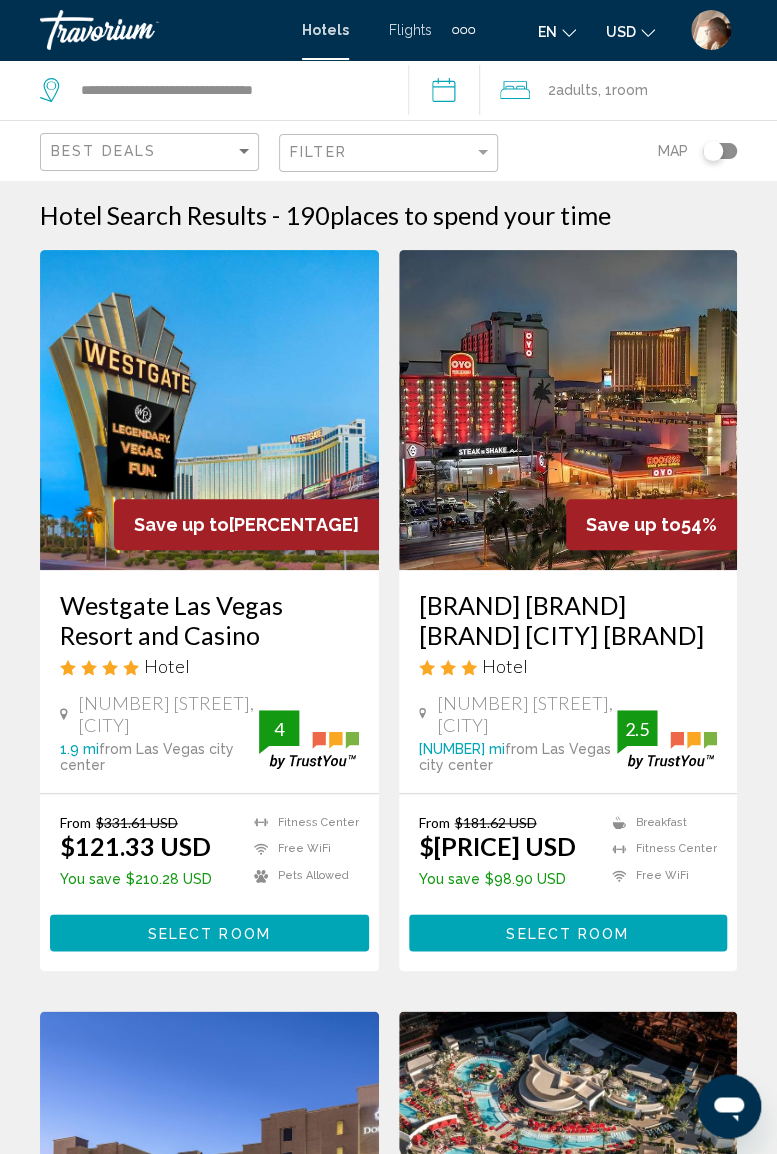 click at bounding box center [140, 30] 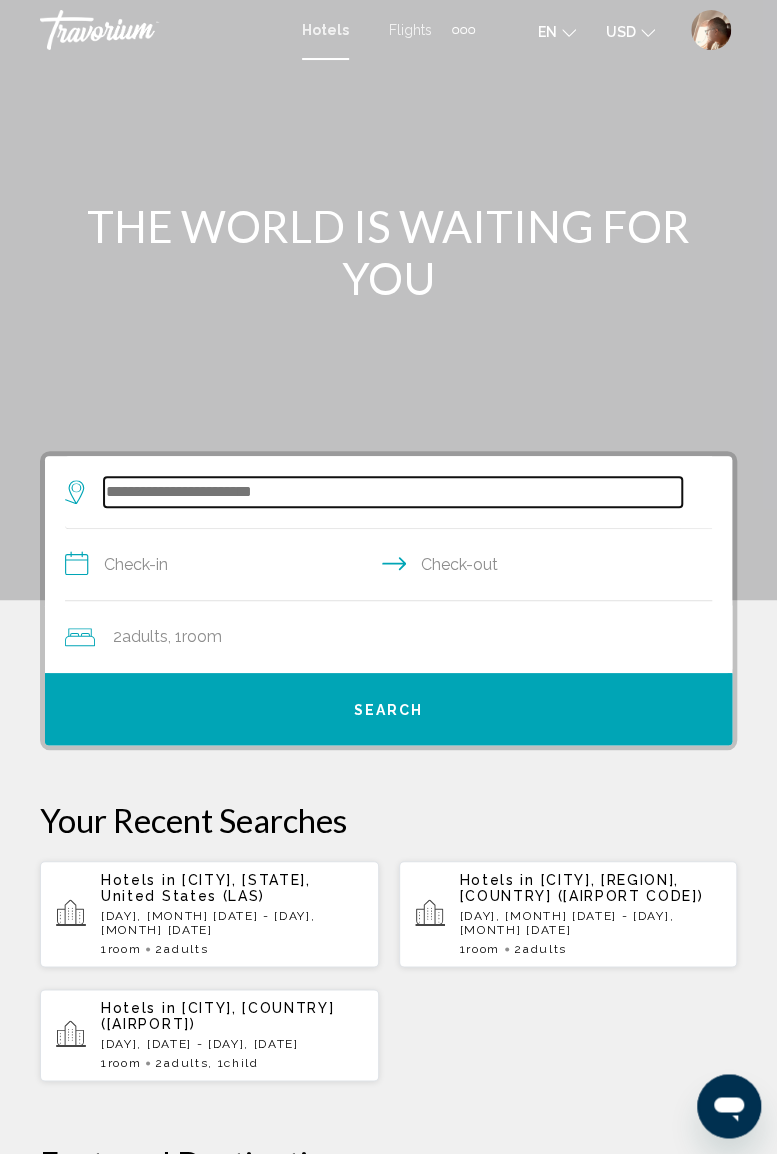click at bounding box center (393, 492) 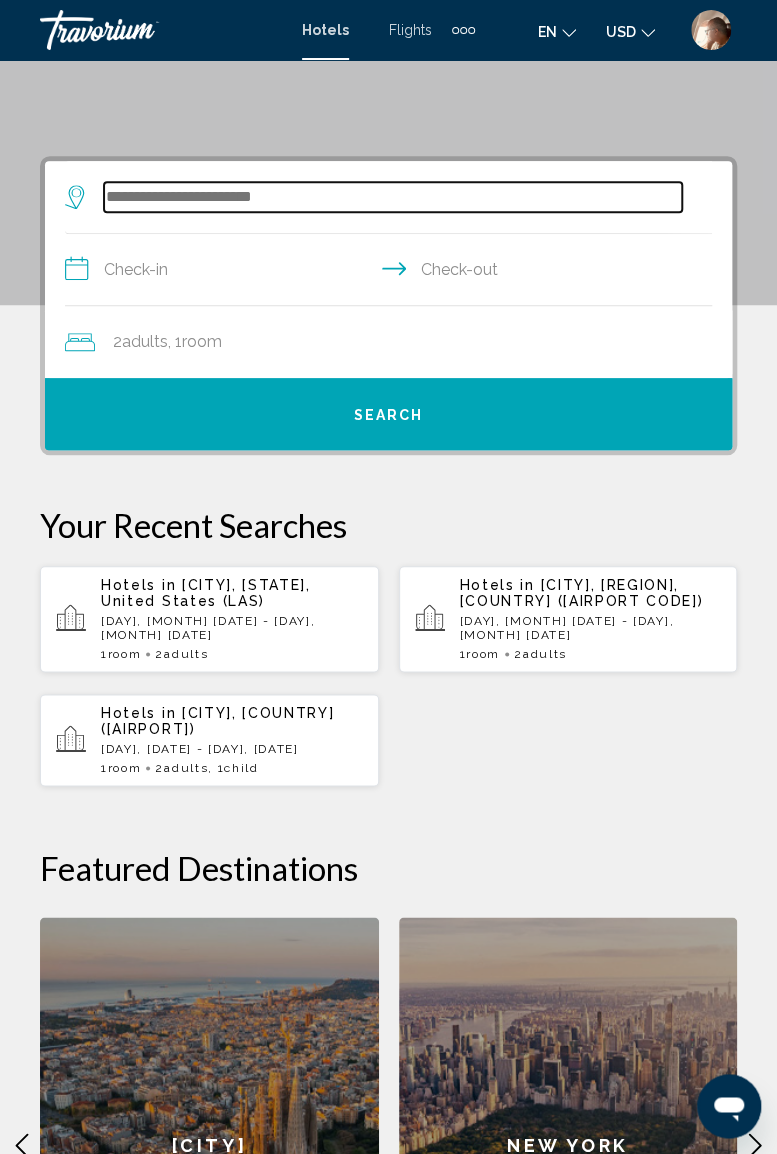scroll, scrollTop: 386, scrollLeft: 0, axis: vertical 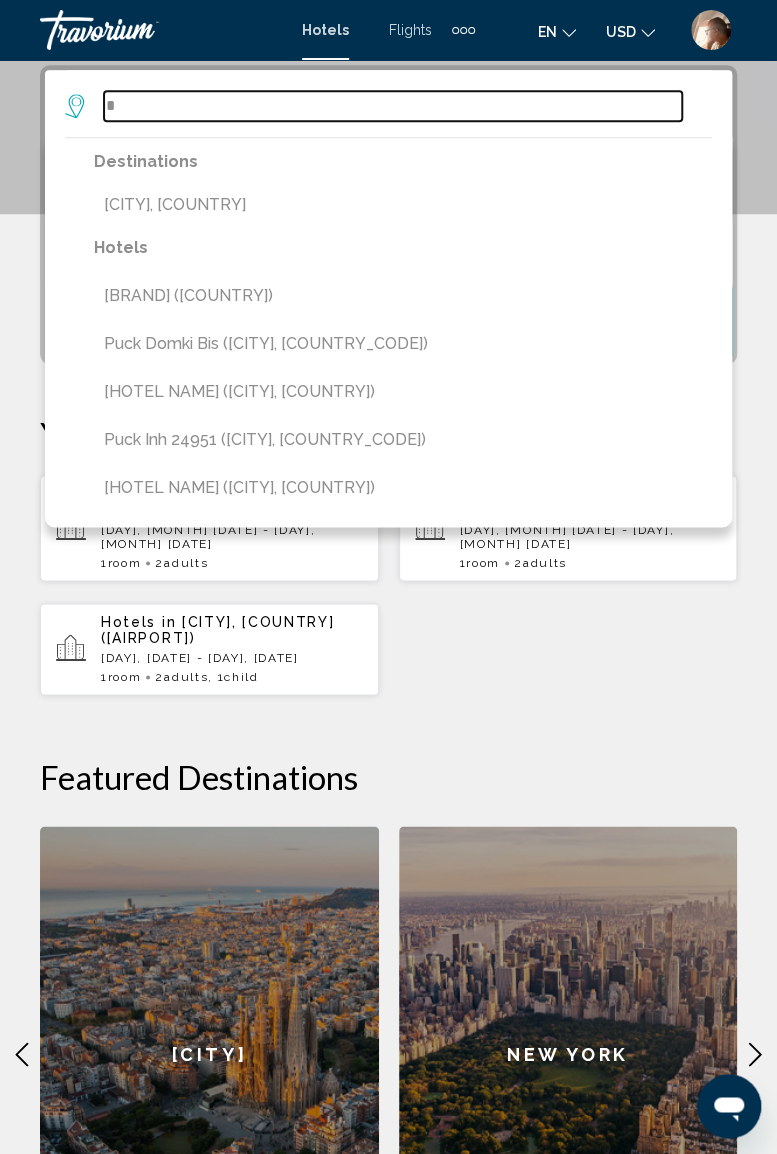 click on "*" at bounding box center (393, 106) 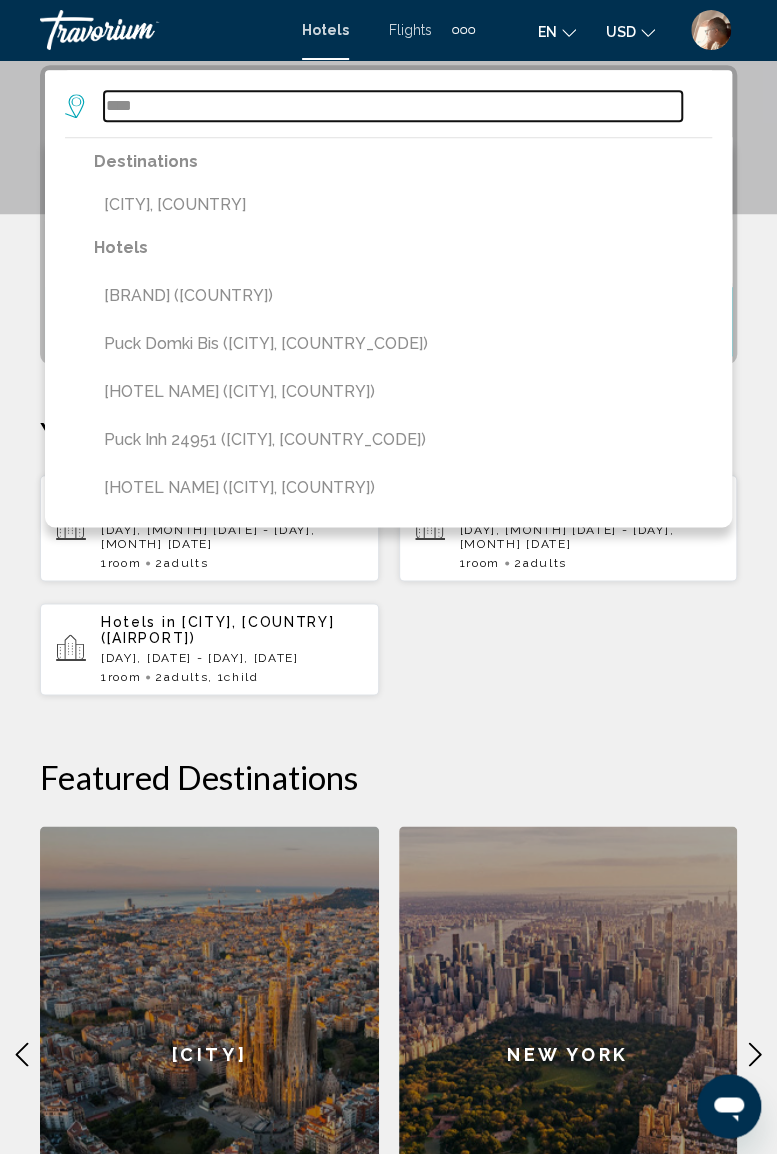 click on "****" at bounding box center [393, 106] 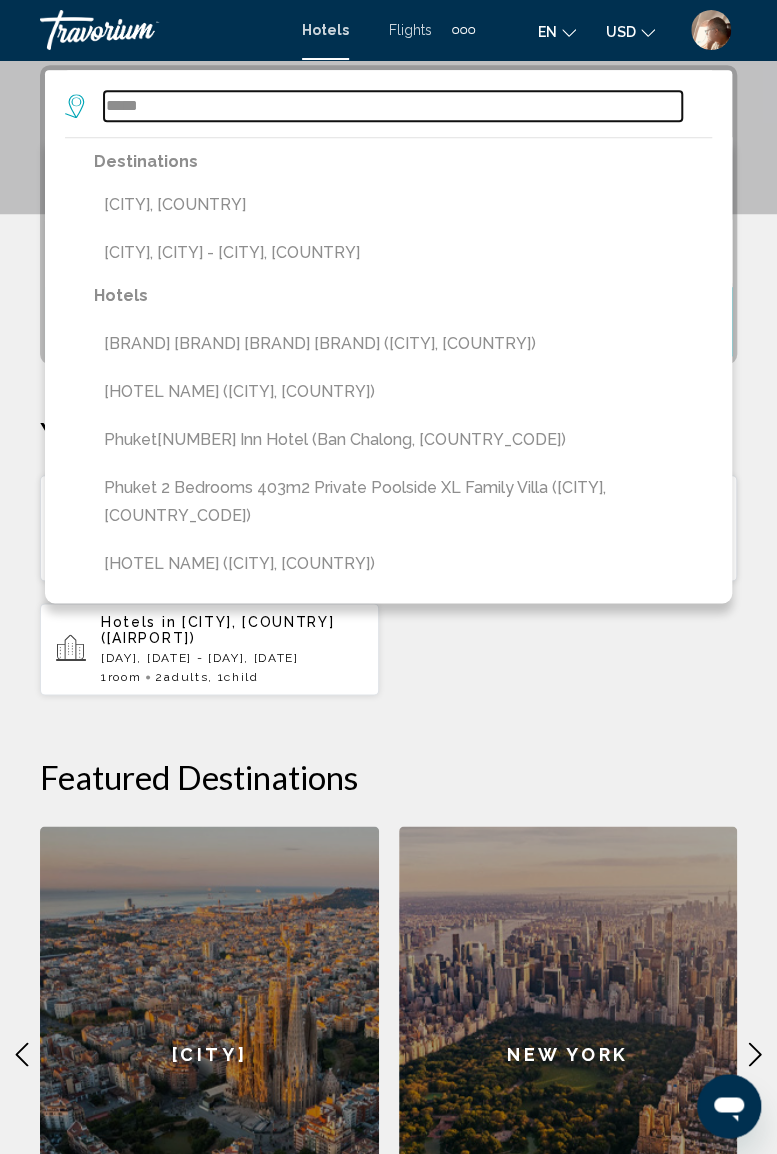 type on "*****" 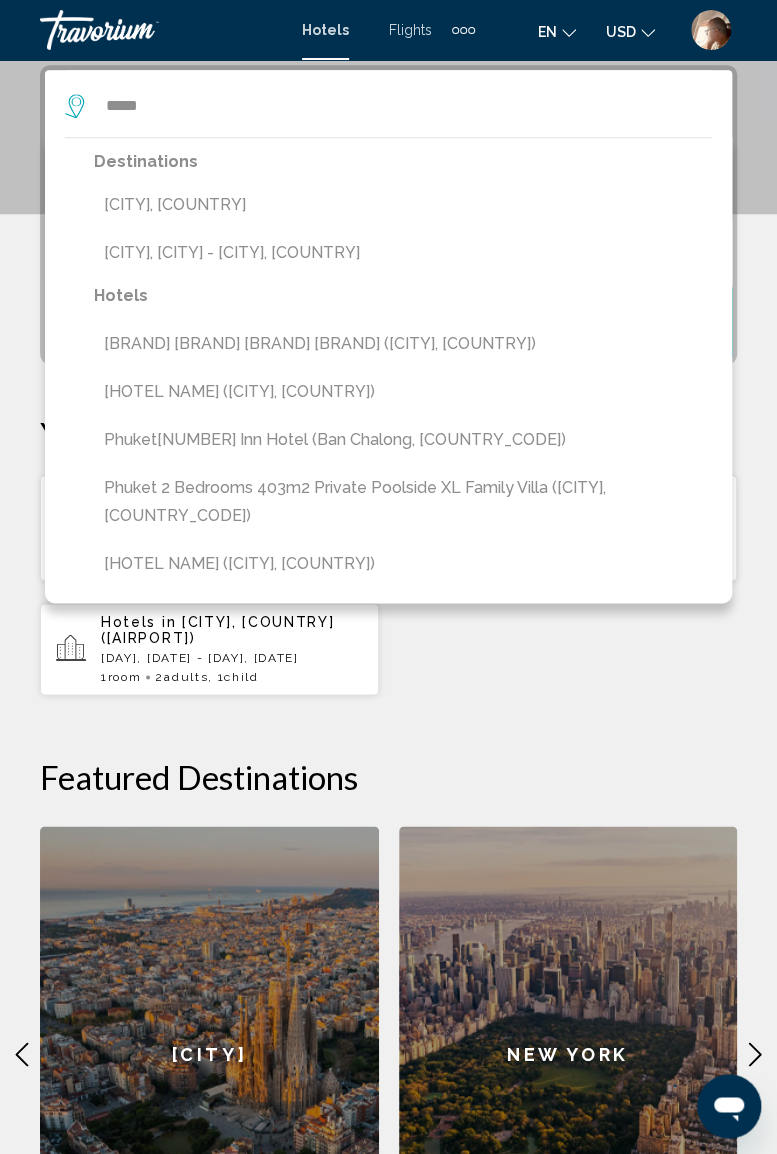 click on "[CITY], [COUNTRY]" at bounding box center [403, 205] 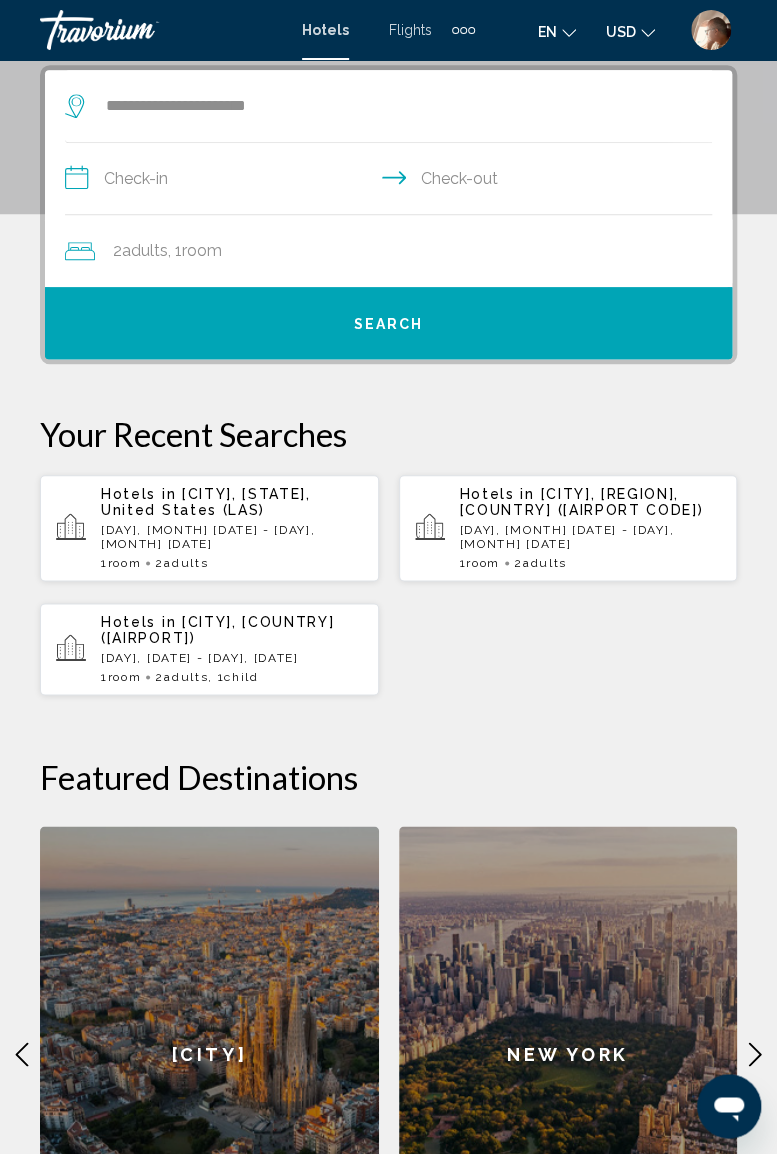 click on "**********" at bounding box center [392, 181] 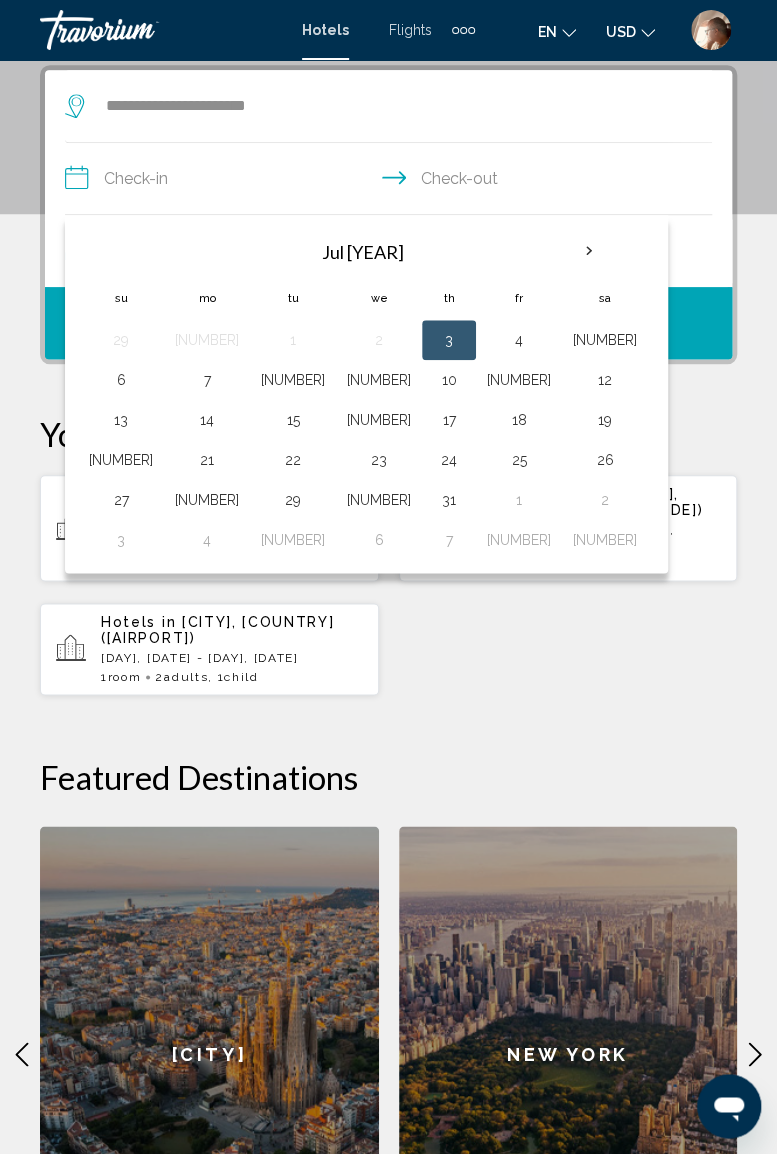 click at bounding box center [589, 251] 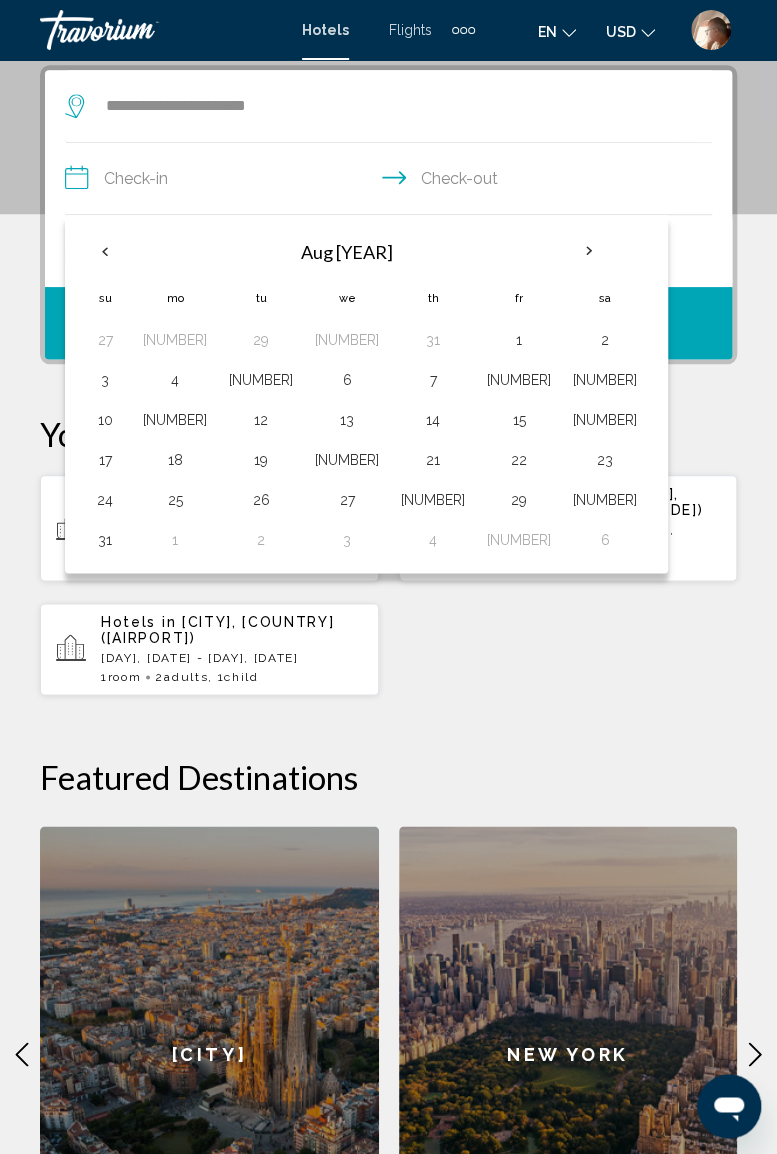 click at bounding box center [589, 251] 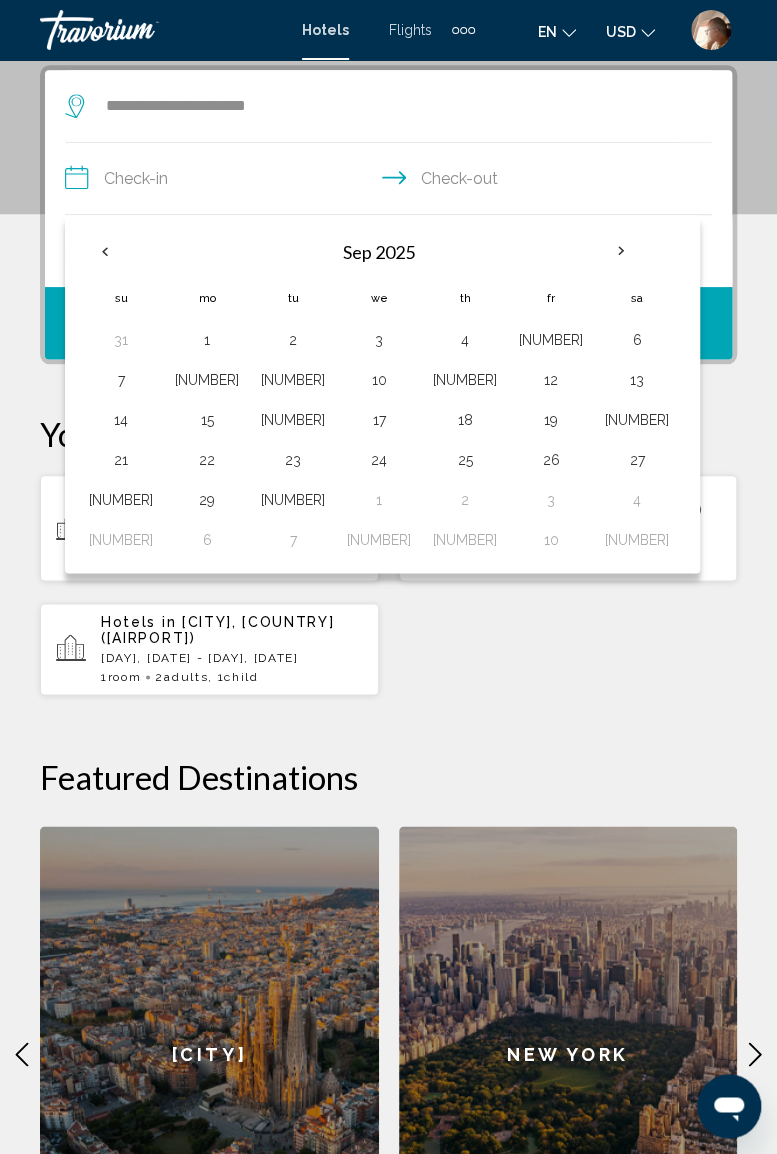 click at bounding box center [621, 251] 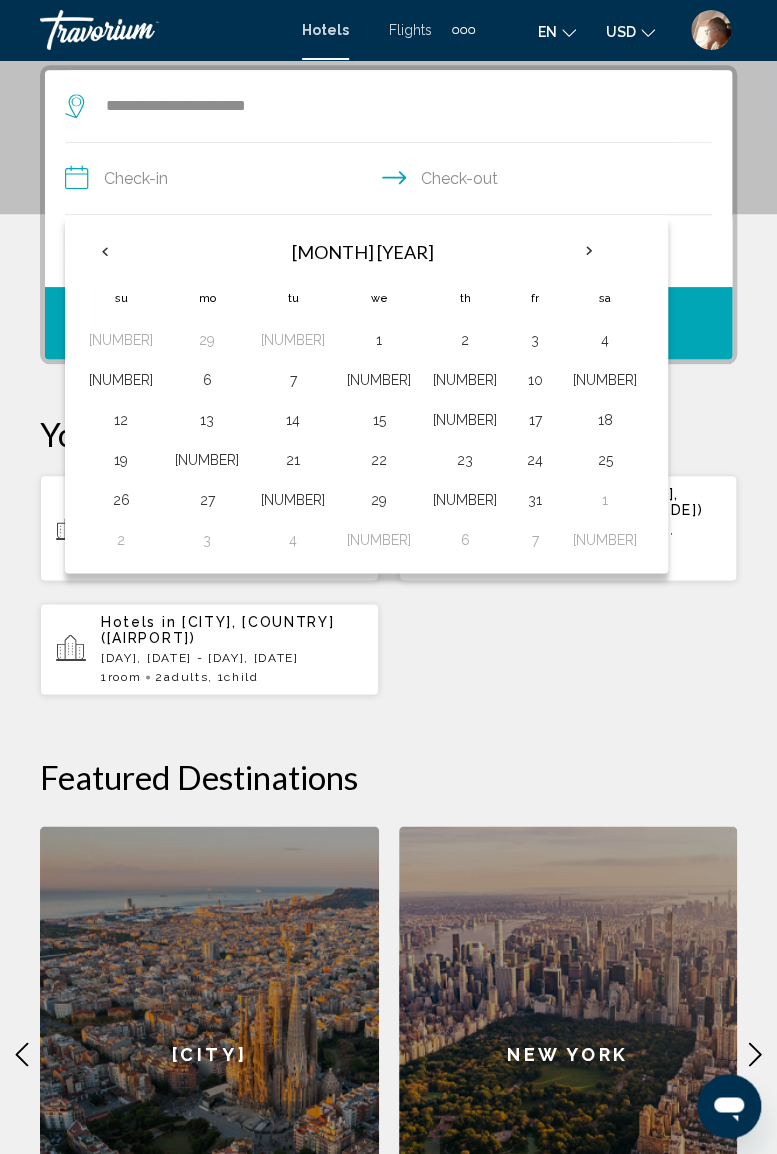 click at bounding box center (589, 251) 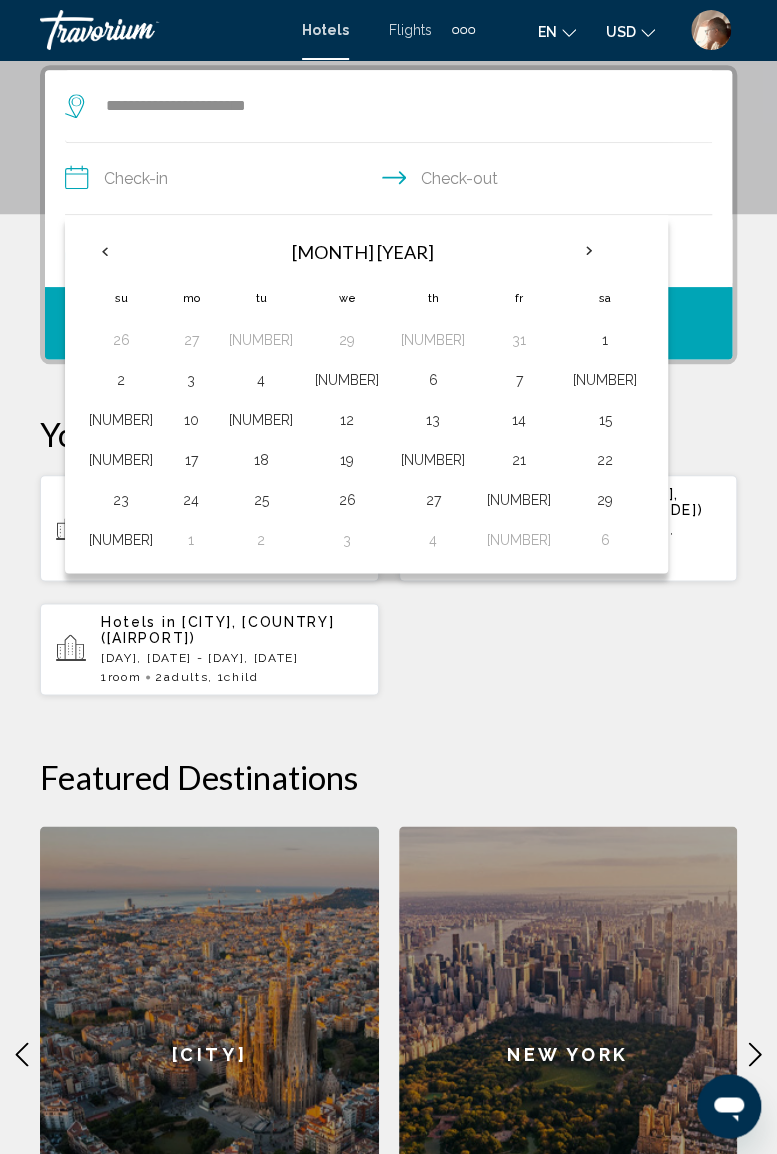 click at bounding box center (589, 251) 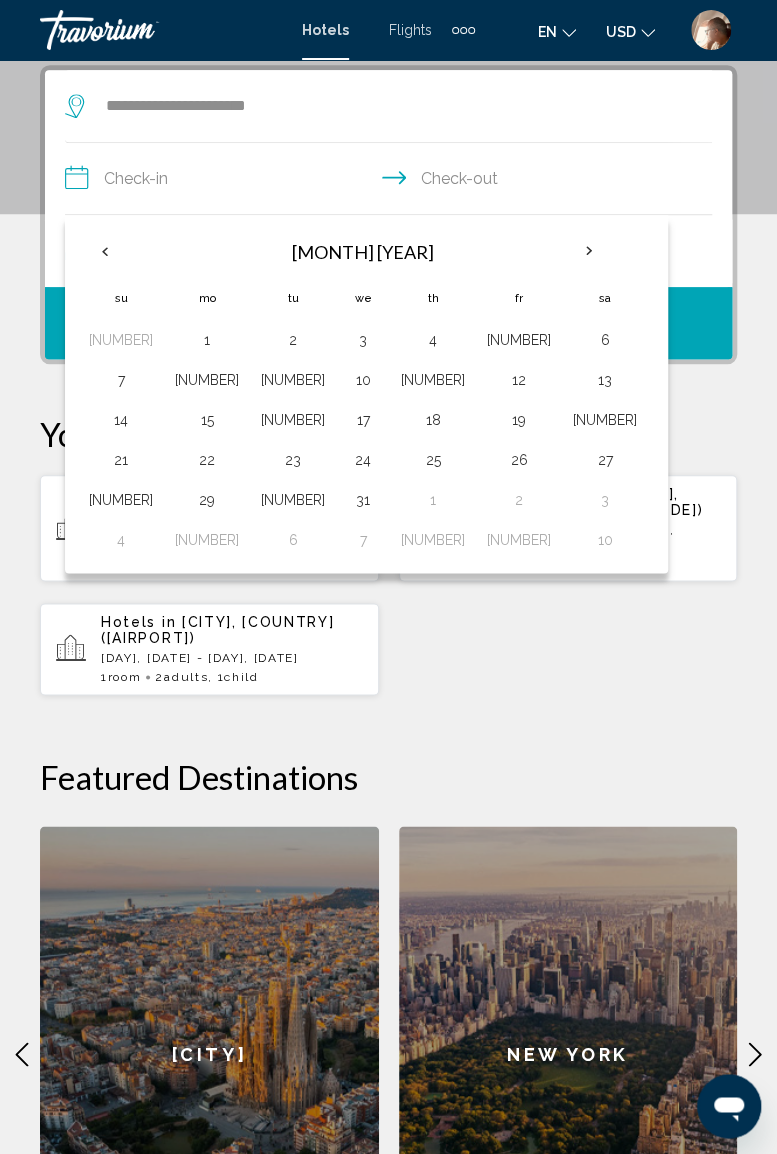 click at bounding box center (589, 251) 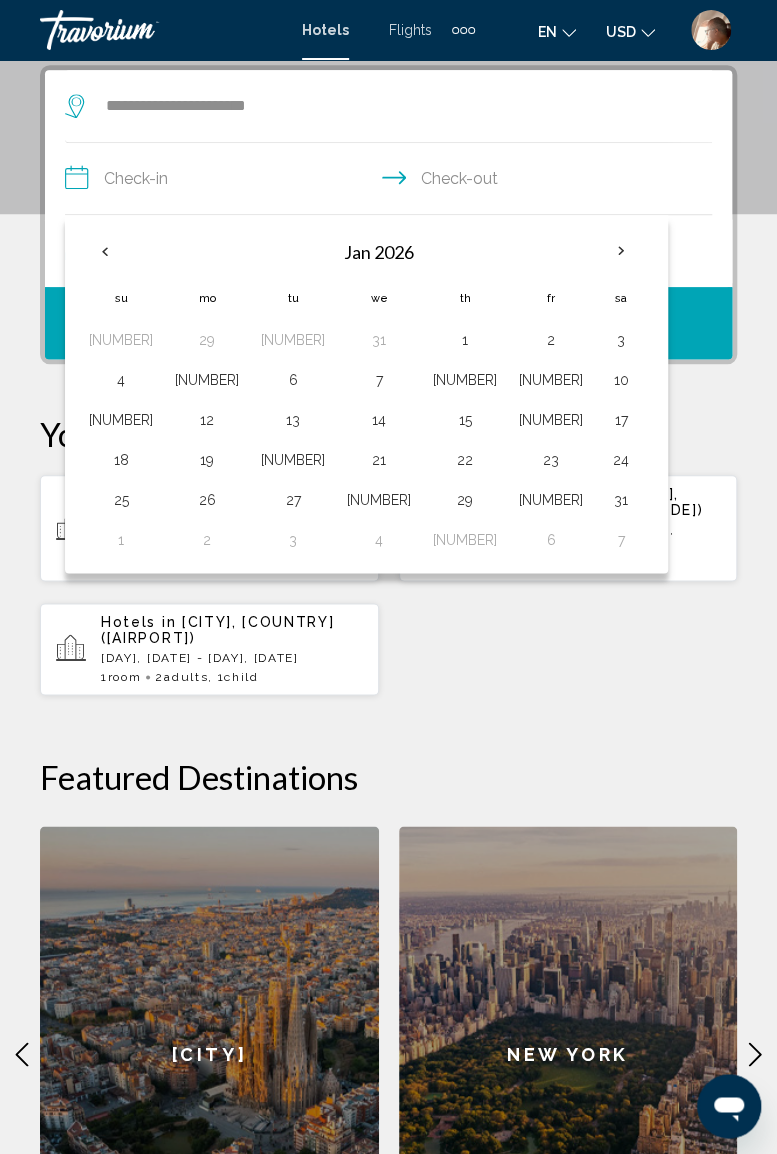 click at bounding box center (105, 251) 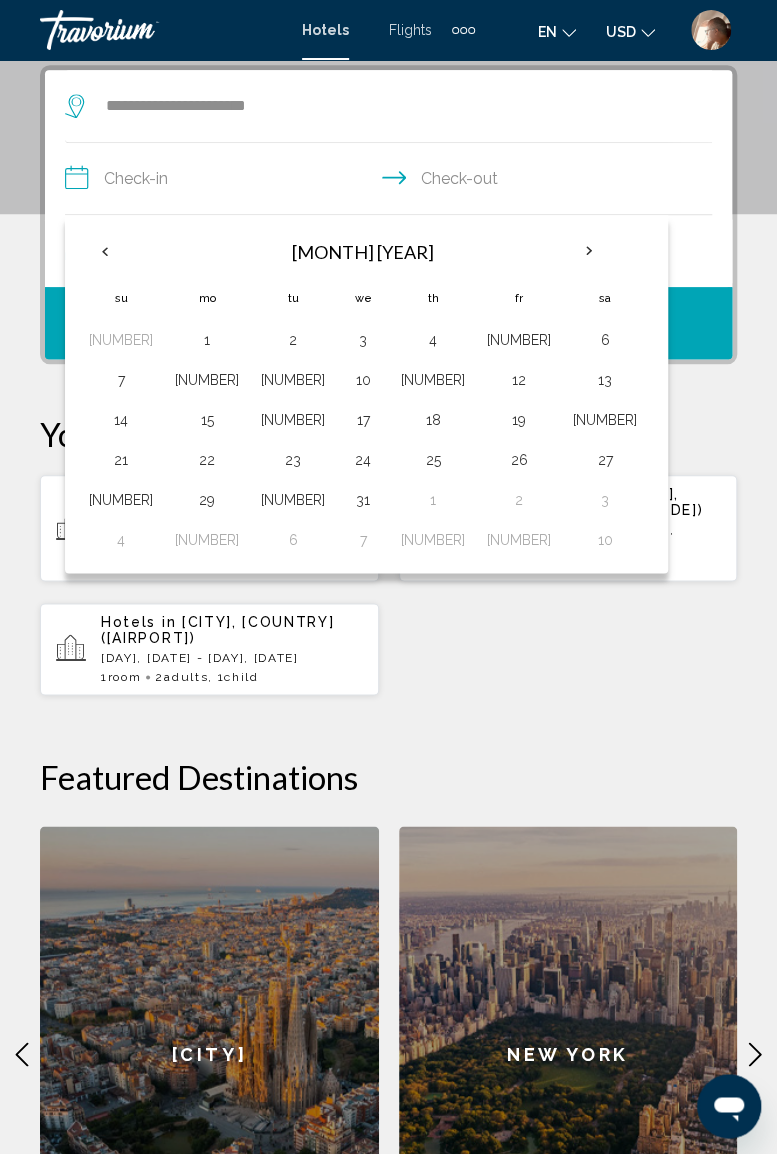 click at bounding box center [105, 251] 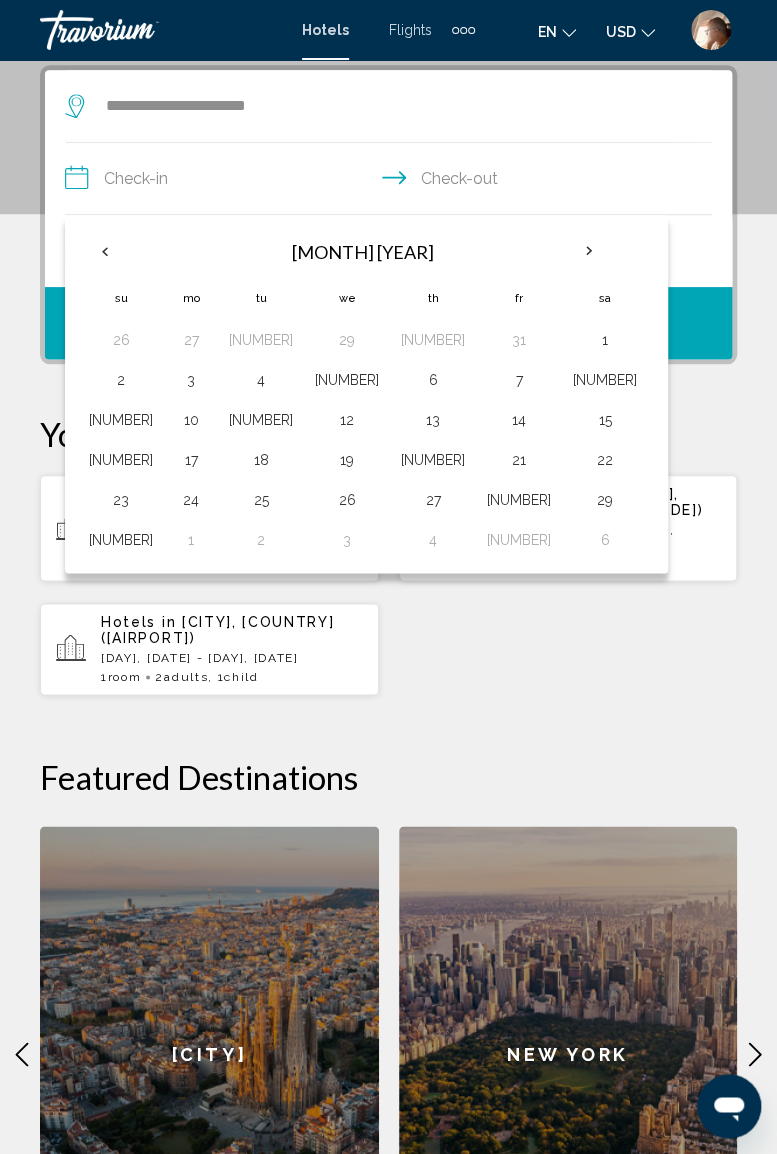 click at bounding box center (105, 251) 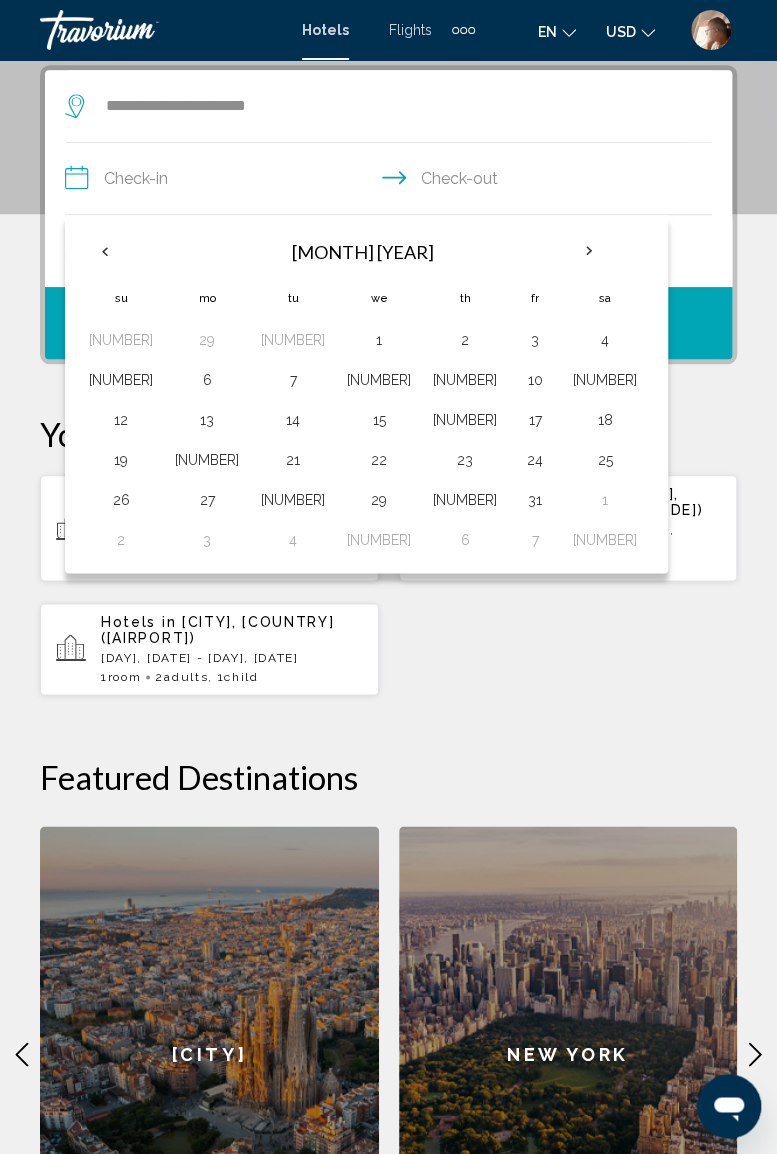 click at bounding box center (589, 251) 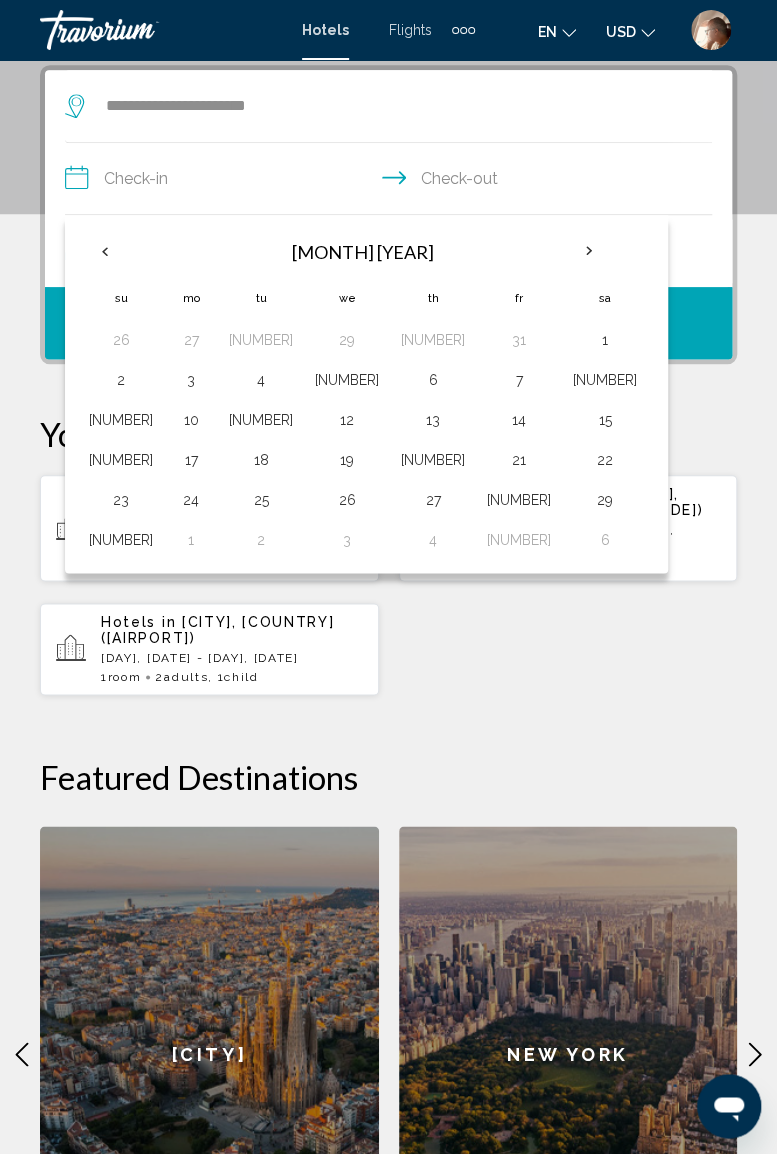 click at bounding box center [589, 251] 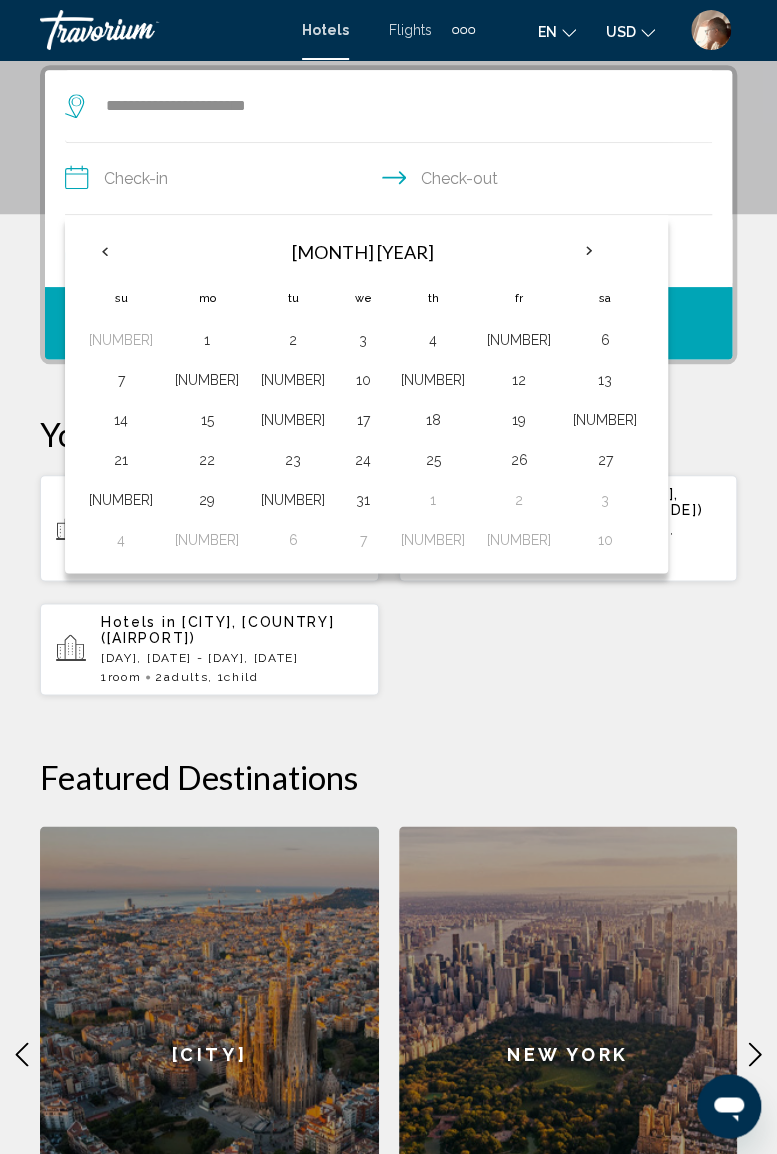 click on "7" at bounding box center [121, 380] 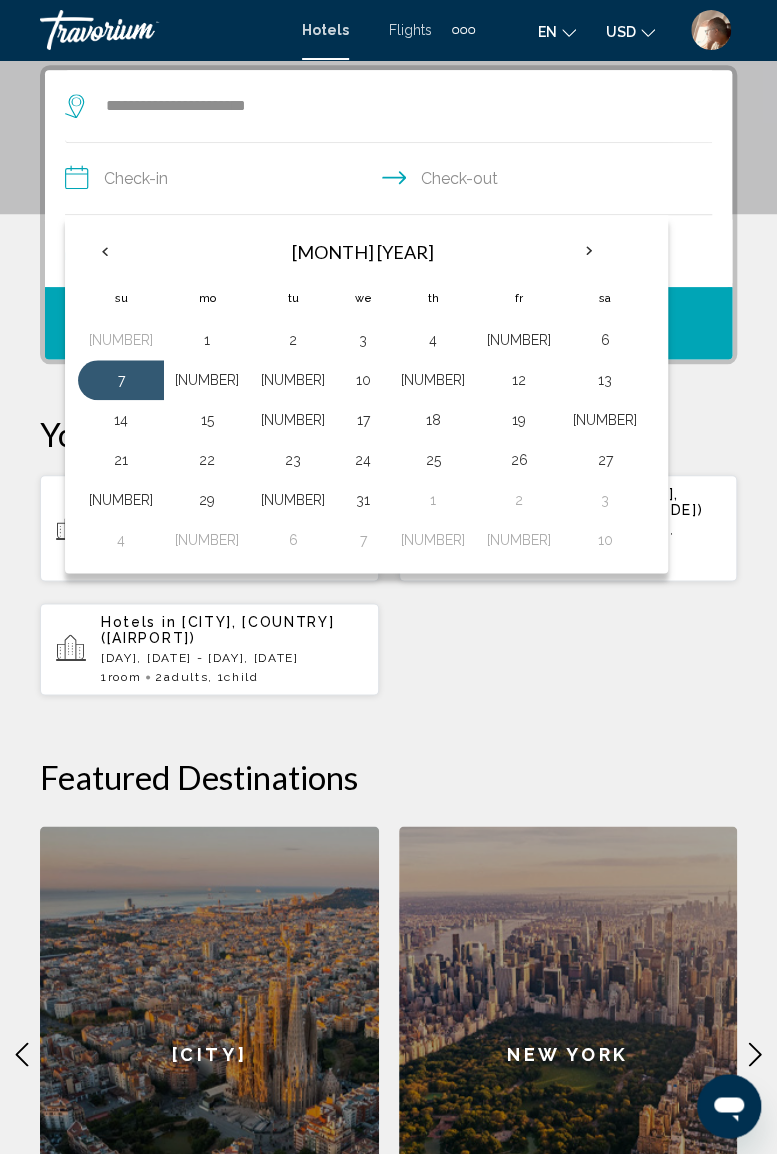 click on "[NUMBER]" at bounding box center [433, 380] 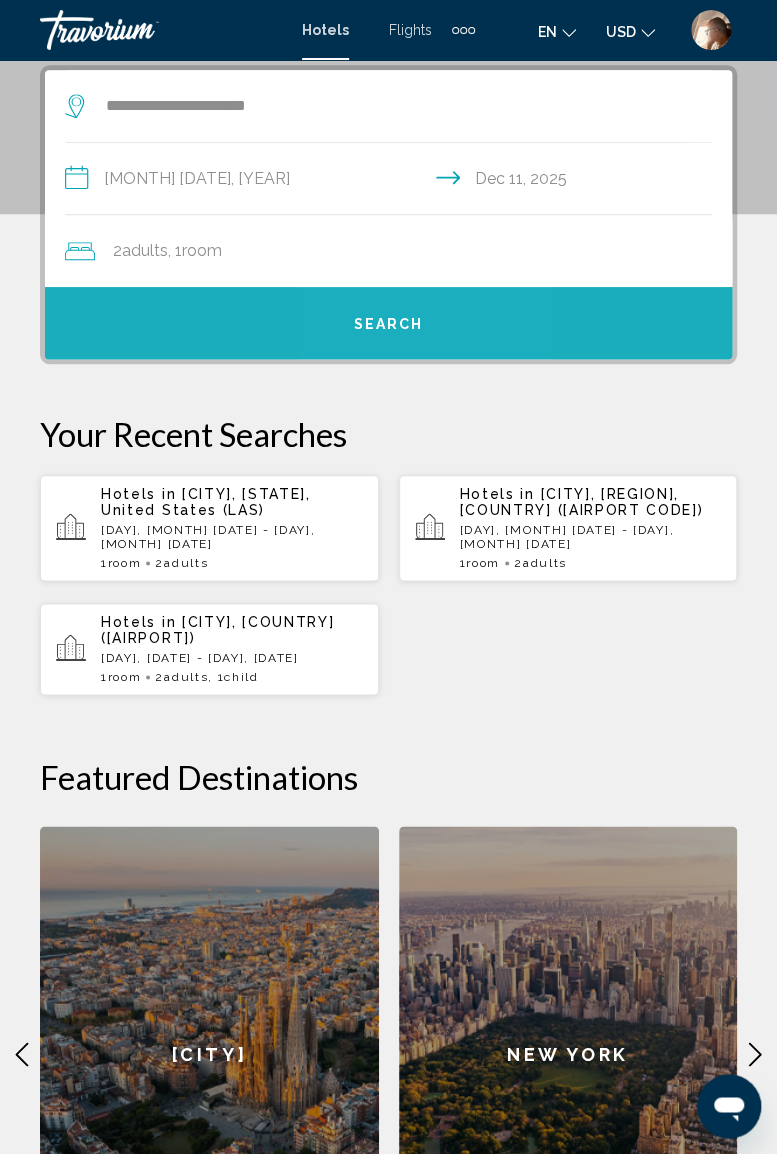 click on "Search" at bounding box center [389, 324] 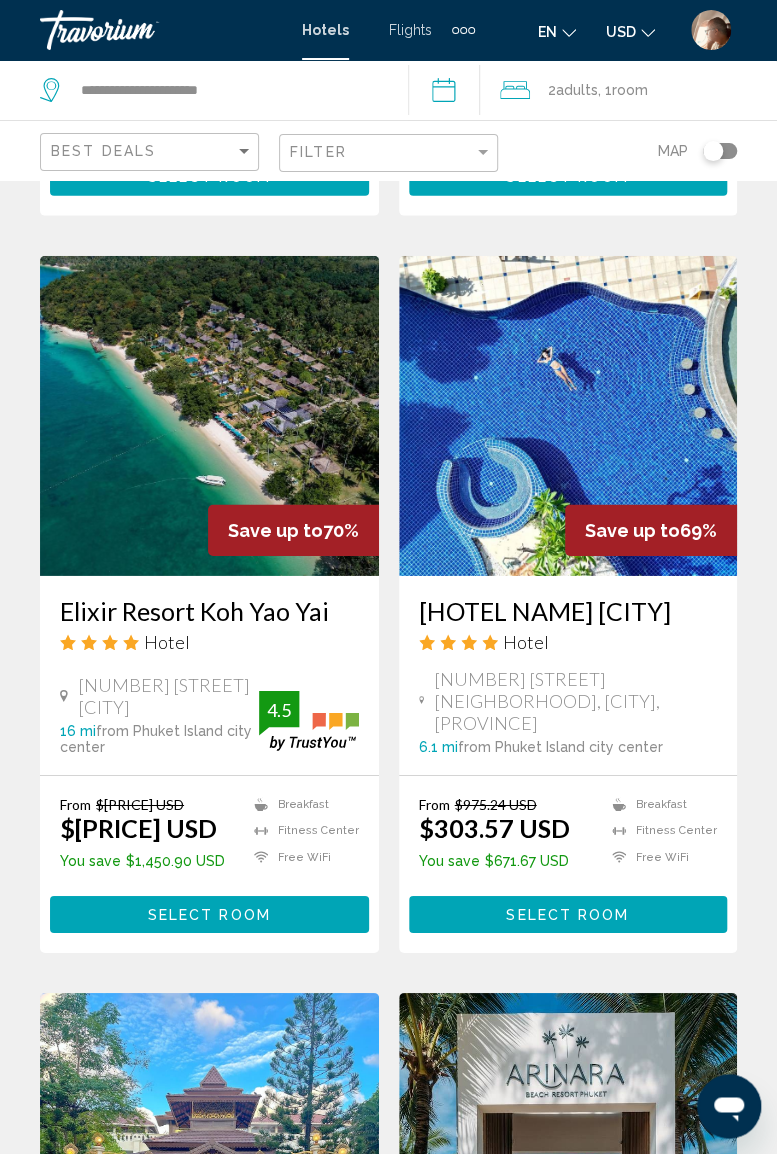 scroll, scrollTop: 1524, scrollLeft: 0, axis: vertical 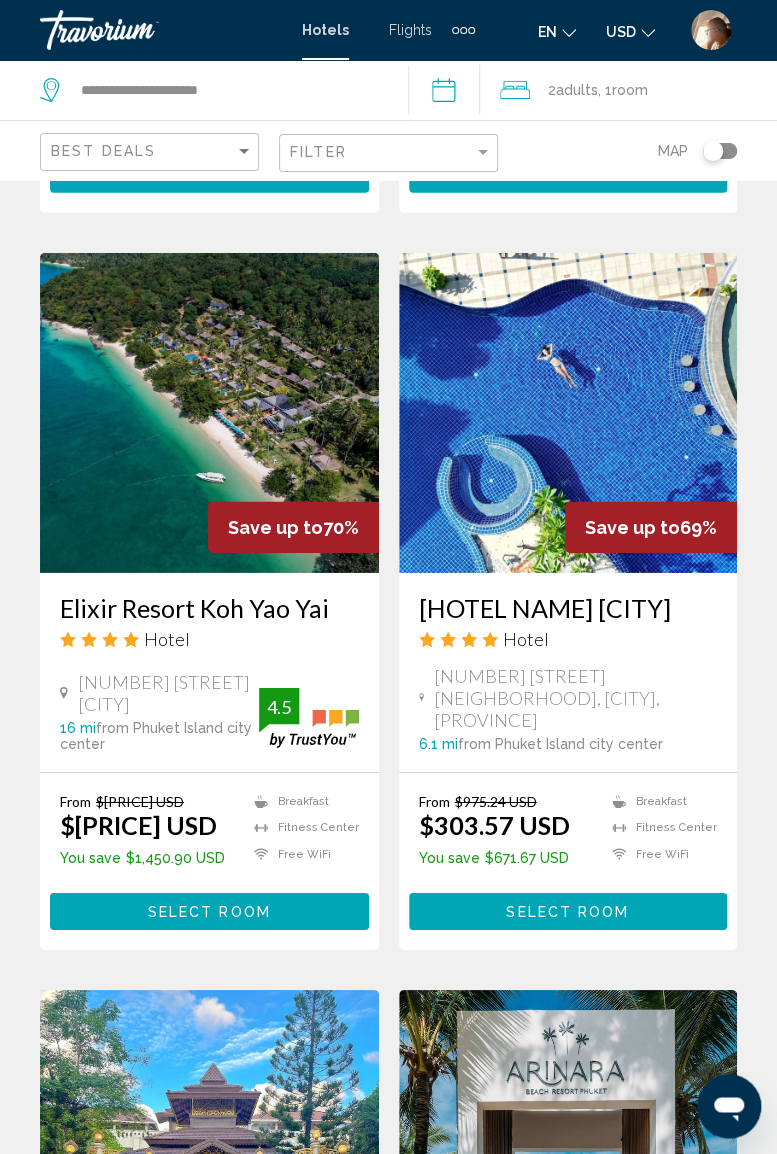 click on "Select Room" at bounding box center (209, 912) 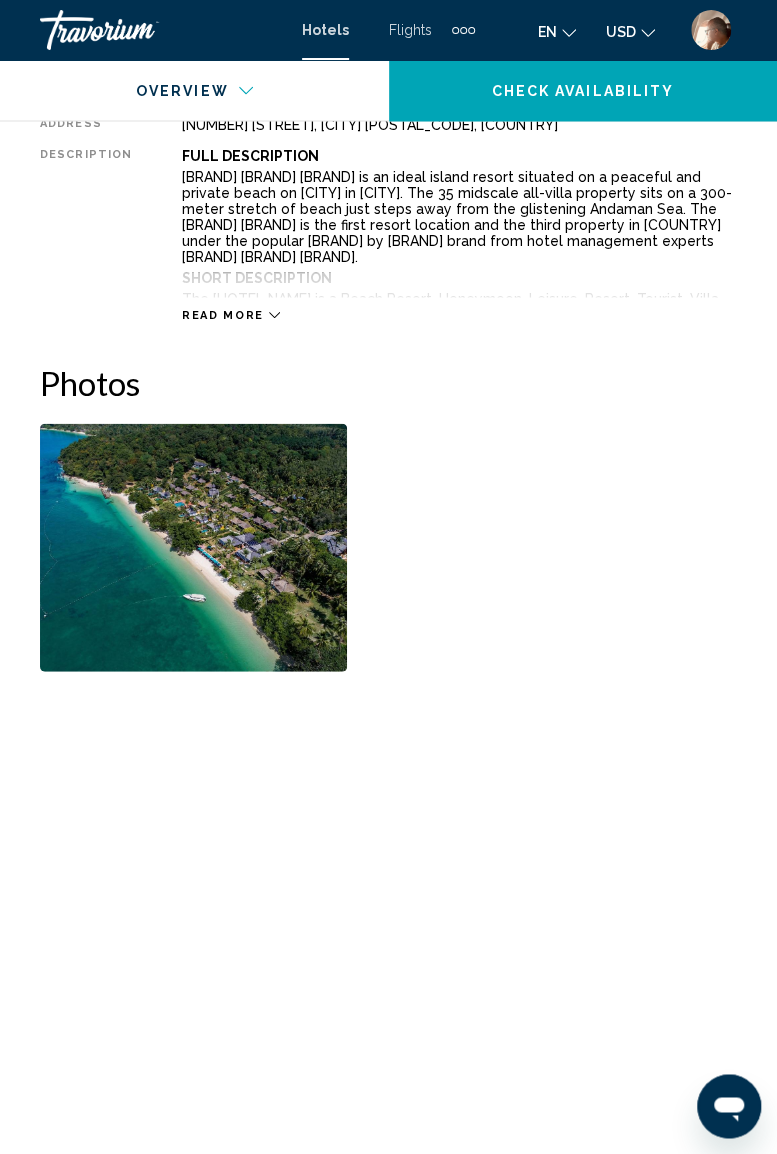 scroll, scrollTop: 1144, scrollLeft: 0, axis: vertical 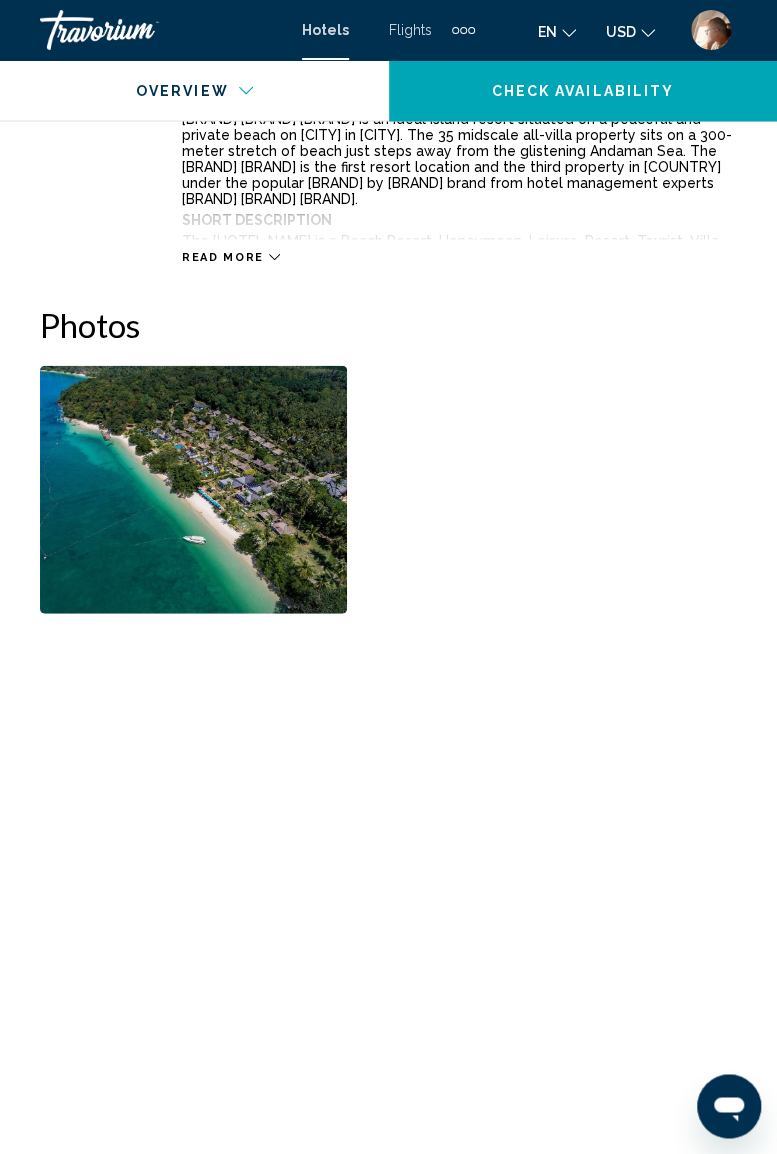 click at bounding box center (193, 489) 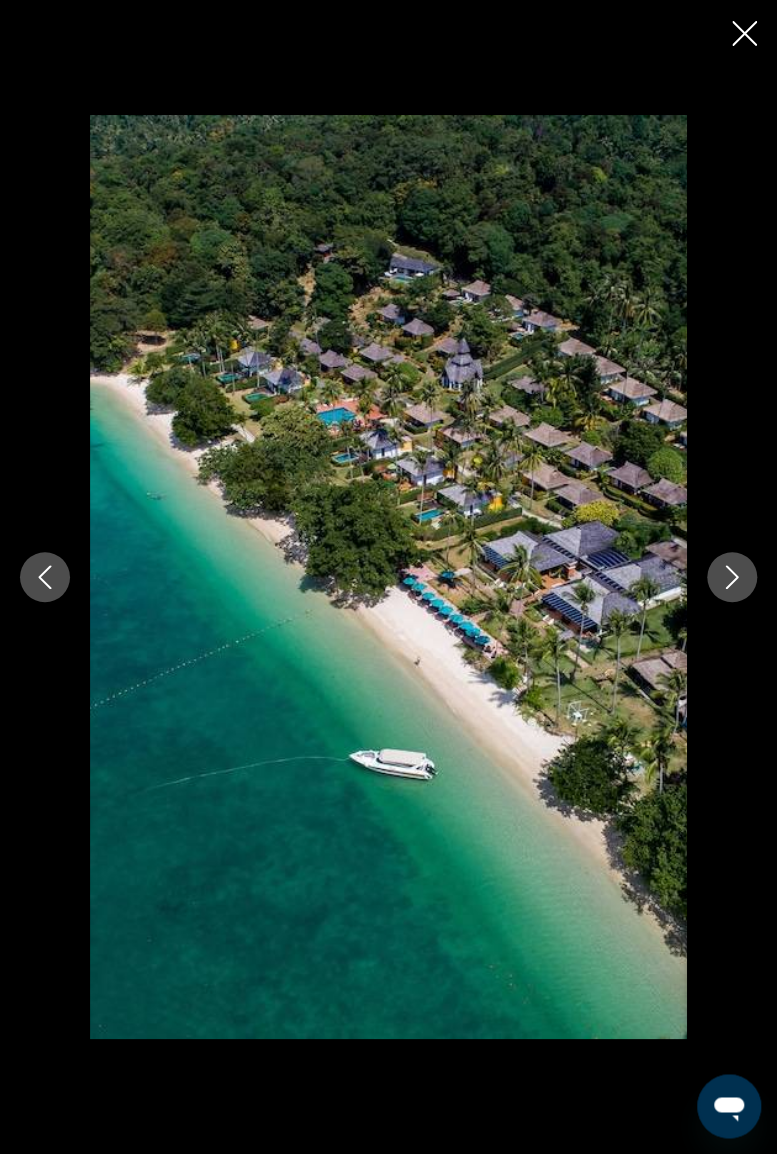 click at bounding box center [732, 577] 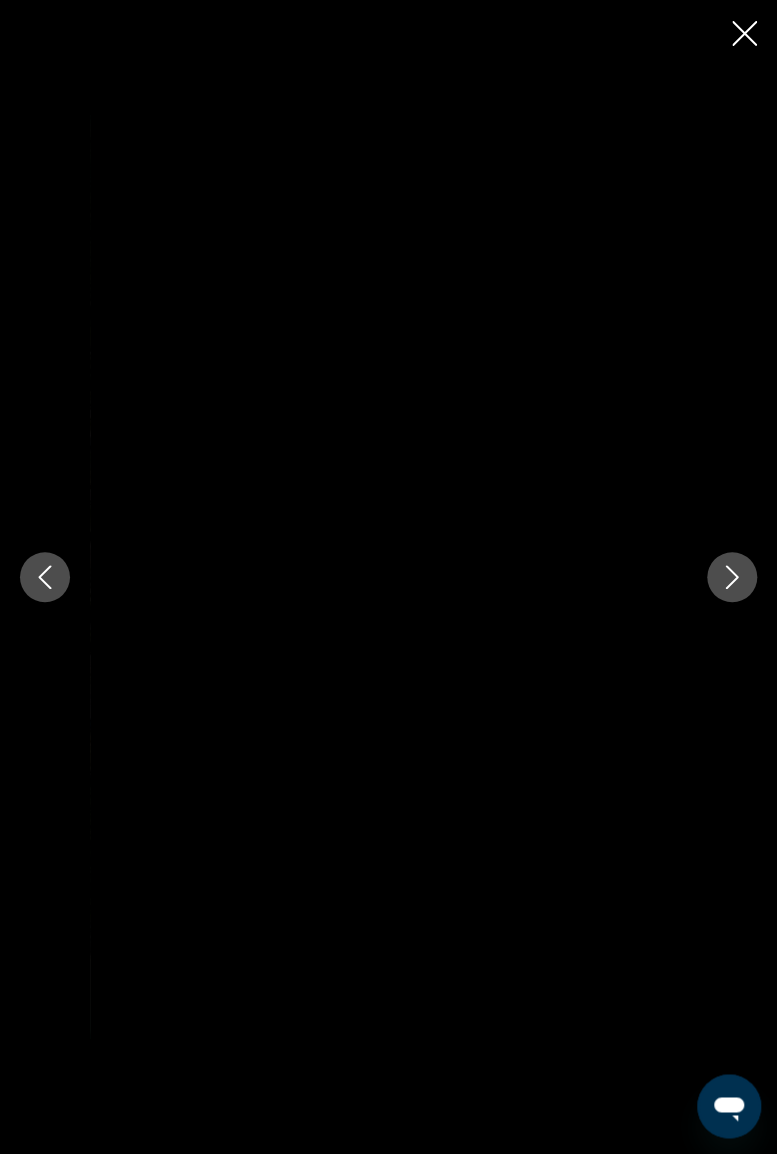 click at bounding box center [732, 577] 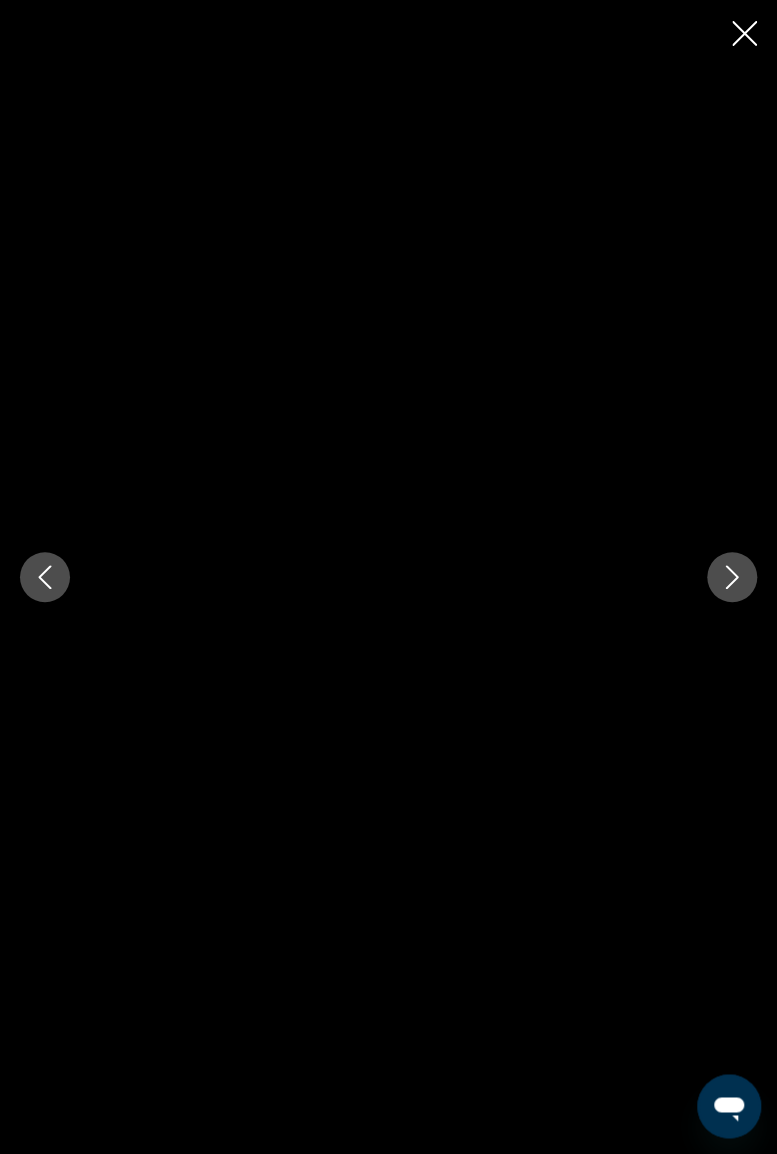 click at bounding box center (732, 577) 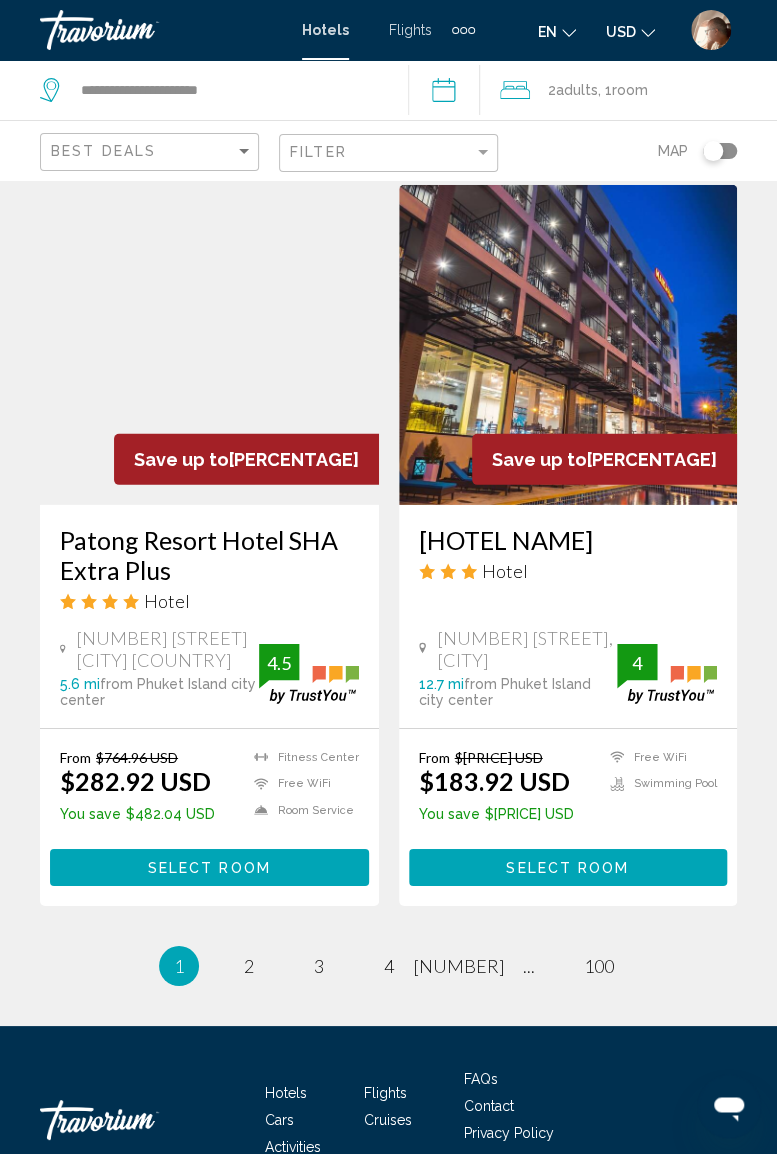 scroll, scrollTop: 3988, scrollLeft: 0, axis: vertical 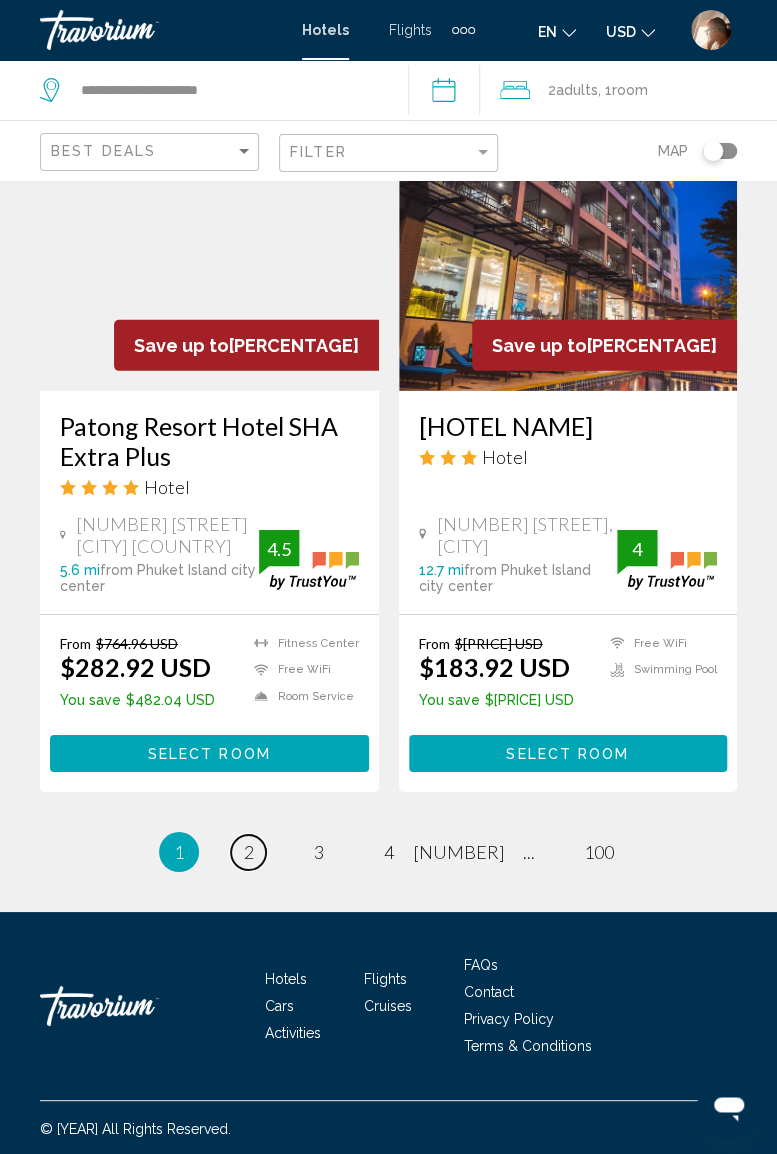 click on "2" at bounding box center [249, 852] 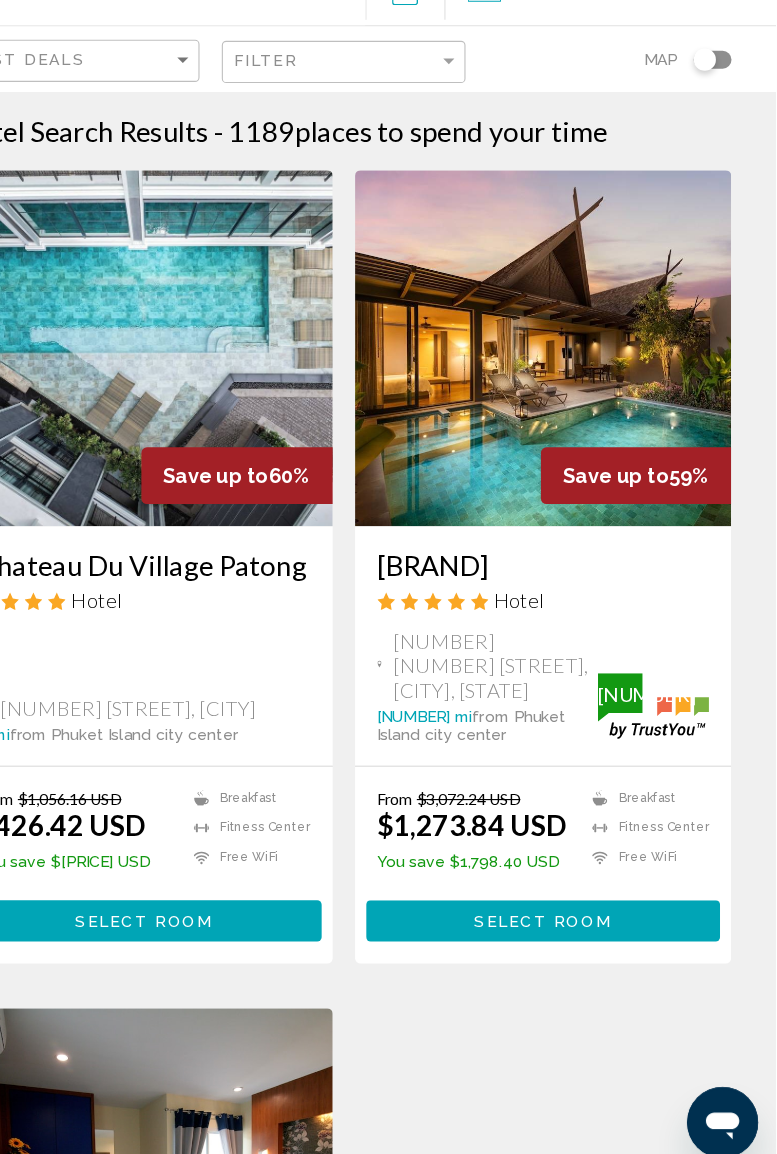 scroll, scrollTop: 0, scrollLeft: 0, axis: both 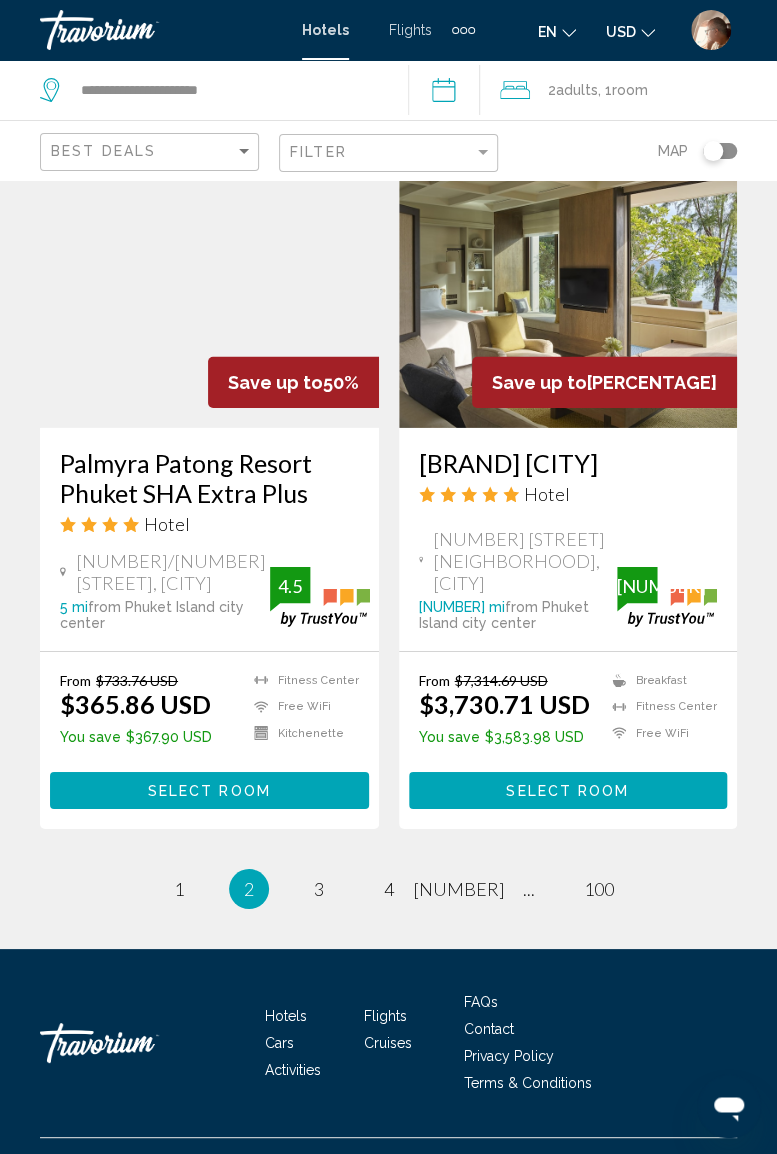 click on "3" at bounding box center [179, 889] 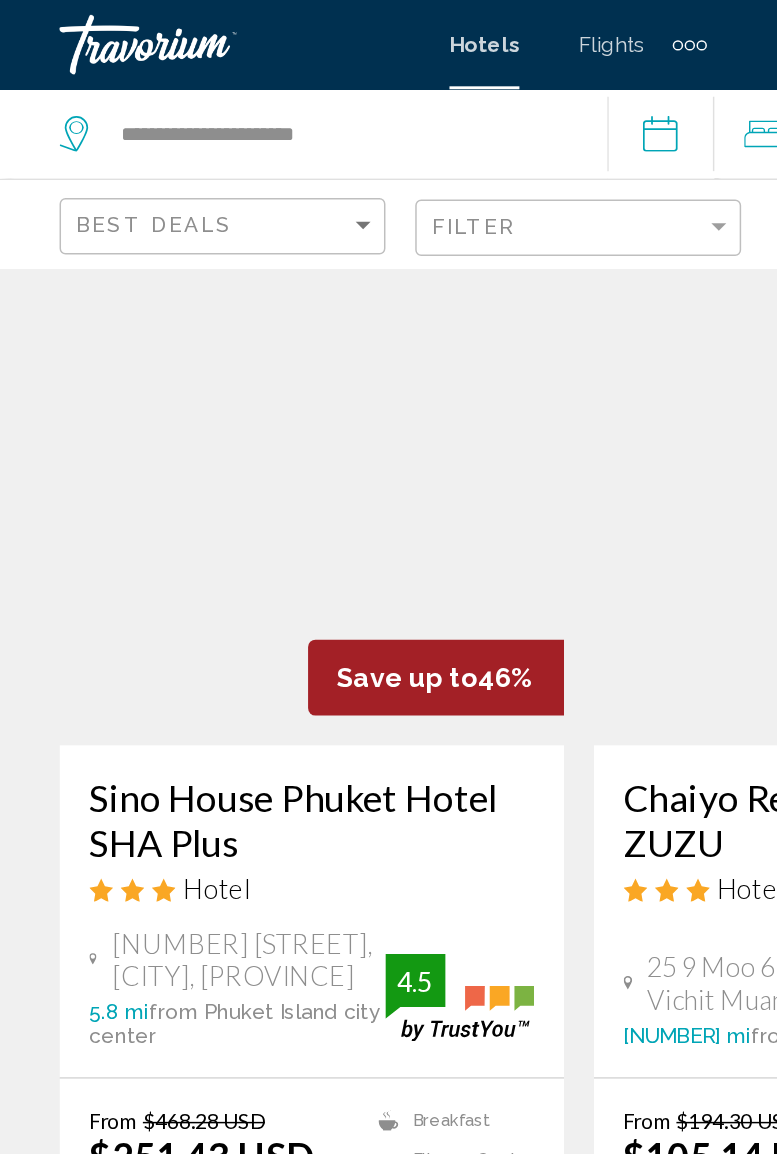 scroll, scrollTop: 0, scrollLeft: 0, axis: both 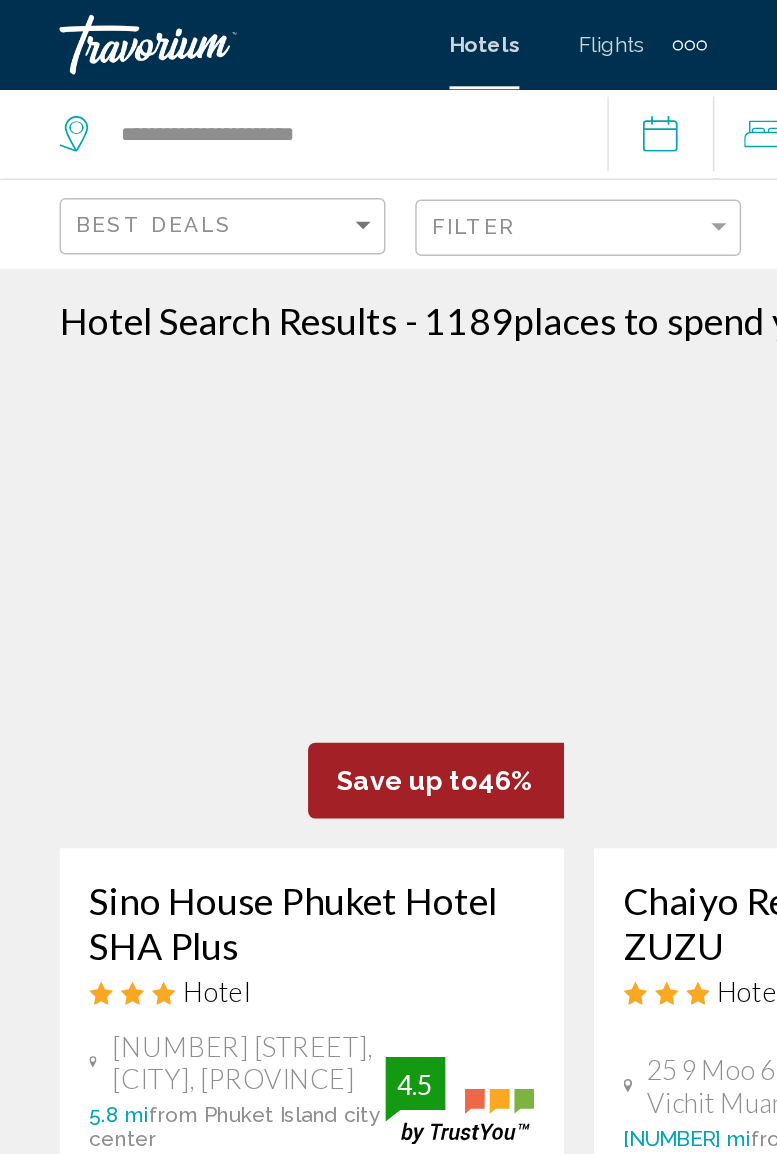 click at bounding box center (140, 30) 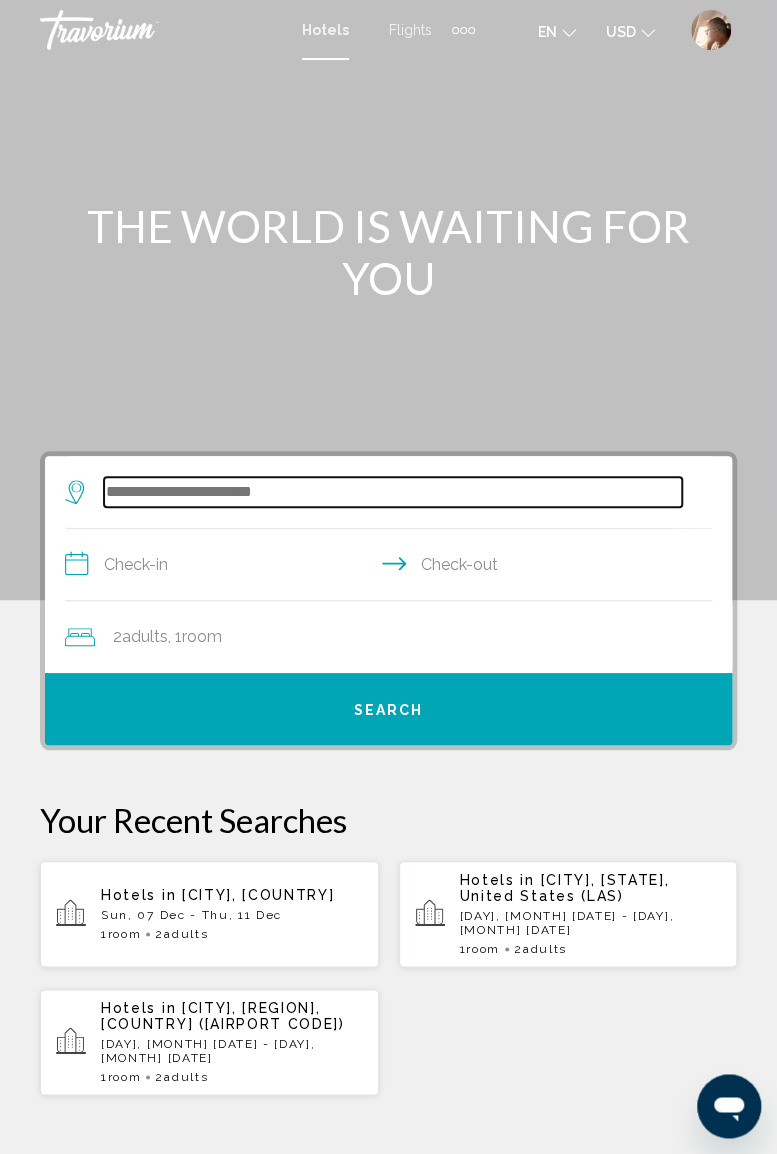 click at bounding box center (393, 492) 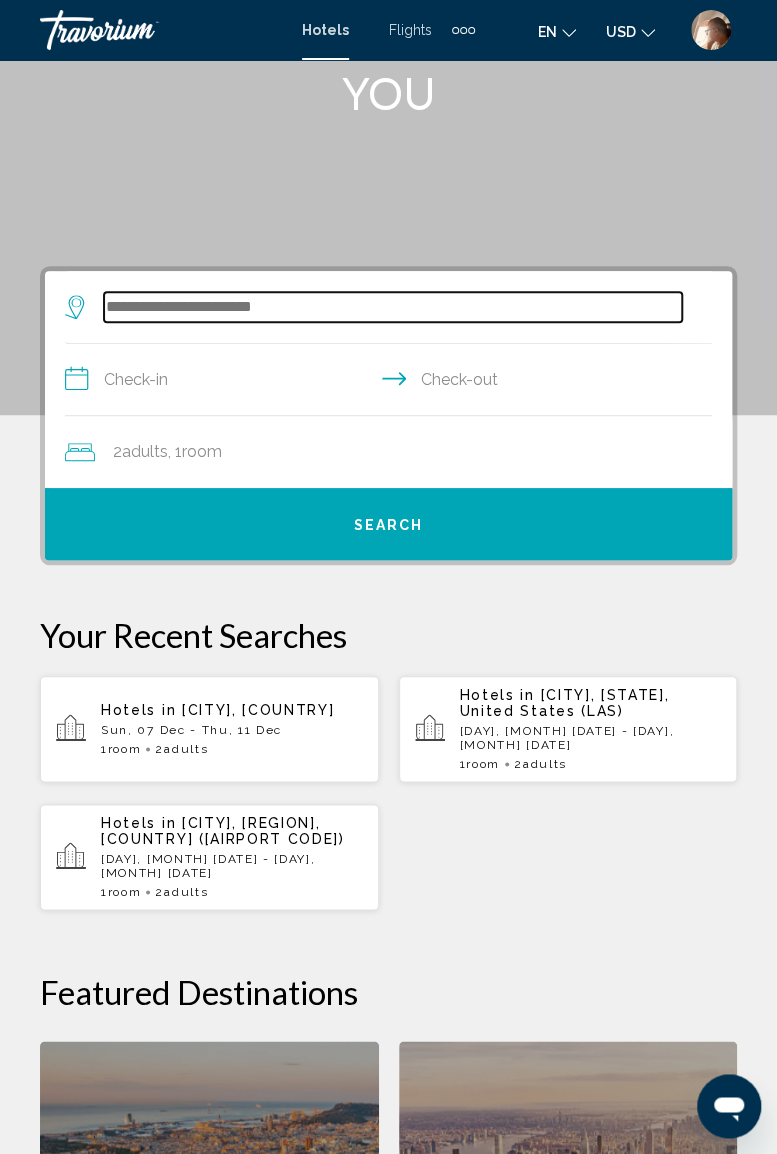 scroll, scrollTop: 184, scrollLeft: 0, axis: vertical 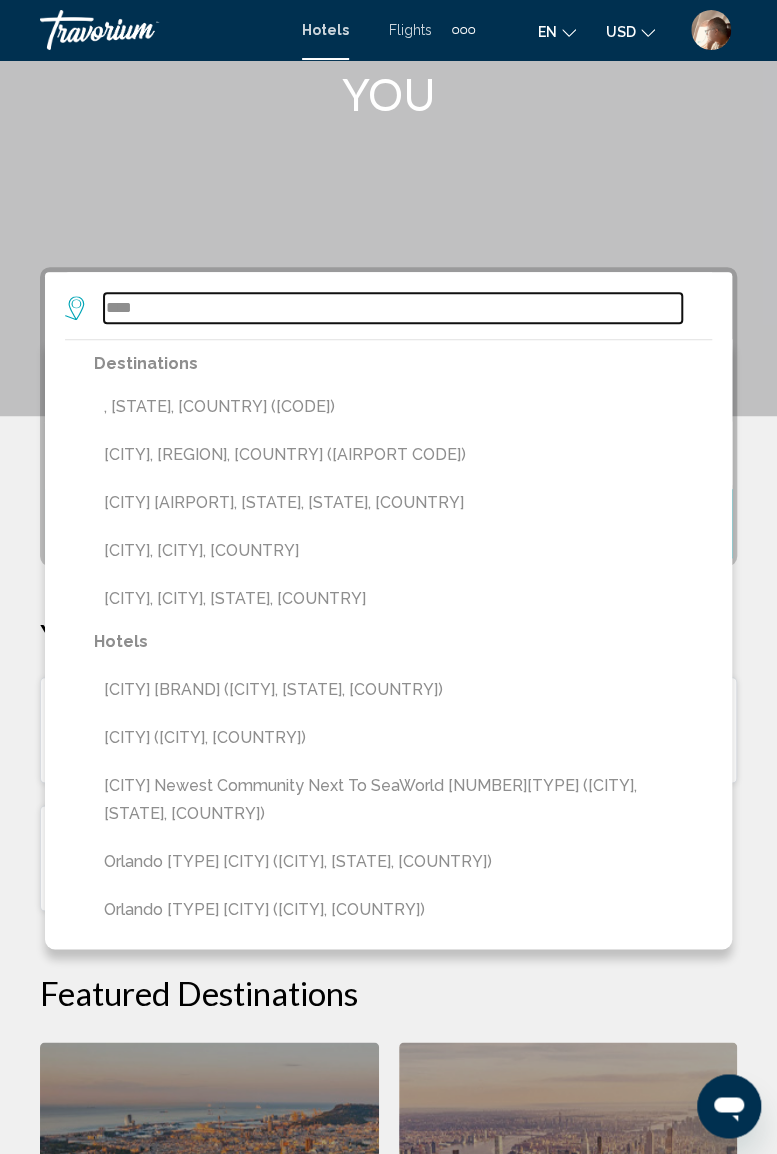 type on "****" 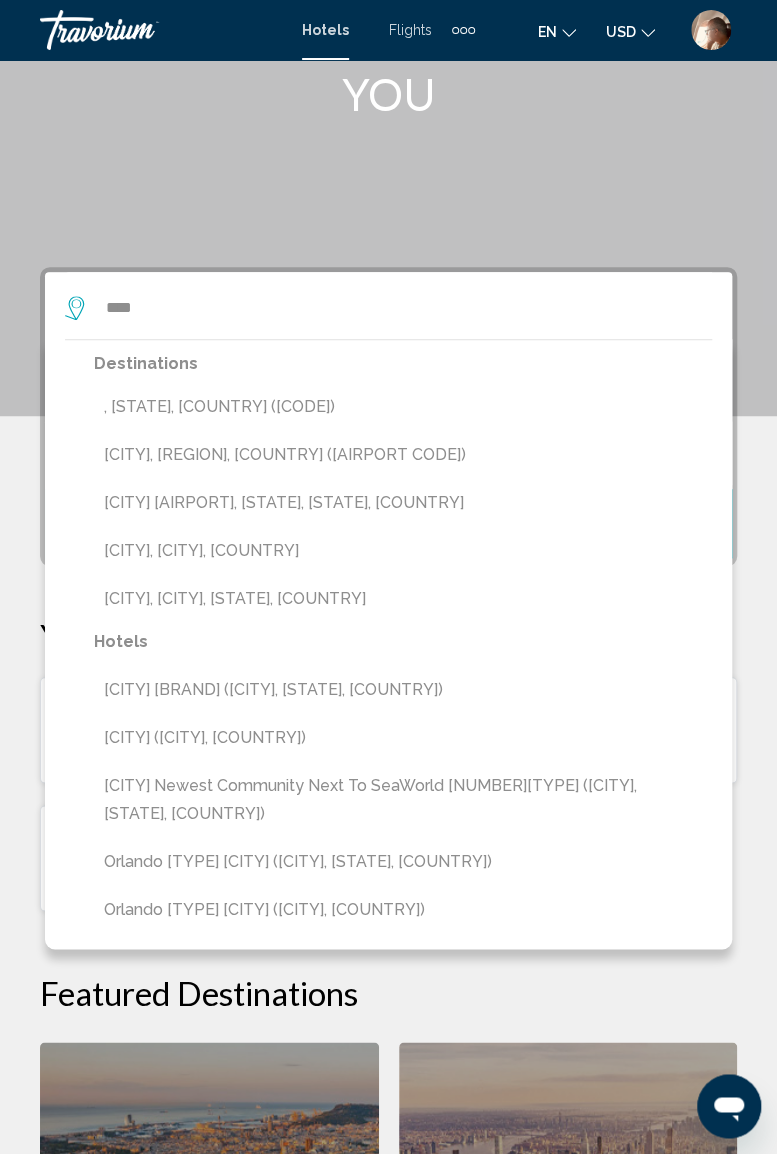 click on ", [STATE], [COUNTRY] ([CODE])" at bounding box center [403, 407] 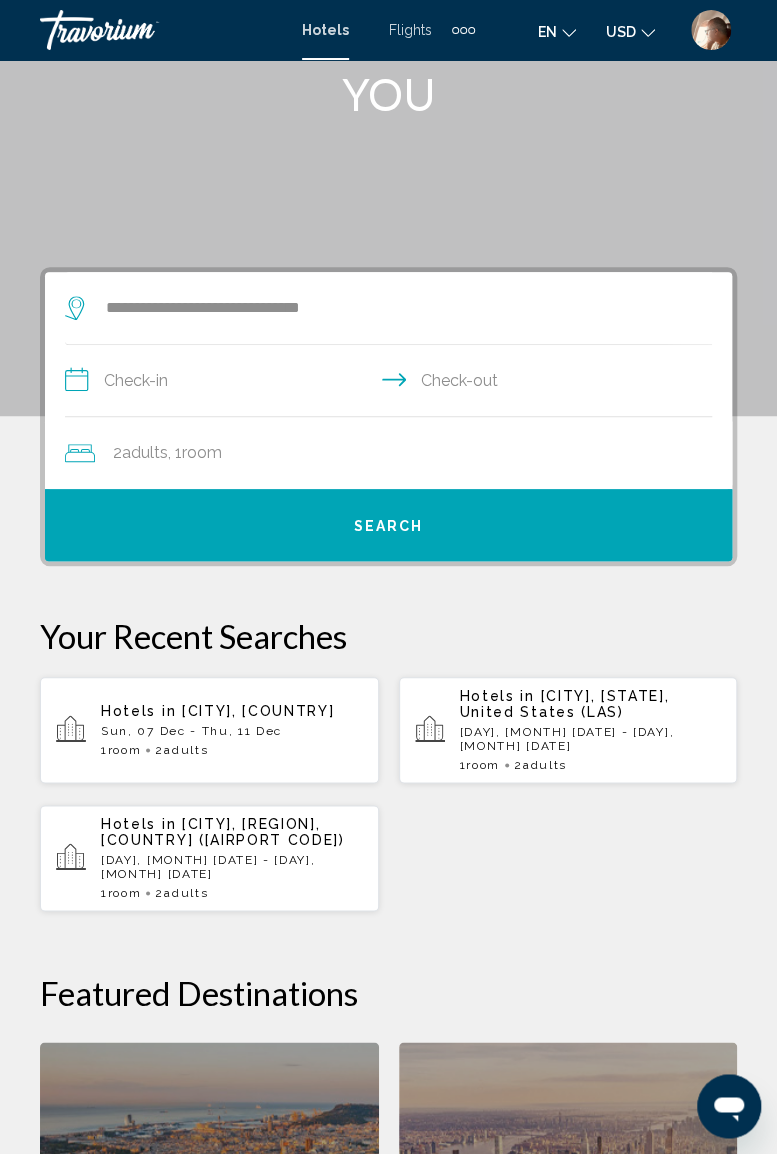 click on "**********" at bounding box center (392, 383) 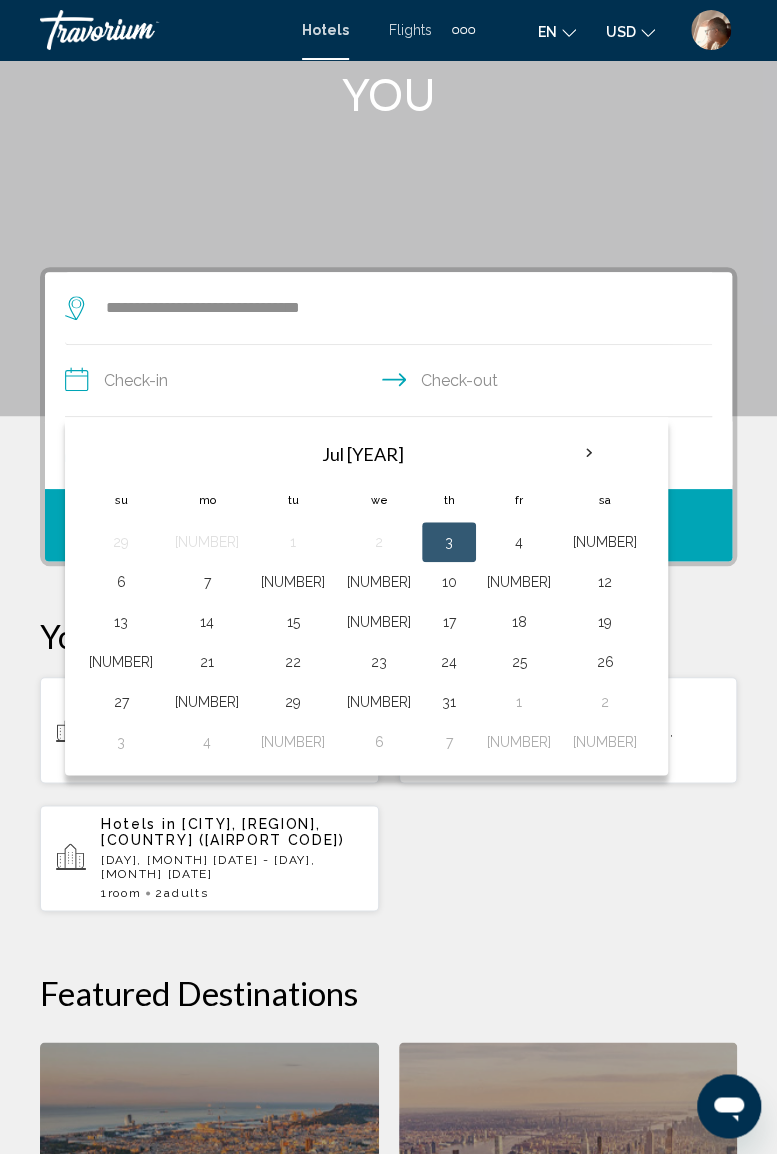 click at bounding box center (589, 453) 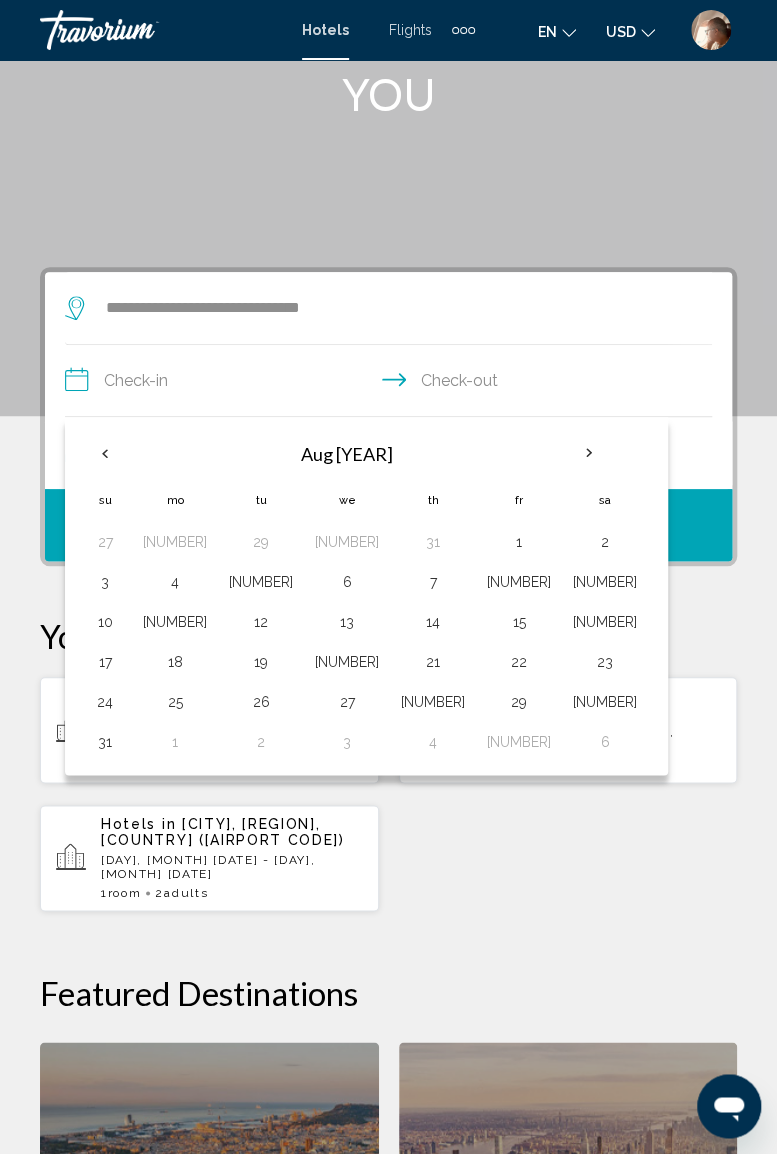 click on "10" at bounding box center [105, 622] 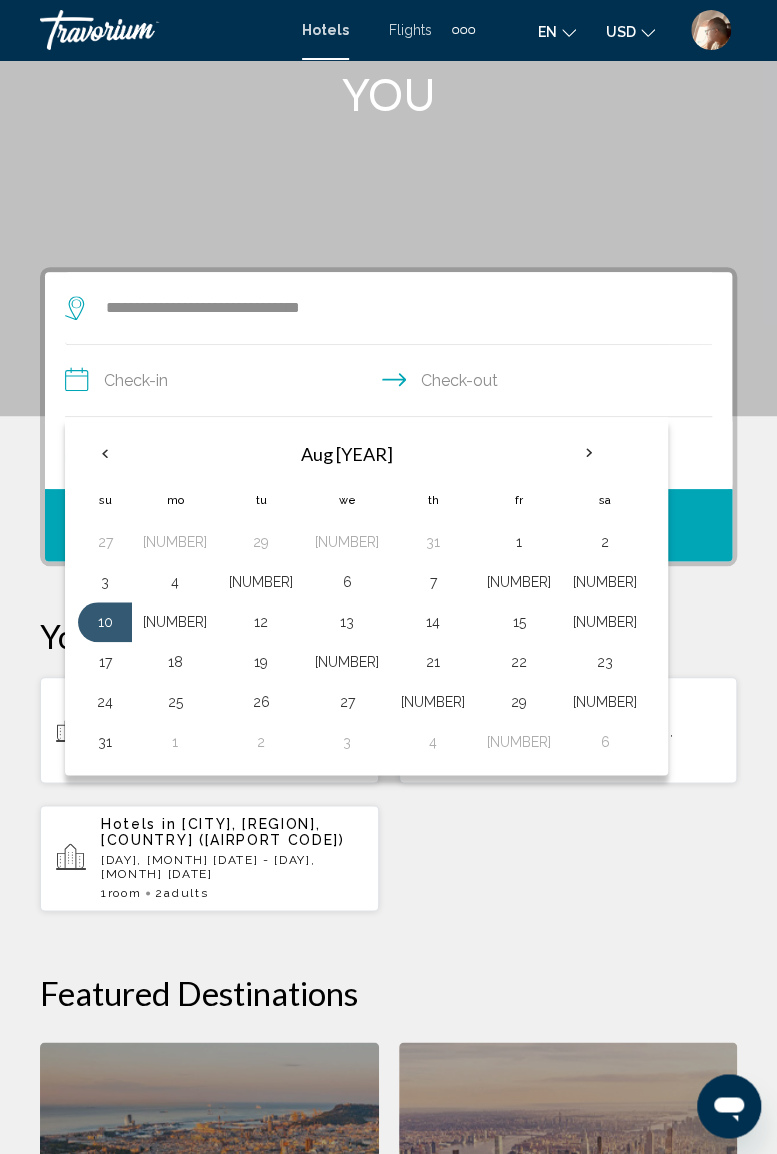 click on "14" at bounding box center [433, 622] 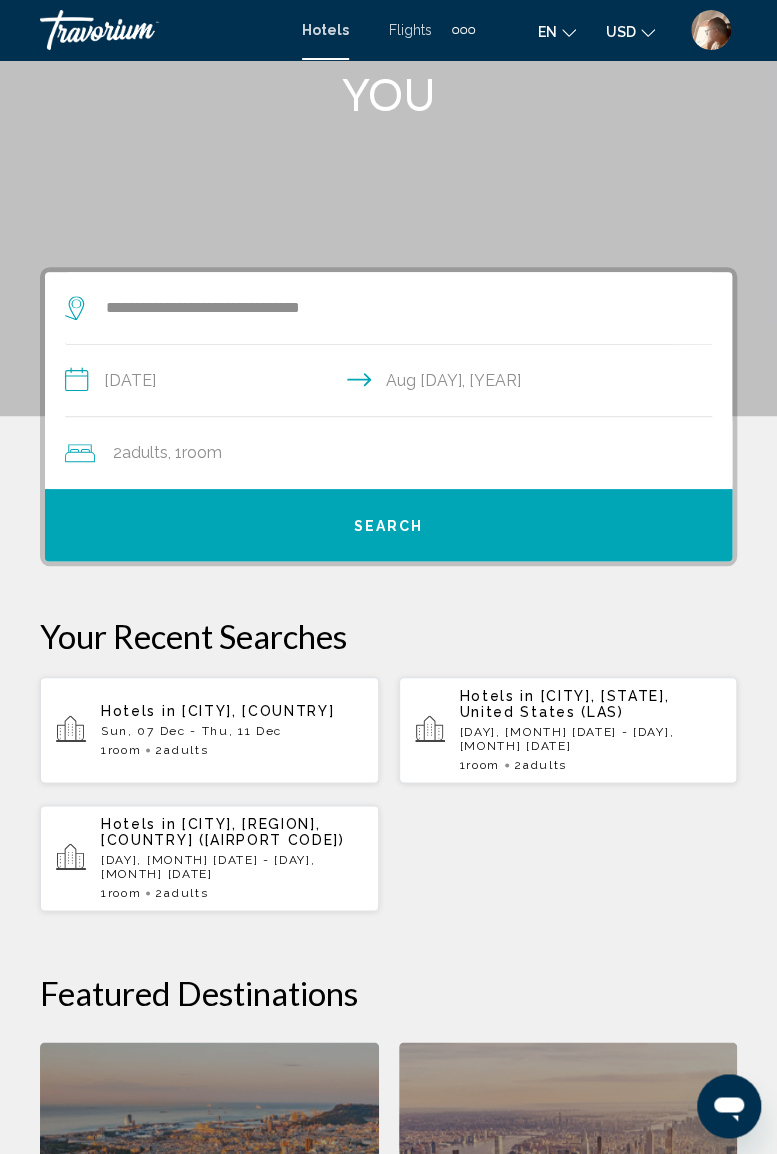 click on "[NUMBER] [ADULT_TYPE] [ADULT_TYPE] , [NUMBER] [CHILD_TYPE] [CHILD_TYPE] , [NUMBER] [ROOM_TYPE] [ROOM_TYPE]" at bounding box center [398, 453] 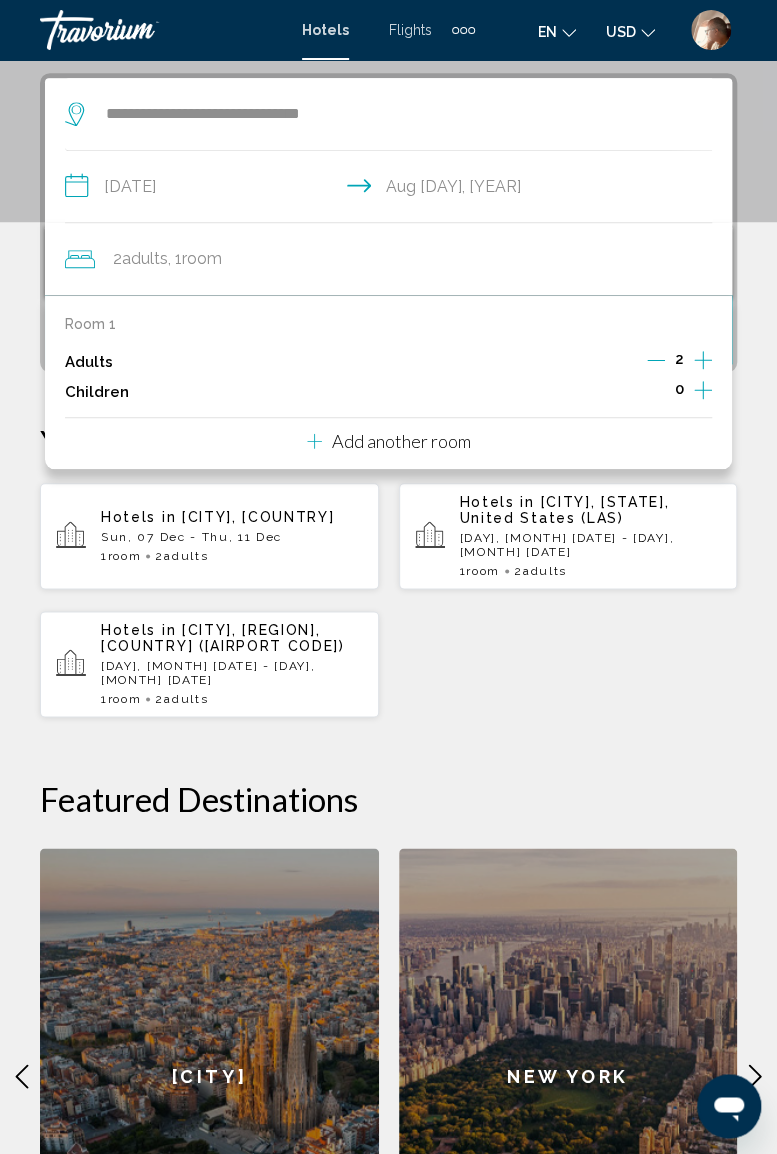 scroll, scrollTop: 386, scrollLeft: 0, axis: vertical 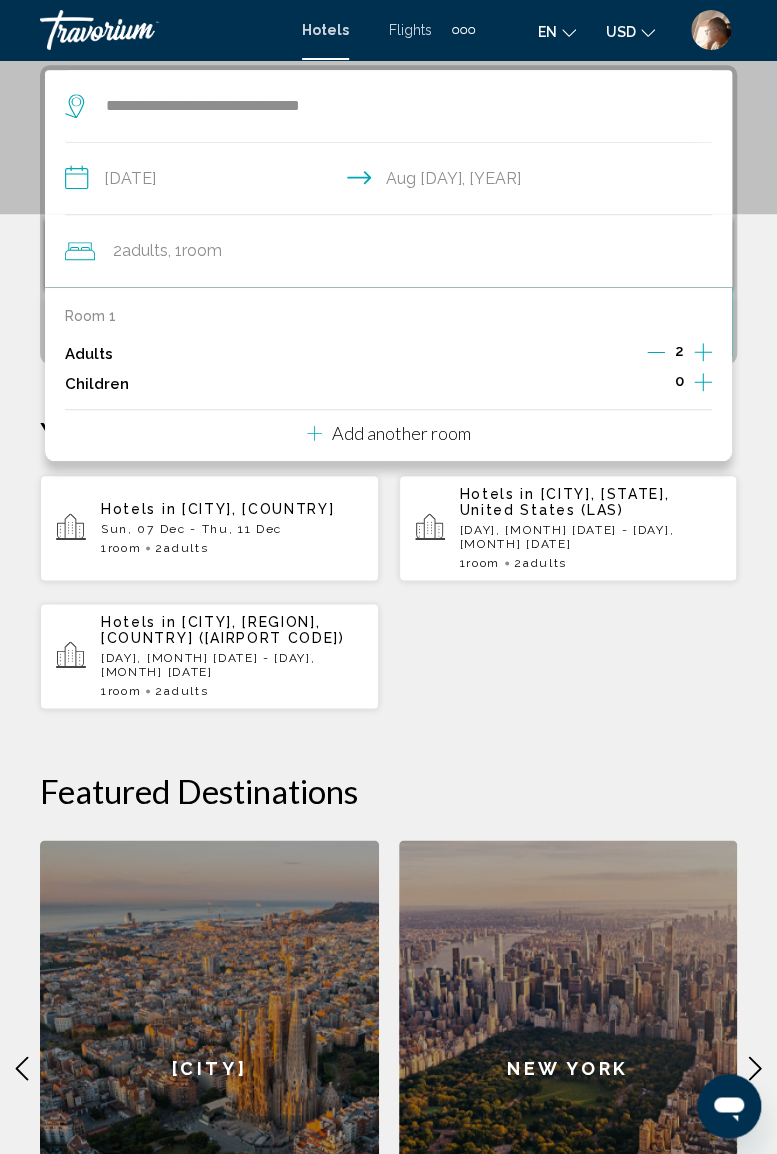 click at bounding box center (703, 382) 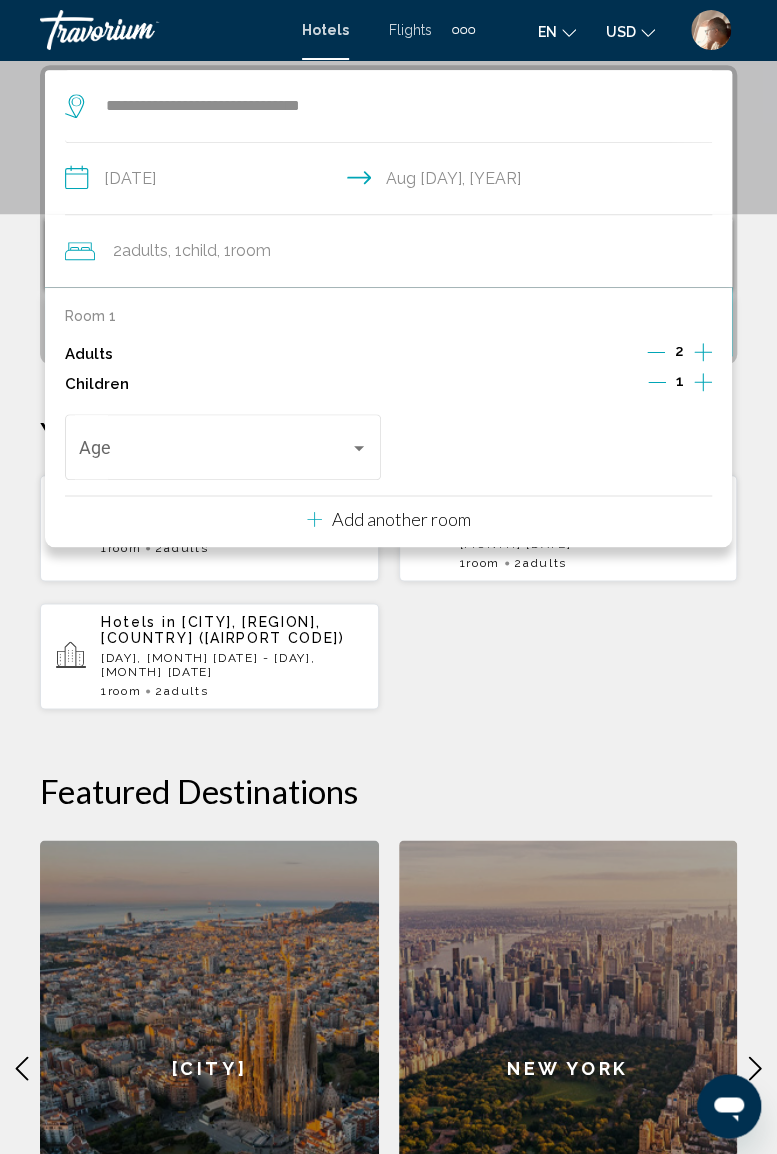 click at bounding box center [703, 382] 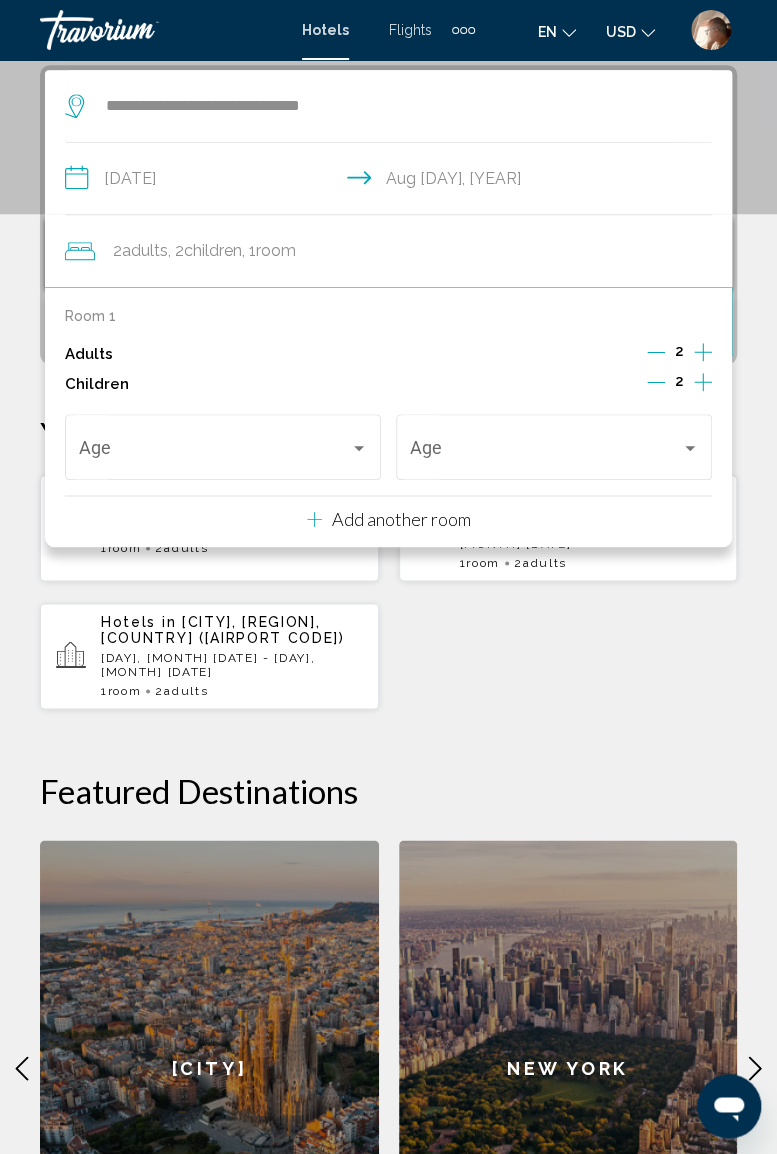 click at bounding box center [359, 448] 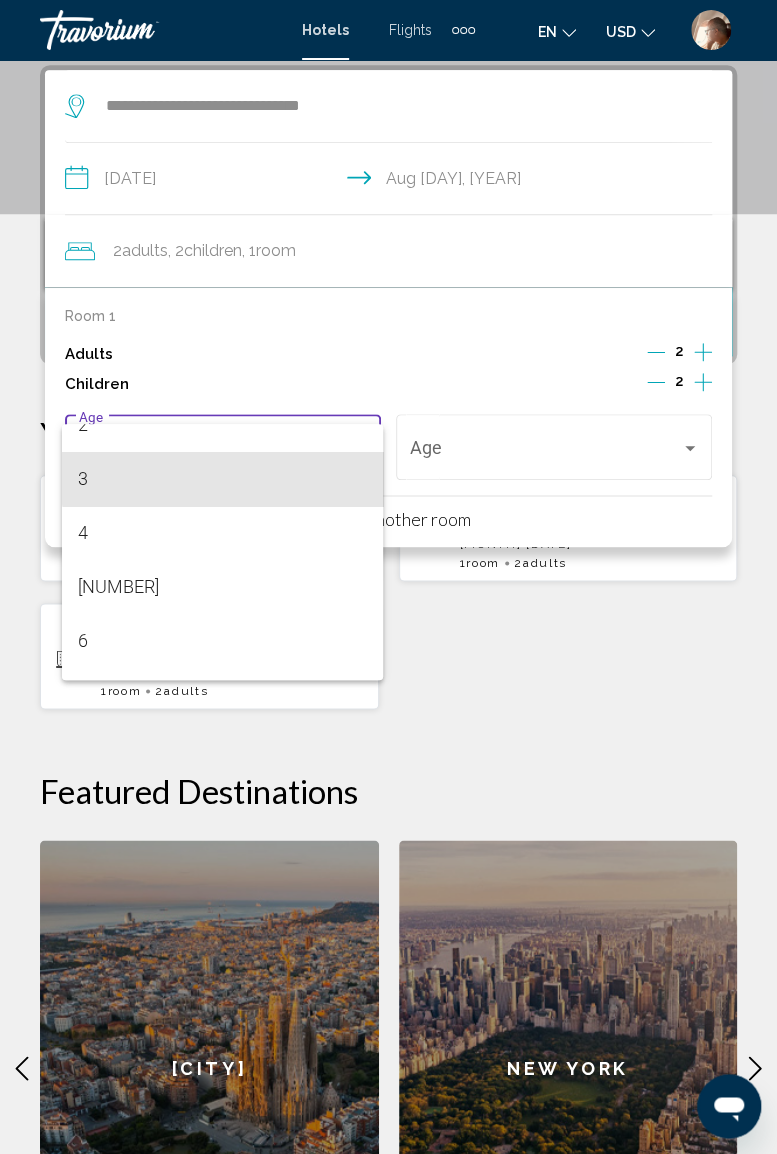 scroll, scrollTop: 142, scrollLeft: 0, axis: vertical 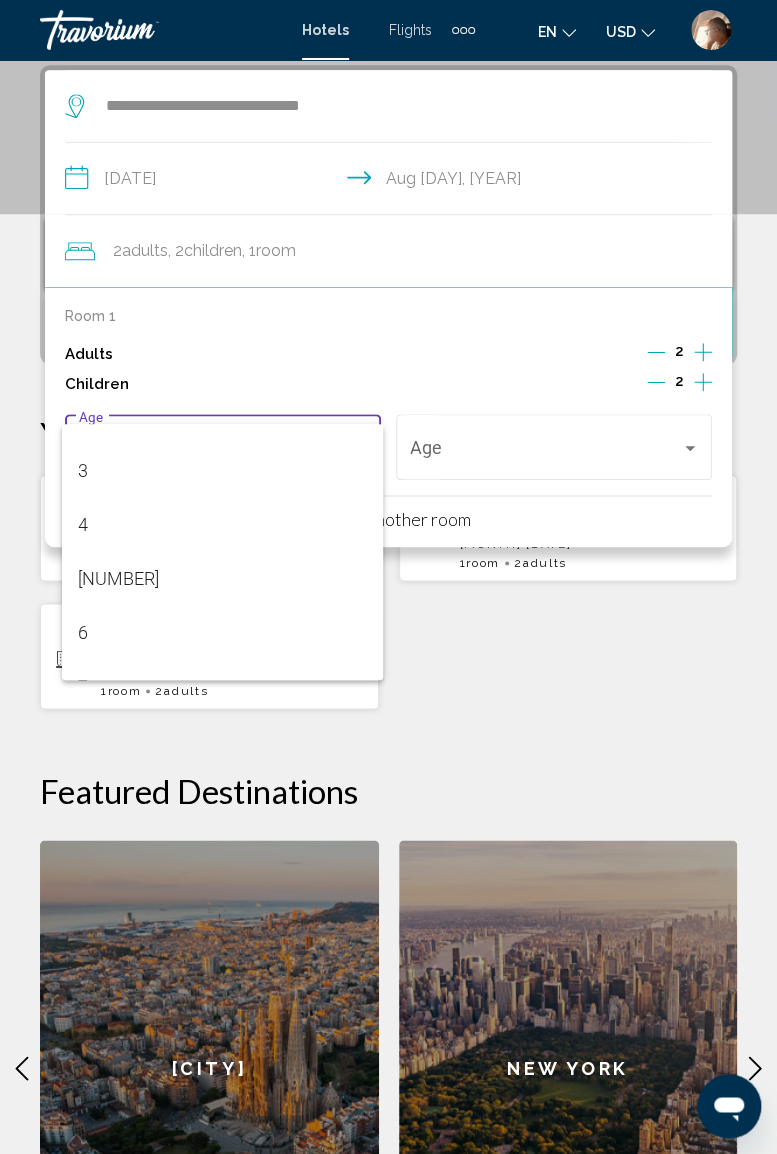 click on "[NUMBER]" at bounding box center [222, 579] 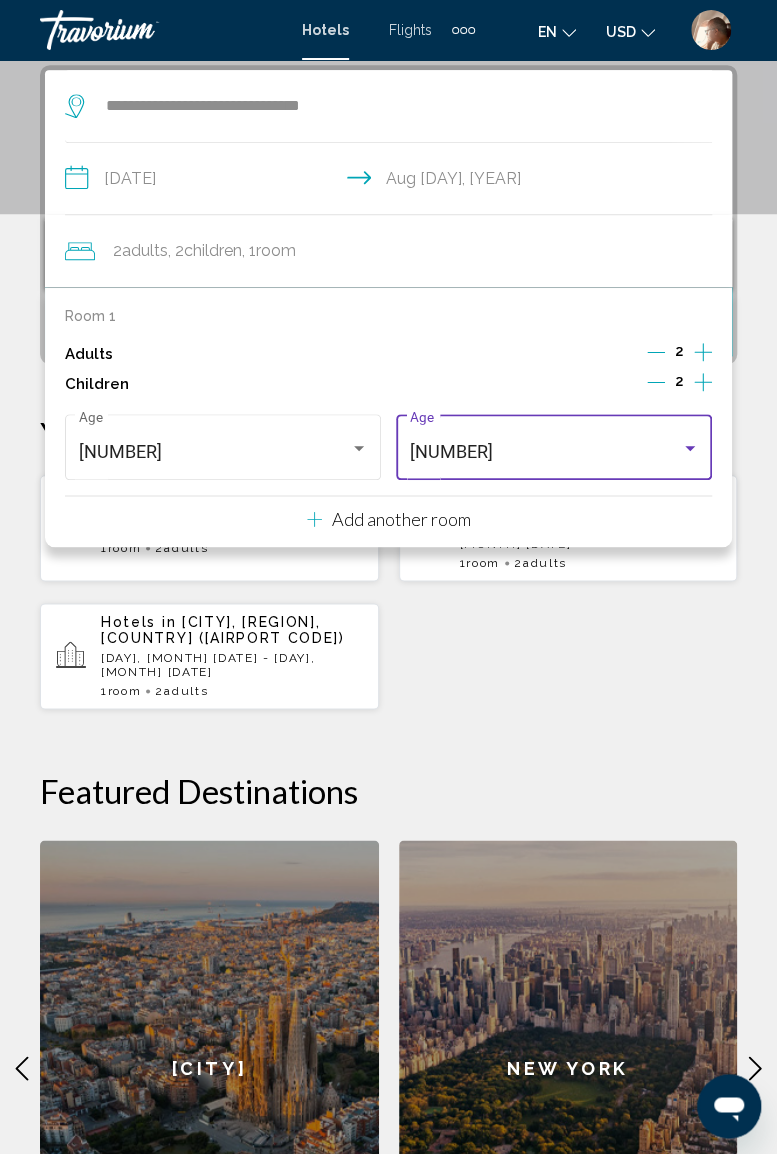click at bounding box center [690, 448] 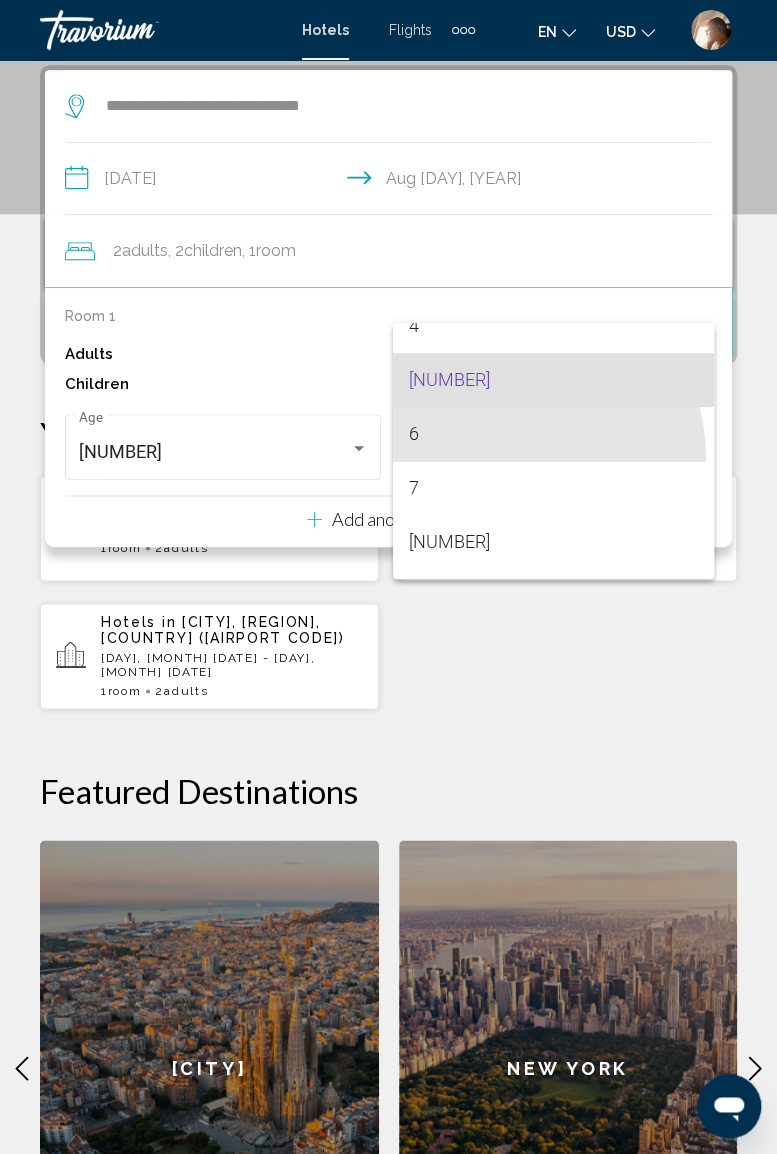 scroll, scrollTop: 305, scrollLeft: 0, axis: vertical 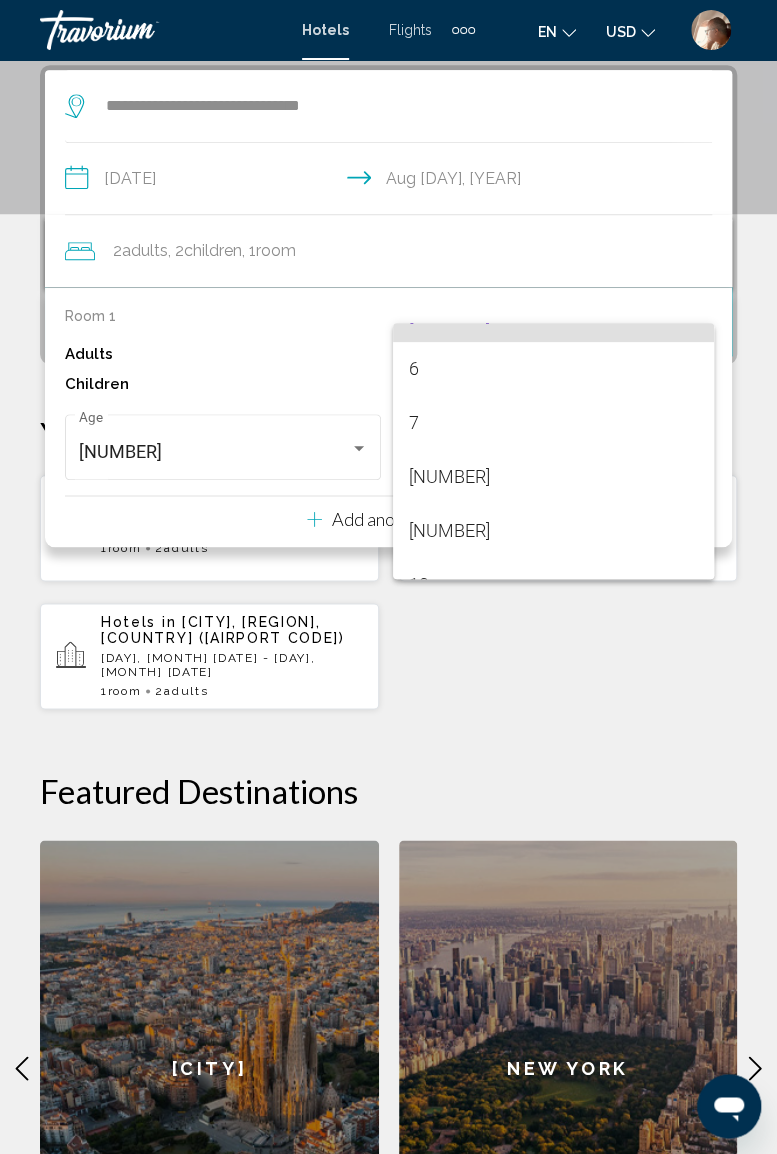 click on "[NUMBER]" at bounding box center [553, 477] 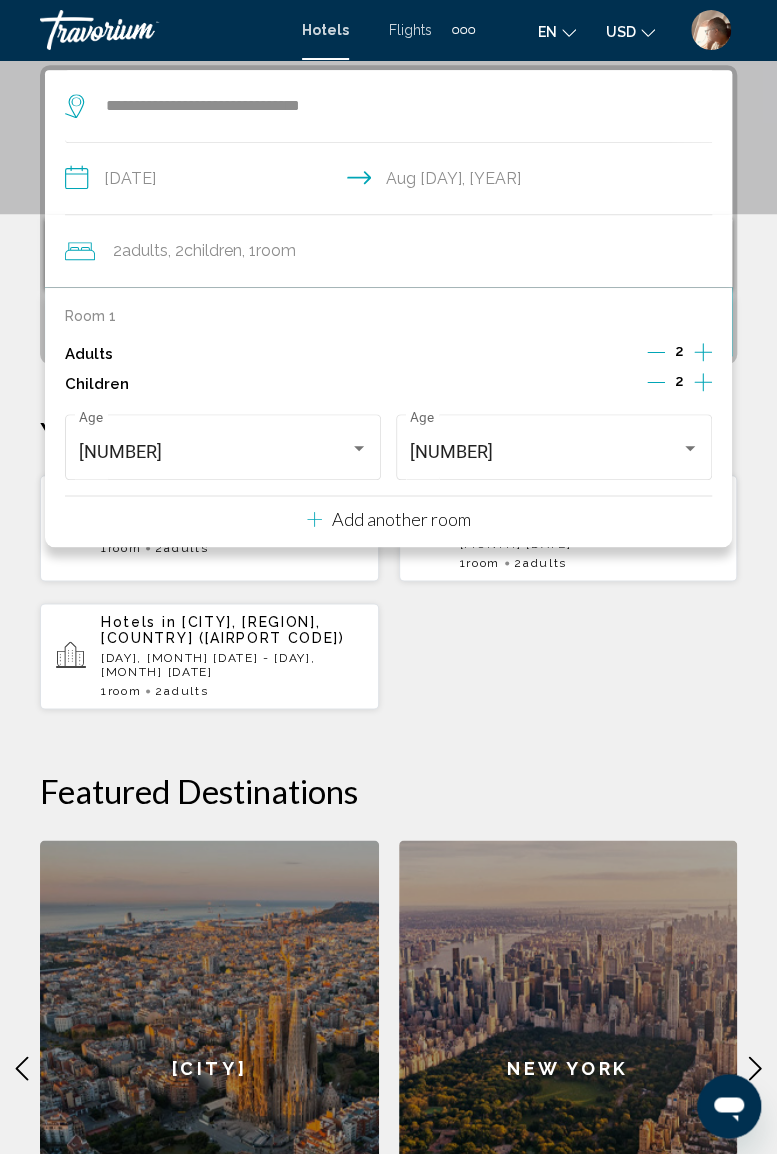 click on "Hotels in [CITY], [COUNTRY] [MONTH], [DATE] - [DAY], [MONTH] [DATE] [NUMBER] [ROOM_TYPE] [ROOM_TYPE] [NUMBER] [ADULT_TYPE] [ADULT_TYPE]
[NUMBER] Hotels in [CITY], [STATE], [COUNTRY] ([AIRPORT CODE]) [DAY], [MONTH] [DATE] - [DAY], [MONTH] [DATE] [NUMBER] [ROOM_TYPE] [ROOM_TYPE] [NUMBER] [ADULT_TYPE] [ADULT_TYPE]
[NUMBER]" at bounding box center (388, 592) 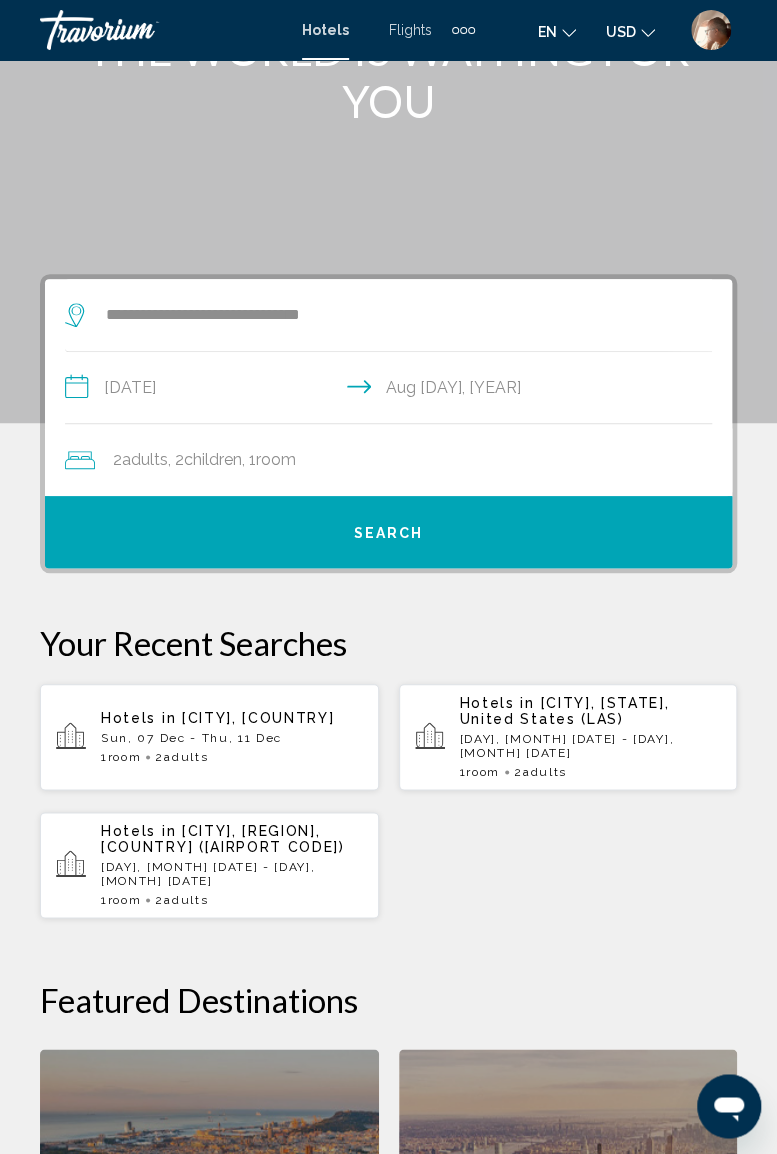 scroll, scrollTop: 171, scrollLeft: 0, axis: vertical 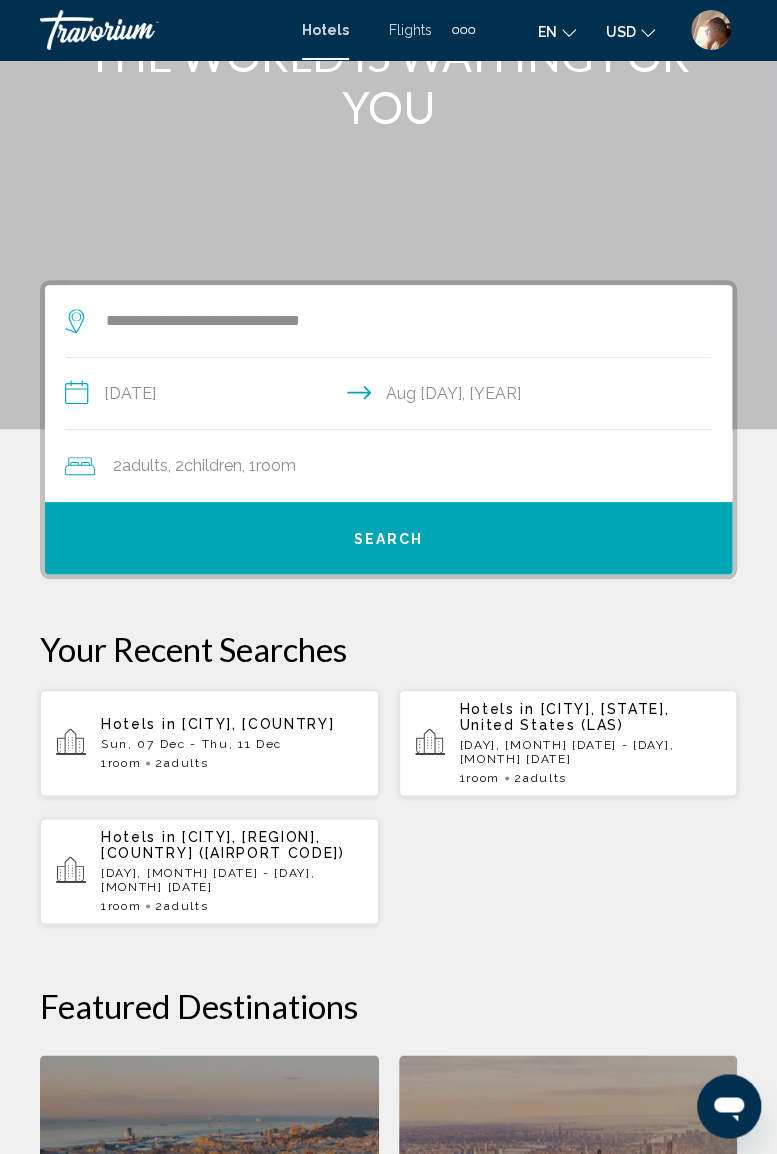 click on "Search" at bounding box center (389, 539) 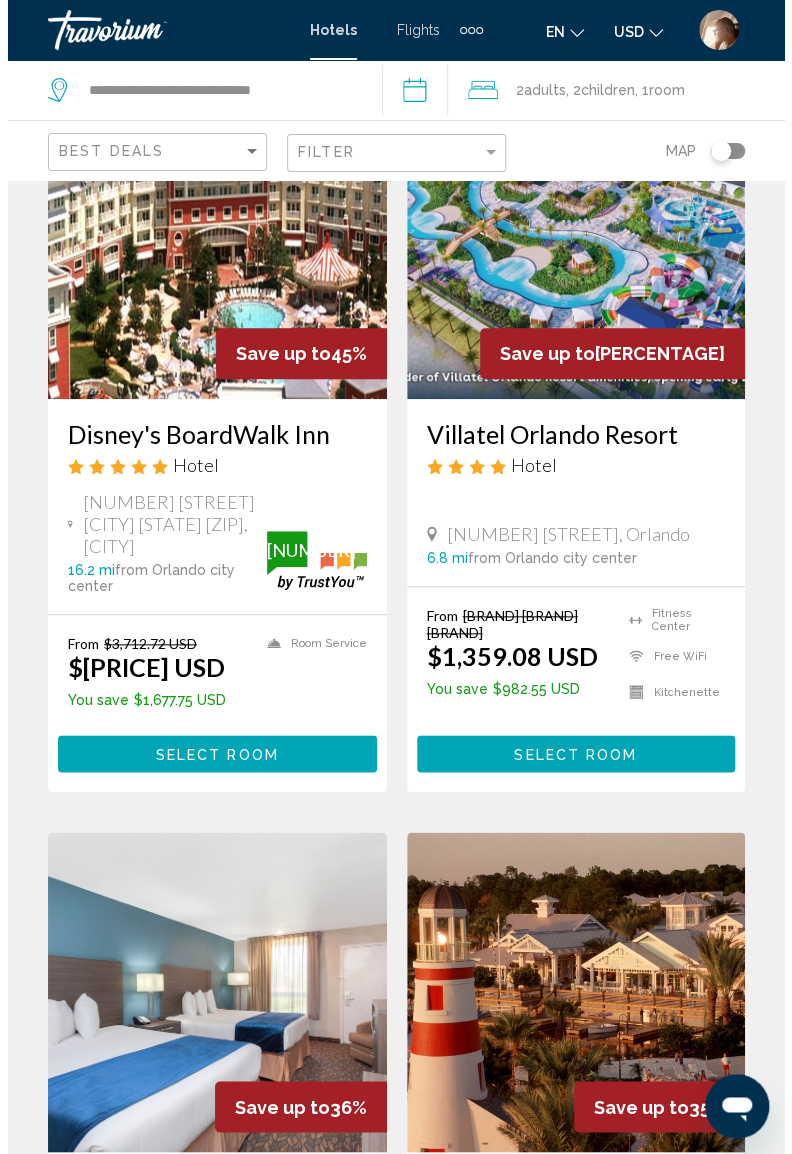 scroll, scrollTop: 0, scrollLeft: 0, axis: both 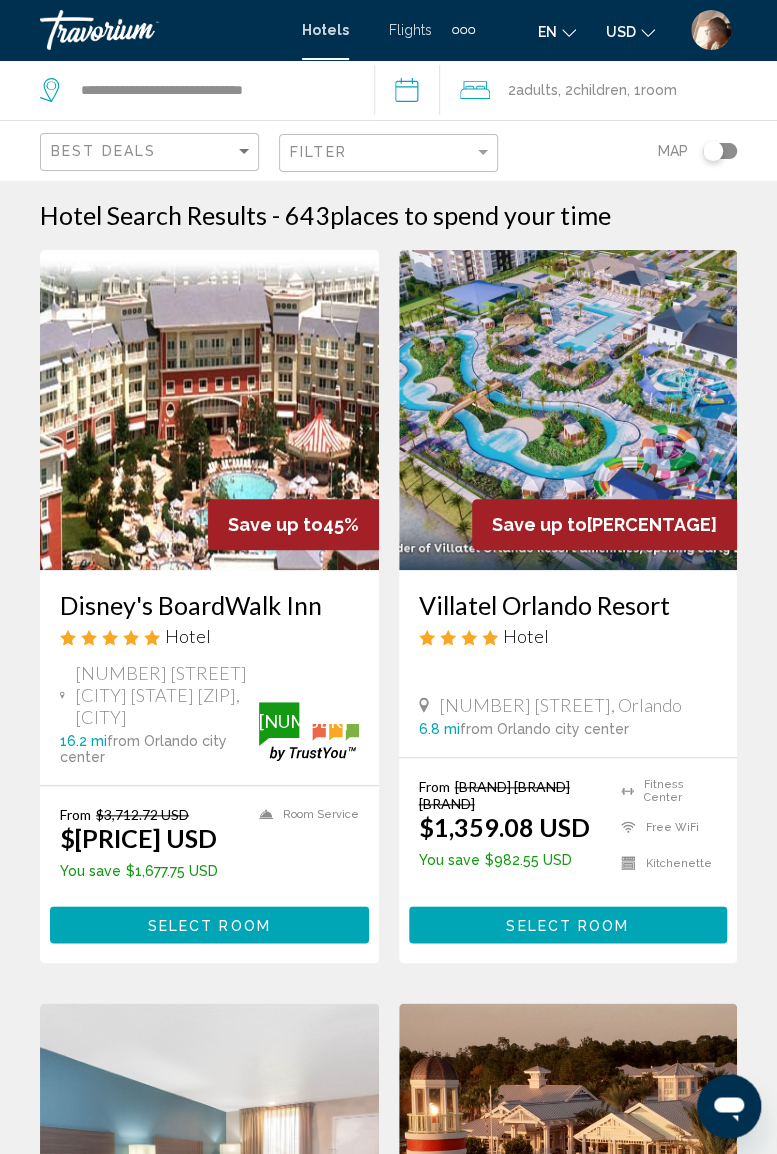 click on "**********" at bounding box center (411, 93) 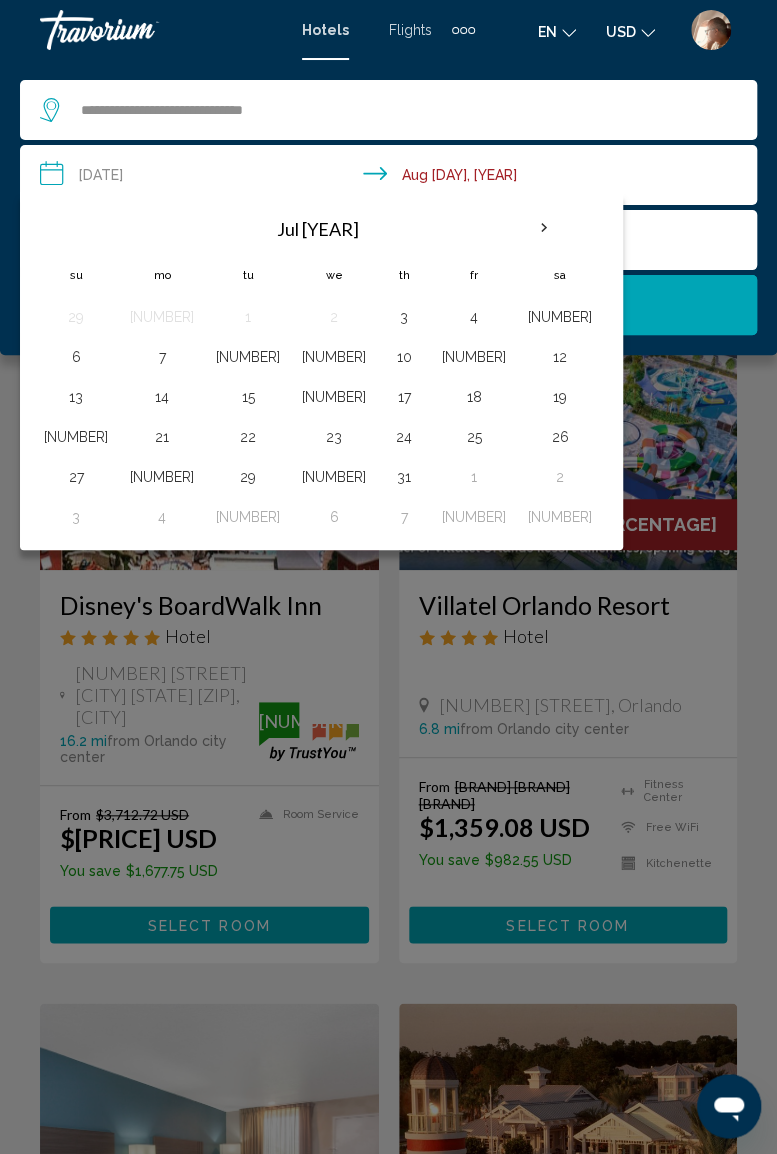 click at bounding box center [544, 228] 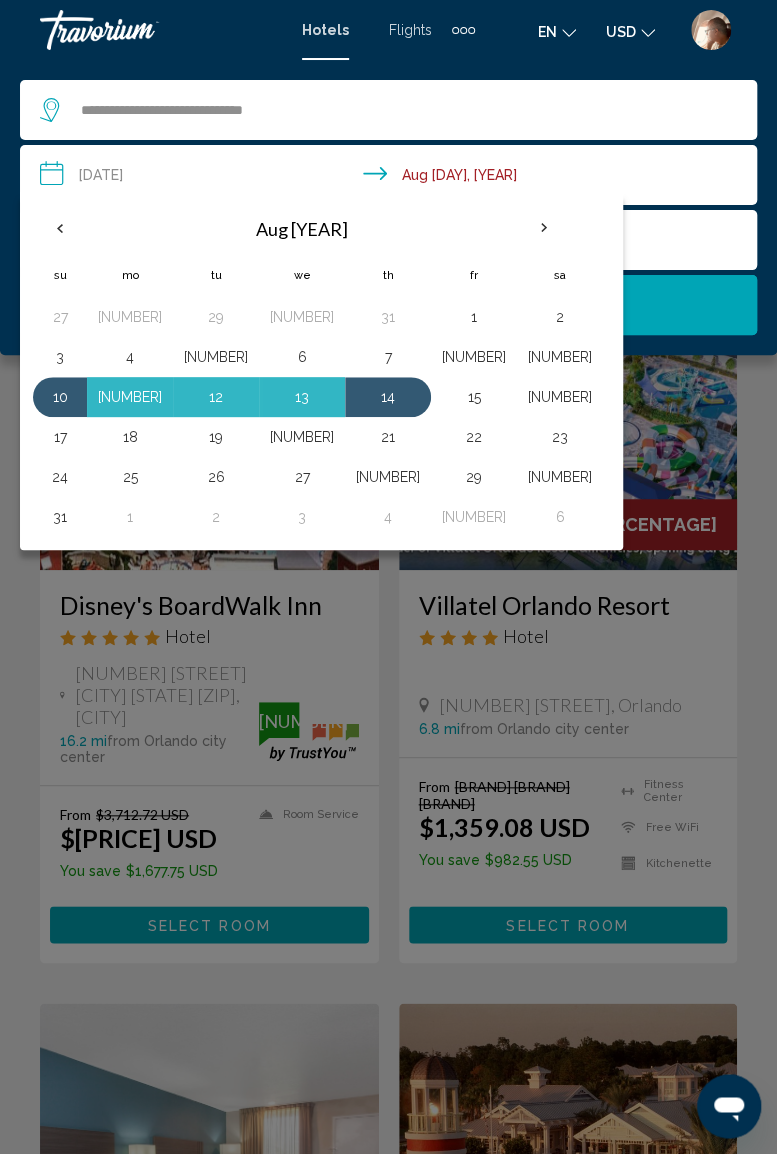 click on "10" at bounding box center (60, 397) 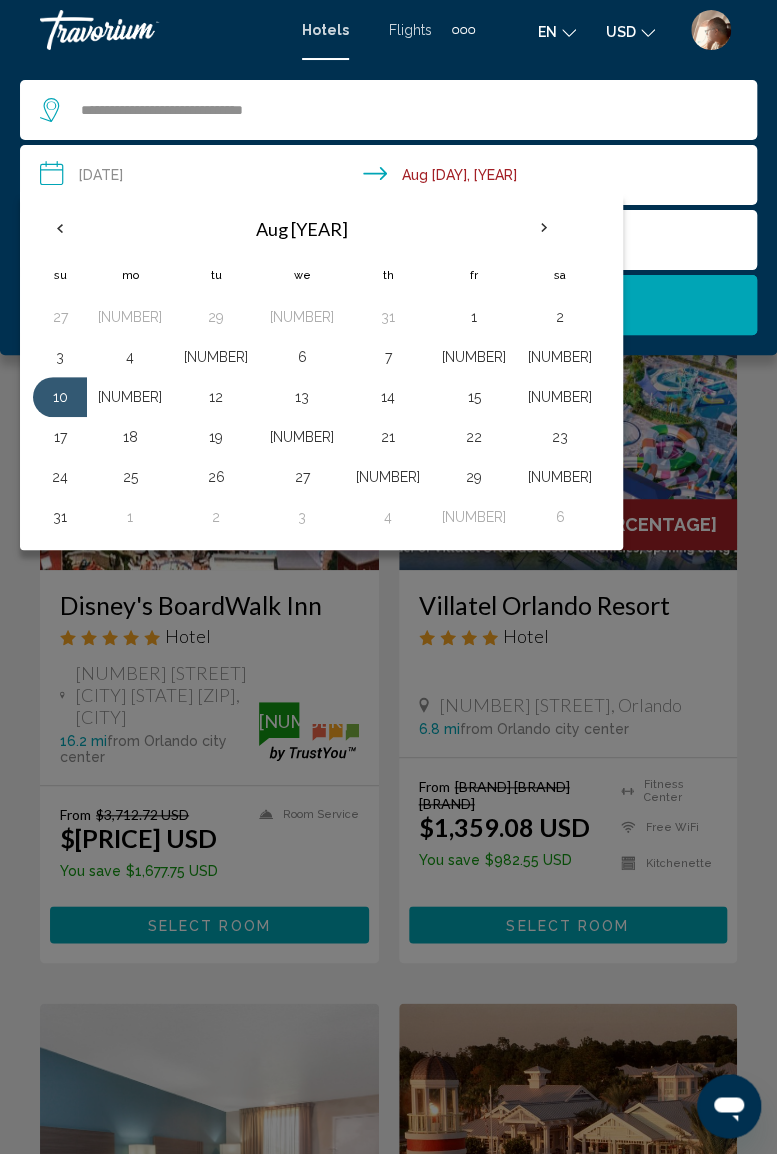 click on "17" at bounding box center (60, 437) 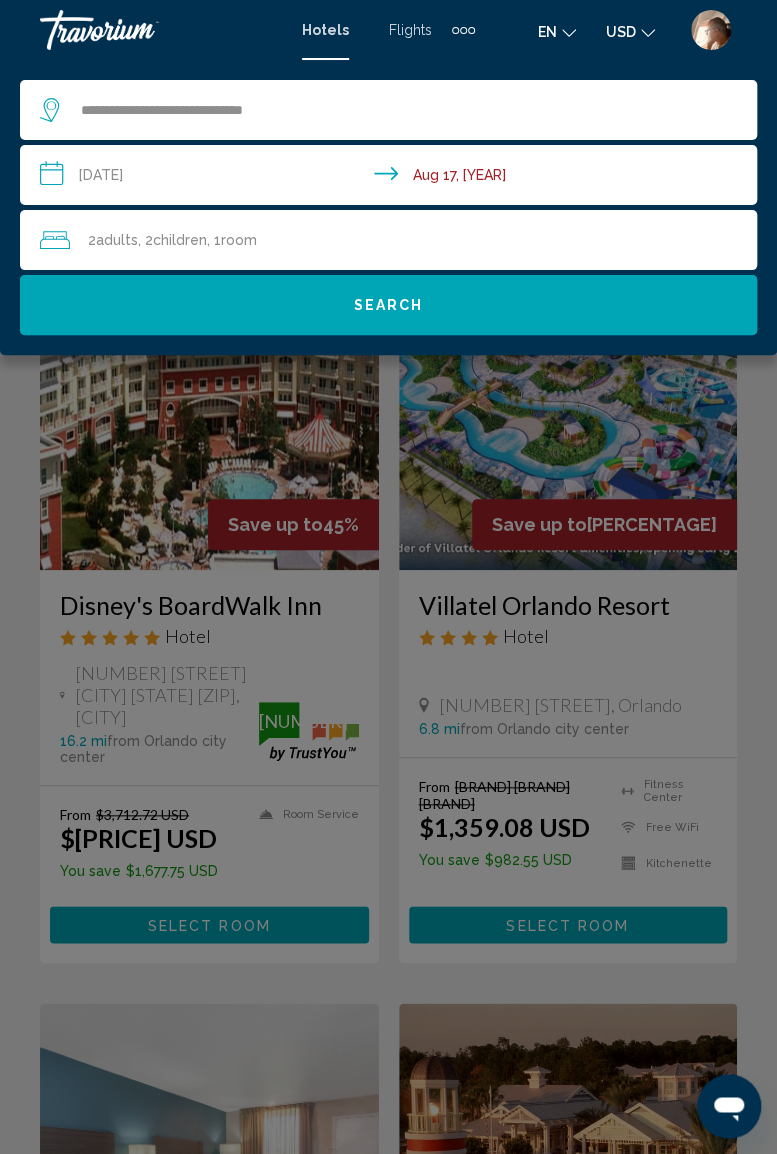 click on "Search" at bounding box center [389, 306] 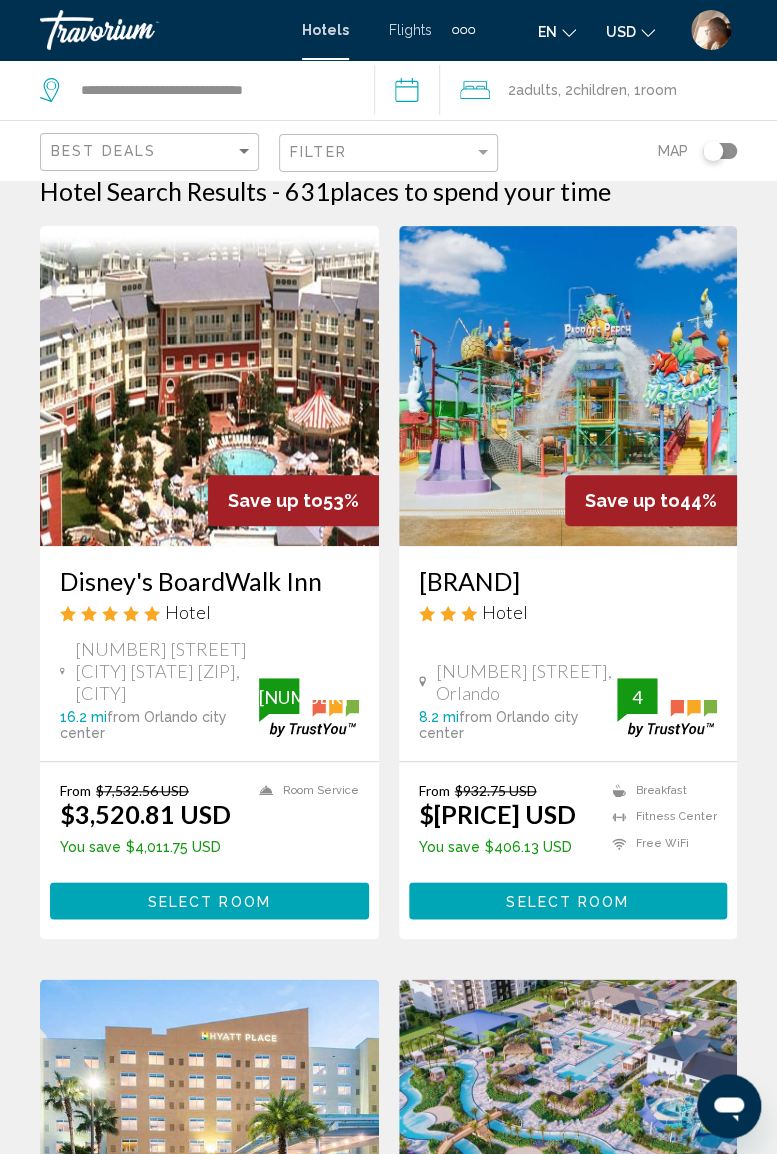 scroll, scrollTop: 0, scrollLeft: 0, axis: both 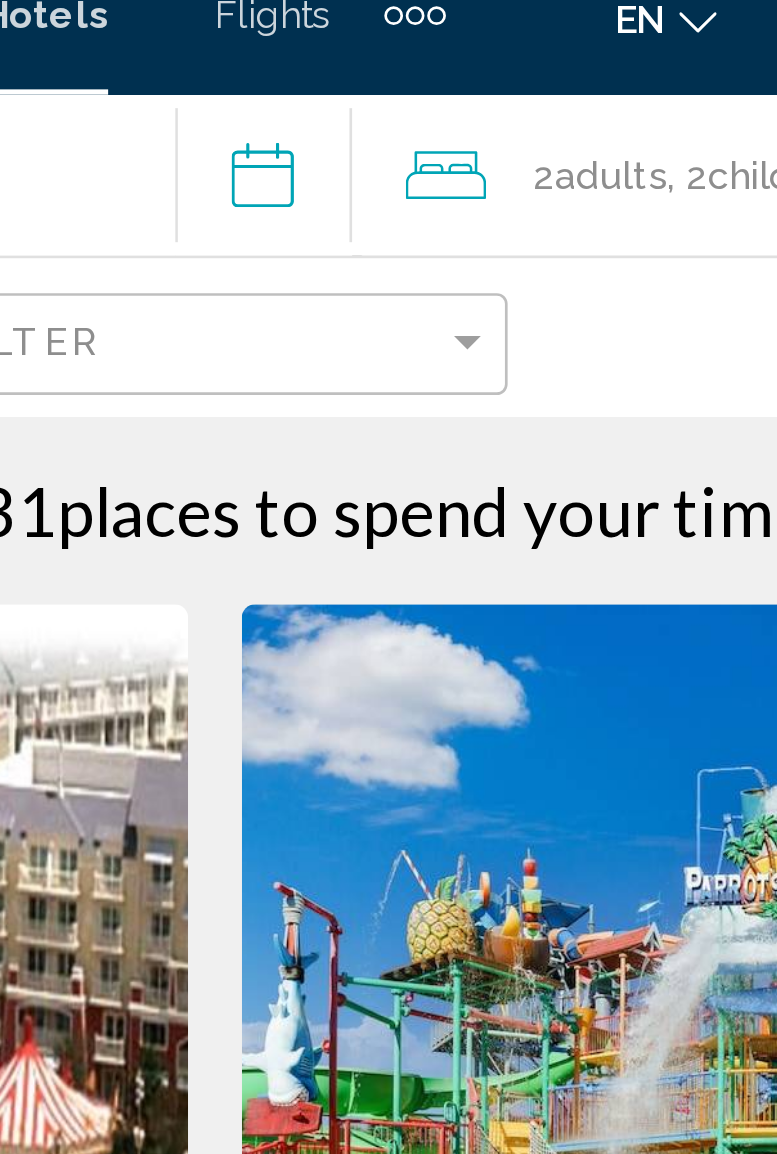 click on "**********" at bounding box center [411, 93] 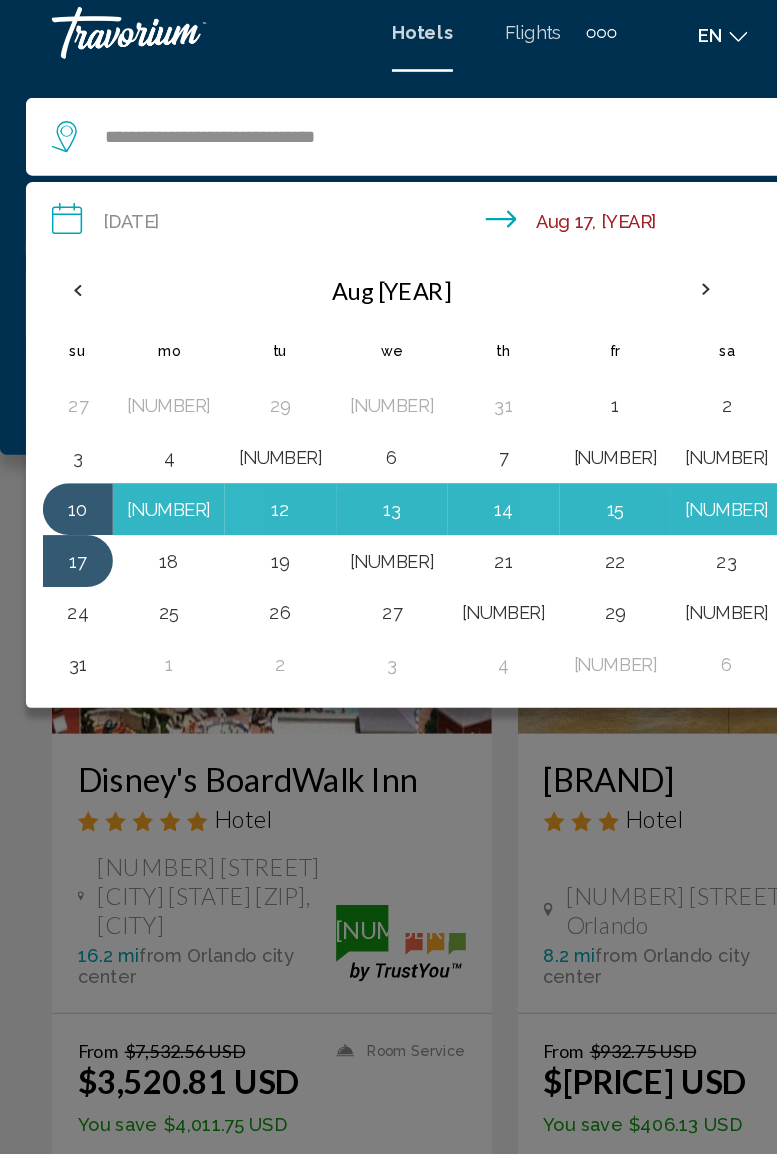 click at bounding box center [388, 577] 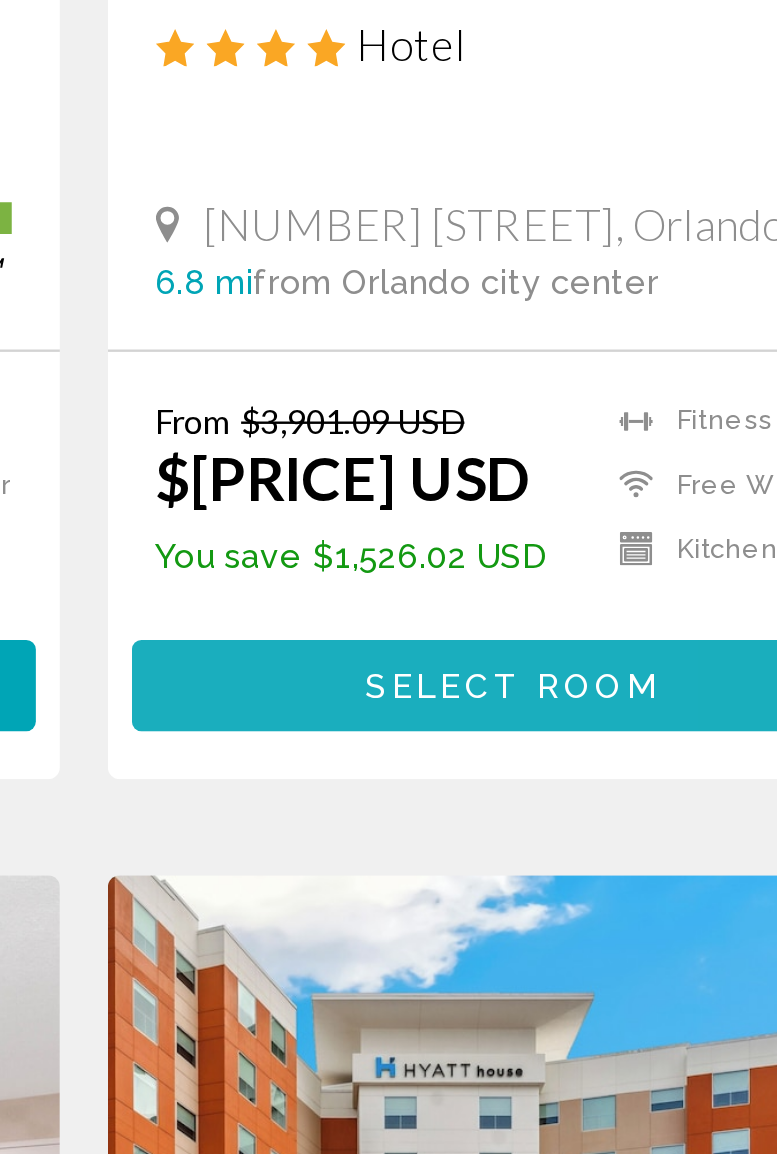 scroll, scrollTop: 823, scrollLeft: 0, axis: vertical 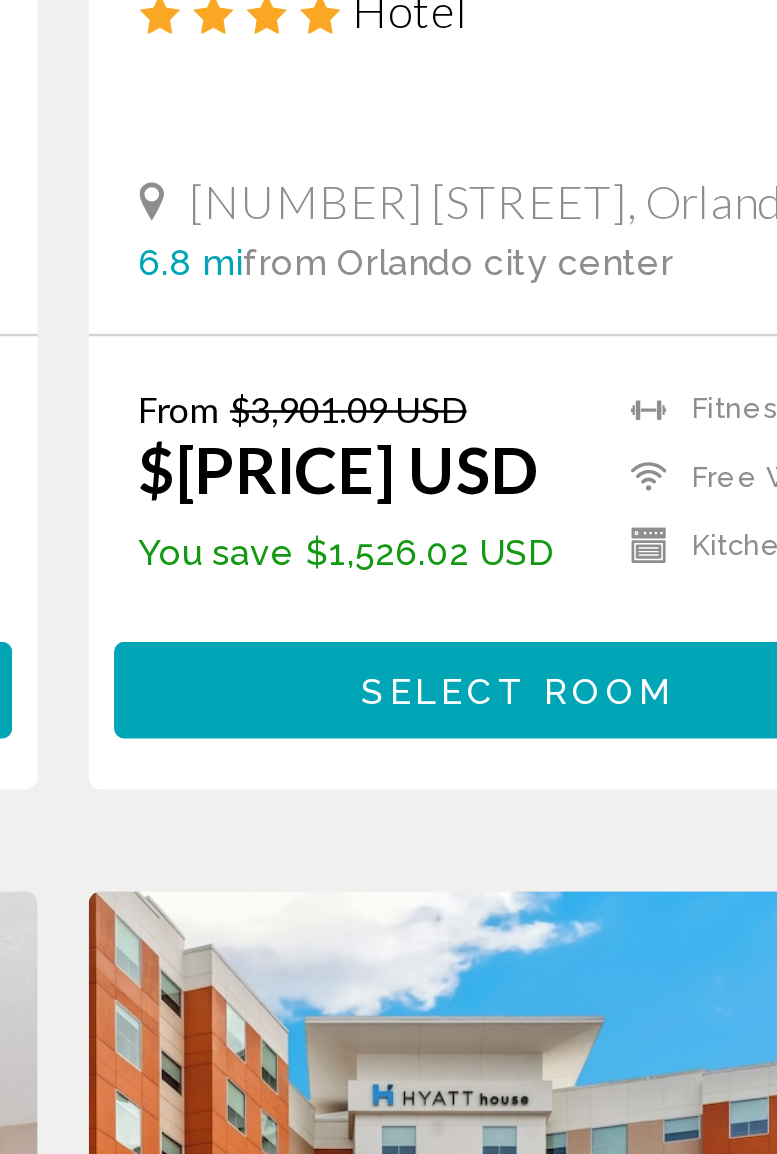 click on "$[PRICE] USD" at bounding box center (145, 15) 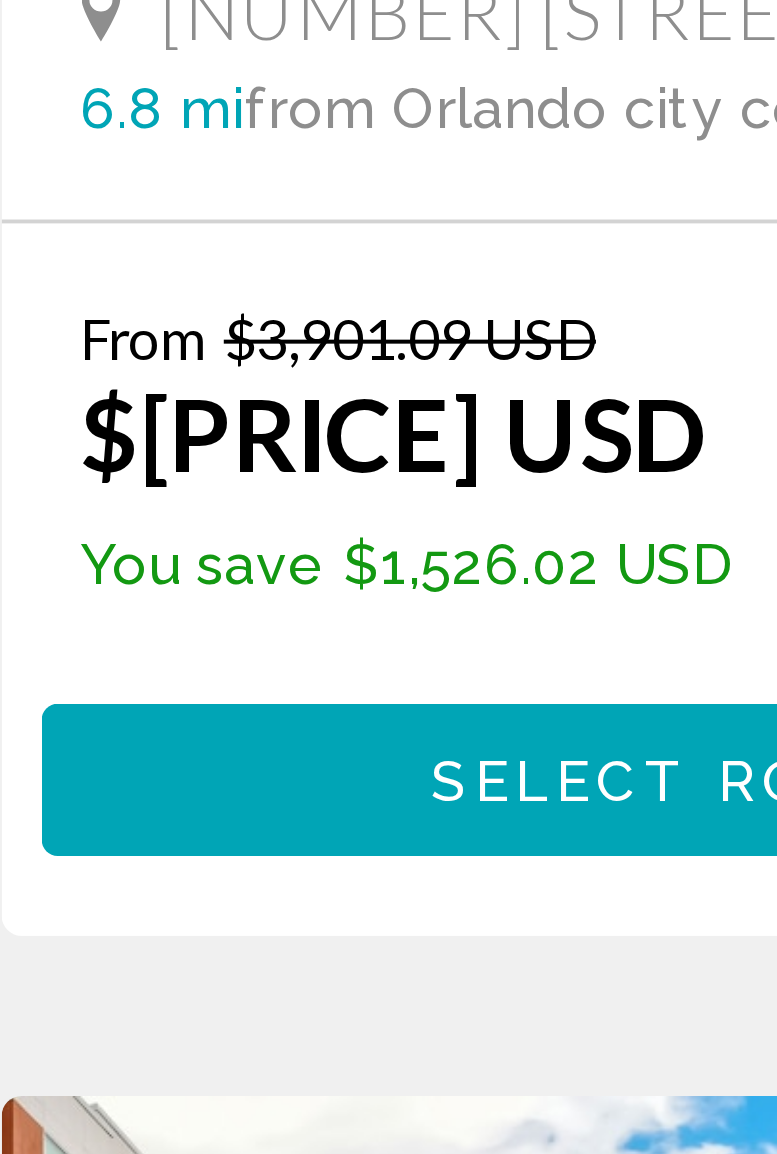scroll, scrollTop: 823, scrollLeft: 0, axis: vertical 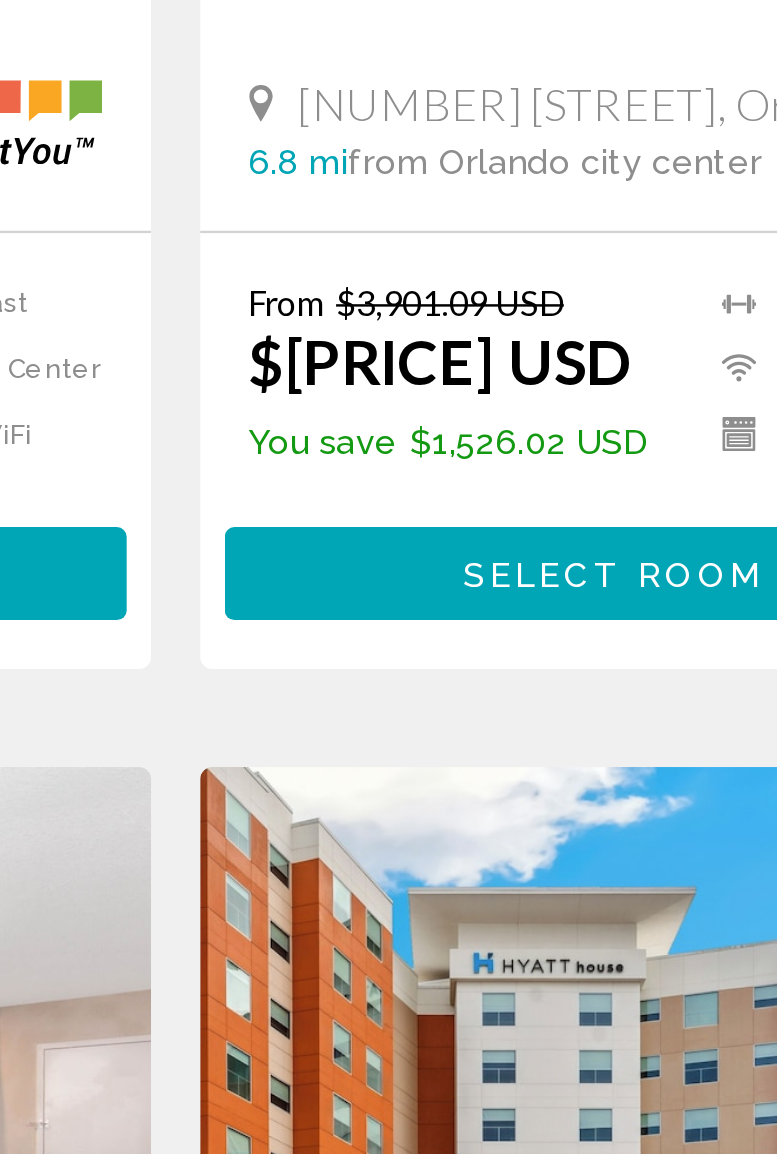 click on "Select Room" at bounding box center (567, 834) 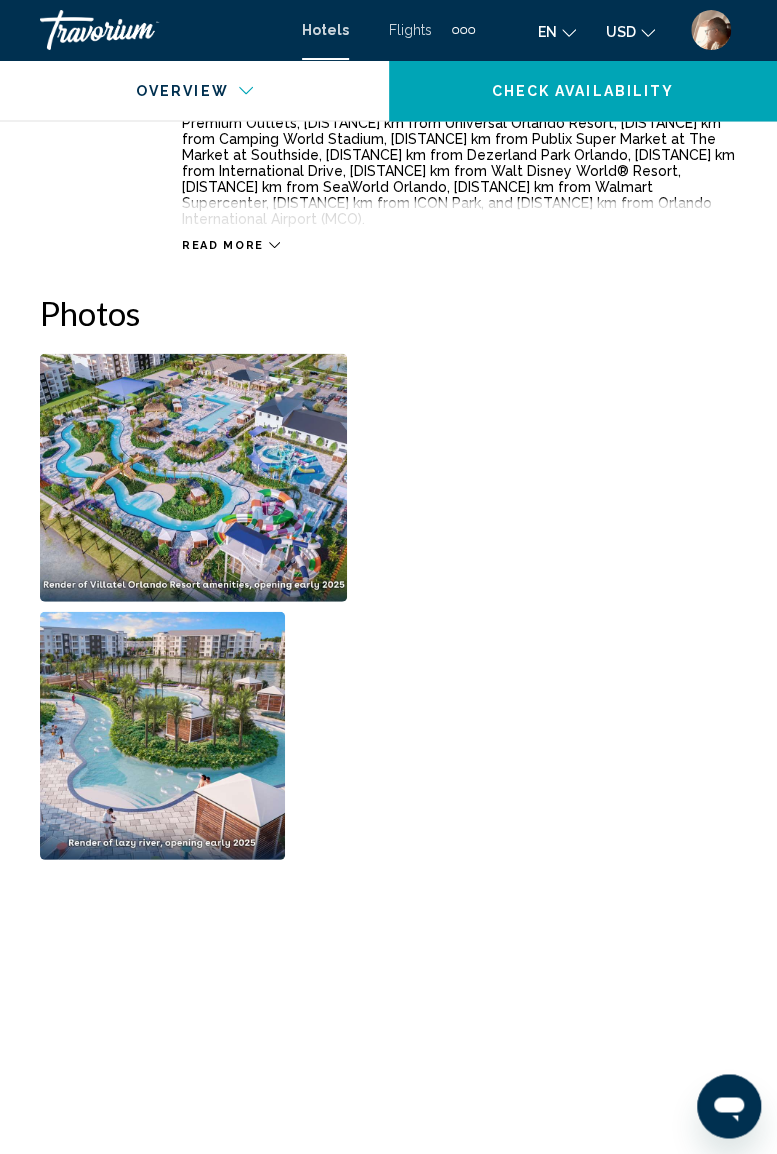 scroll, scrollTop: 1154, scrollLeft: 0, axis: vertical 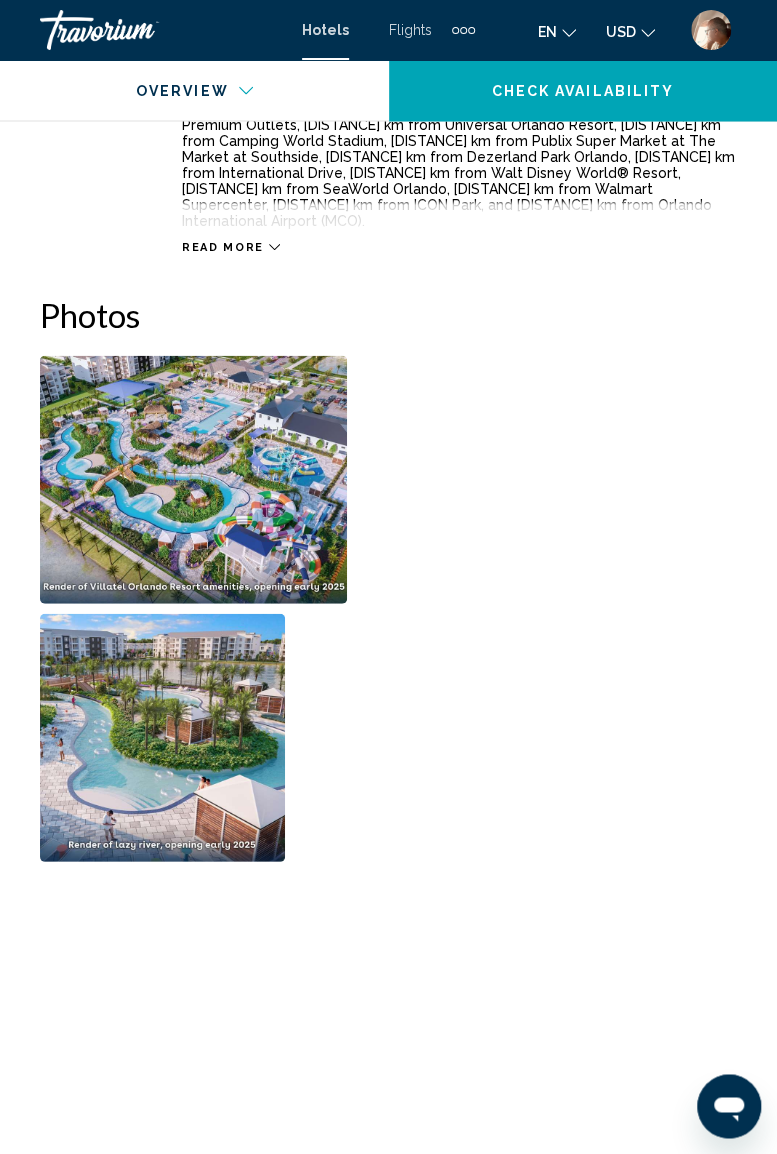 click at bounding box center (193, 479) 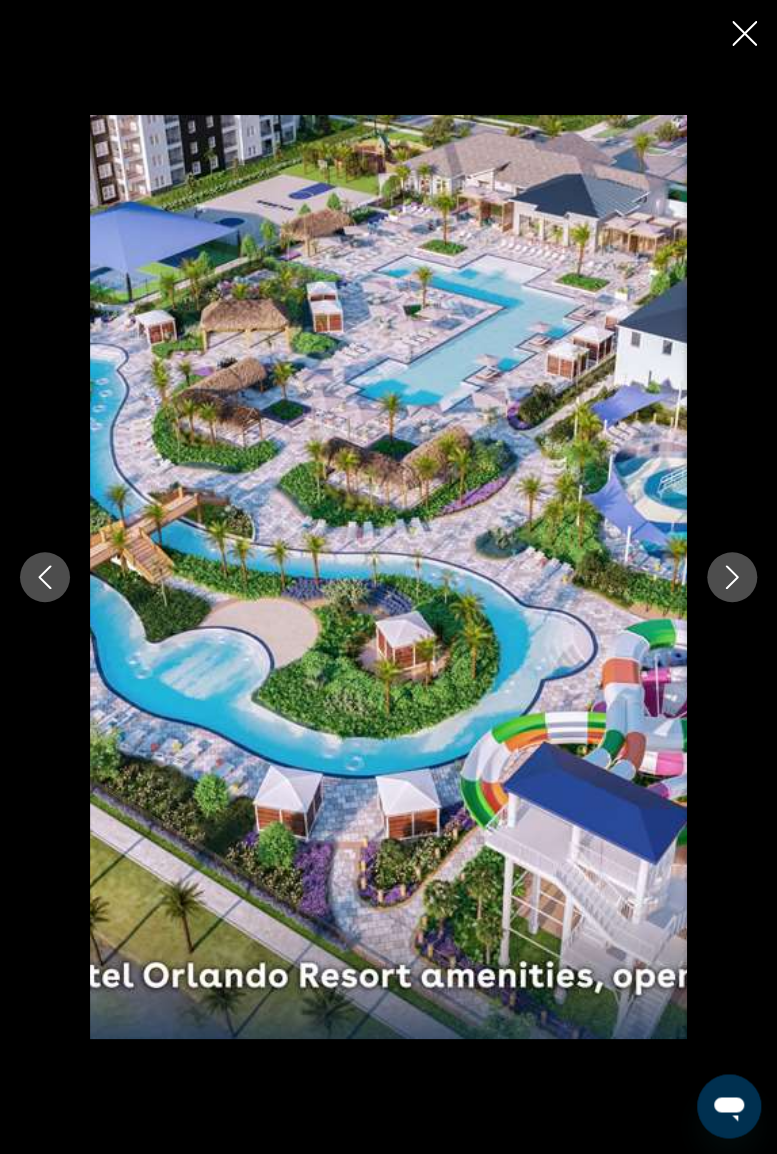 click at bounding box center (732, 577) 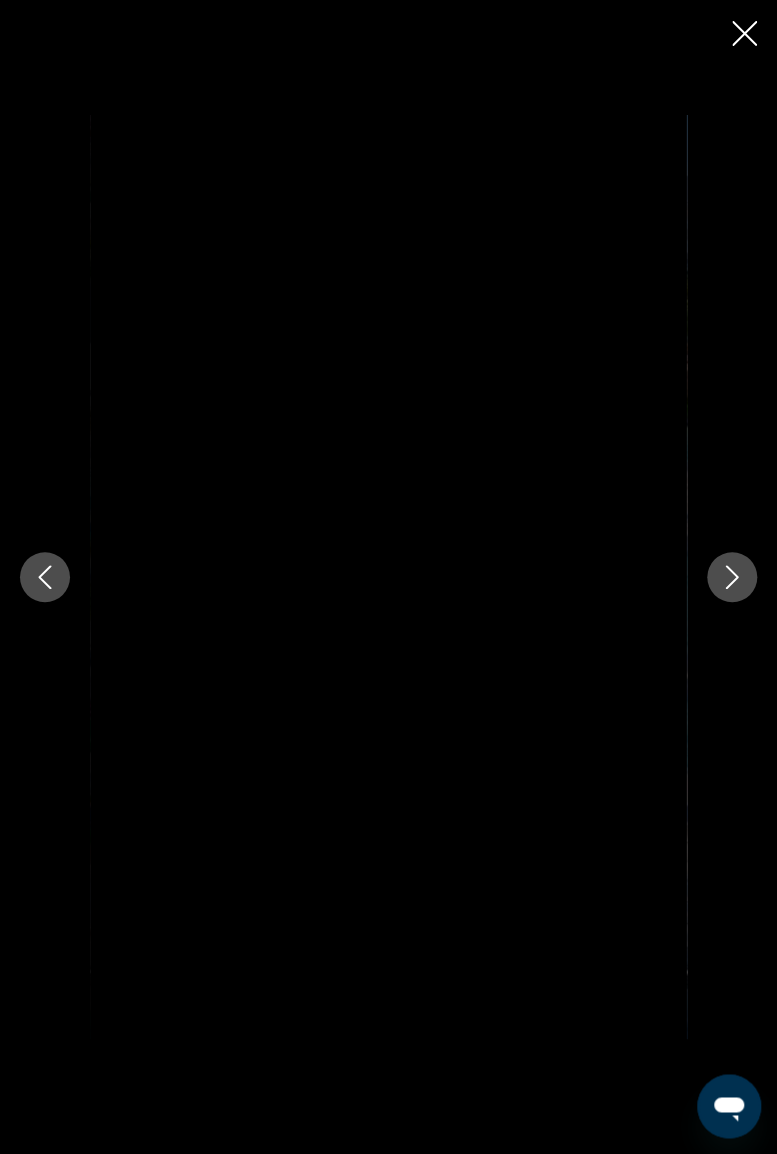 click at bounding box center (732, 577) 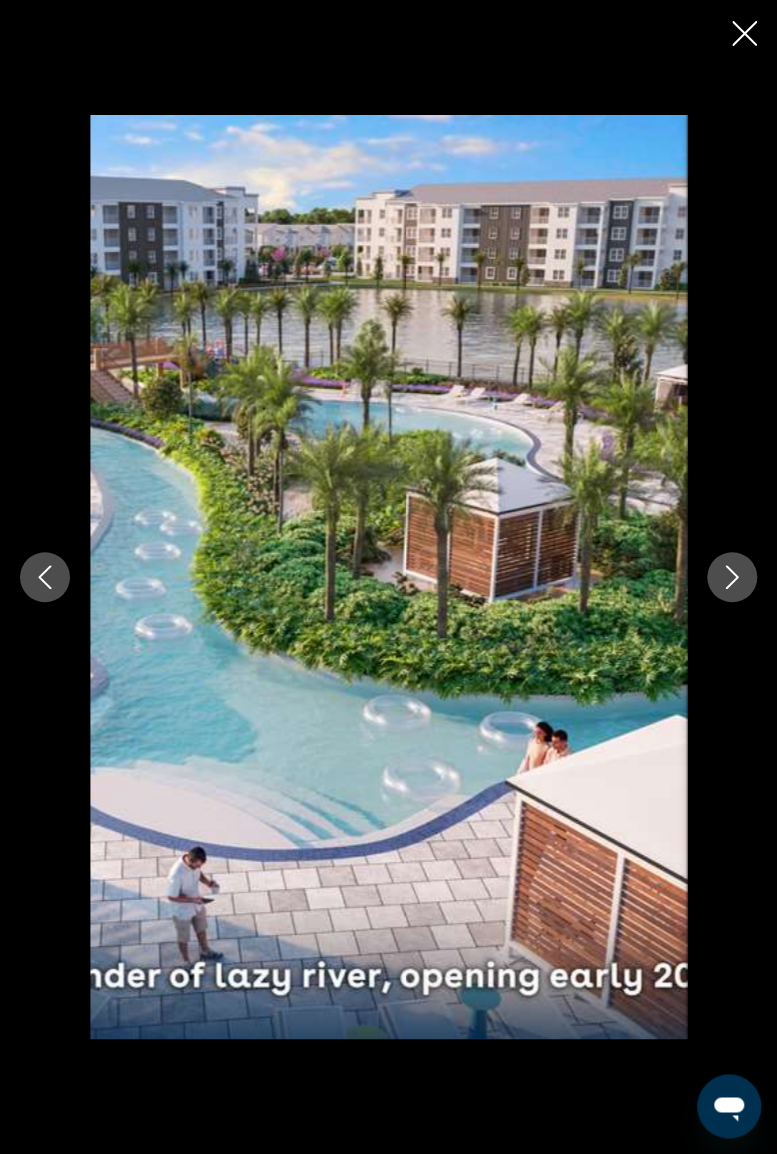 click at bounding box center [732, 577] 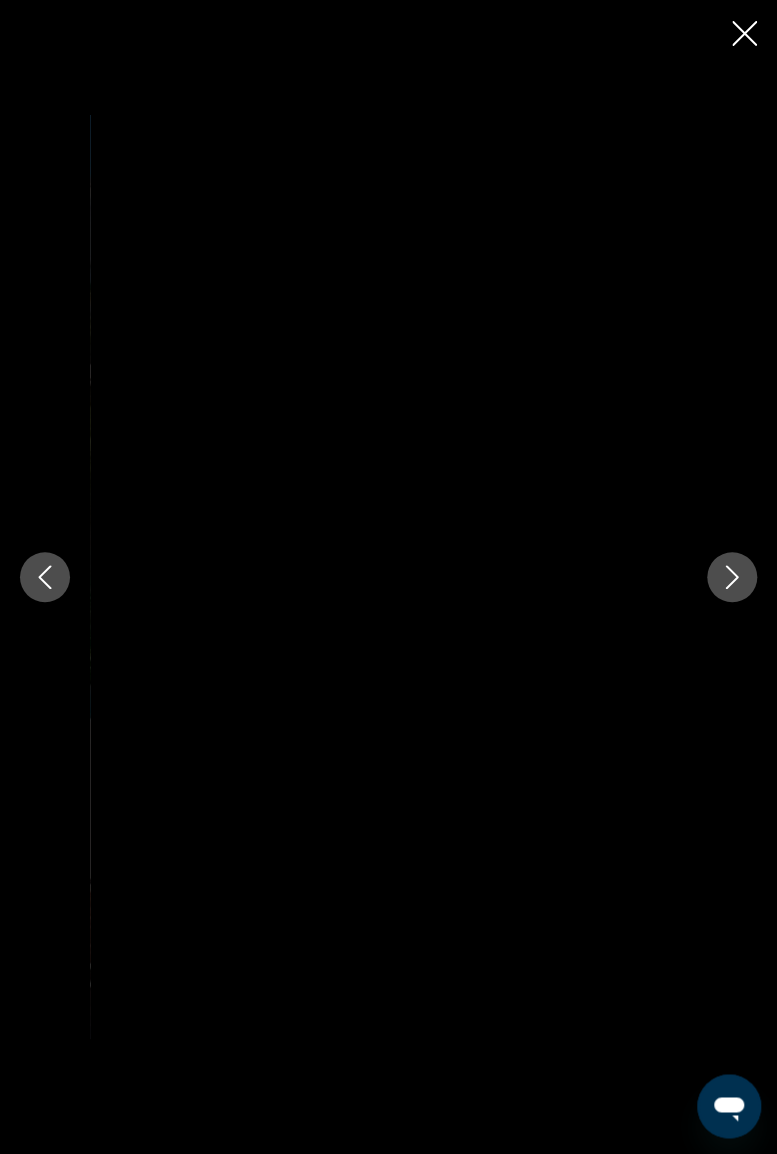 click at bounding box center [732, 577] 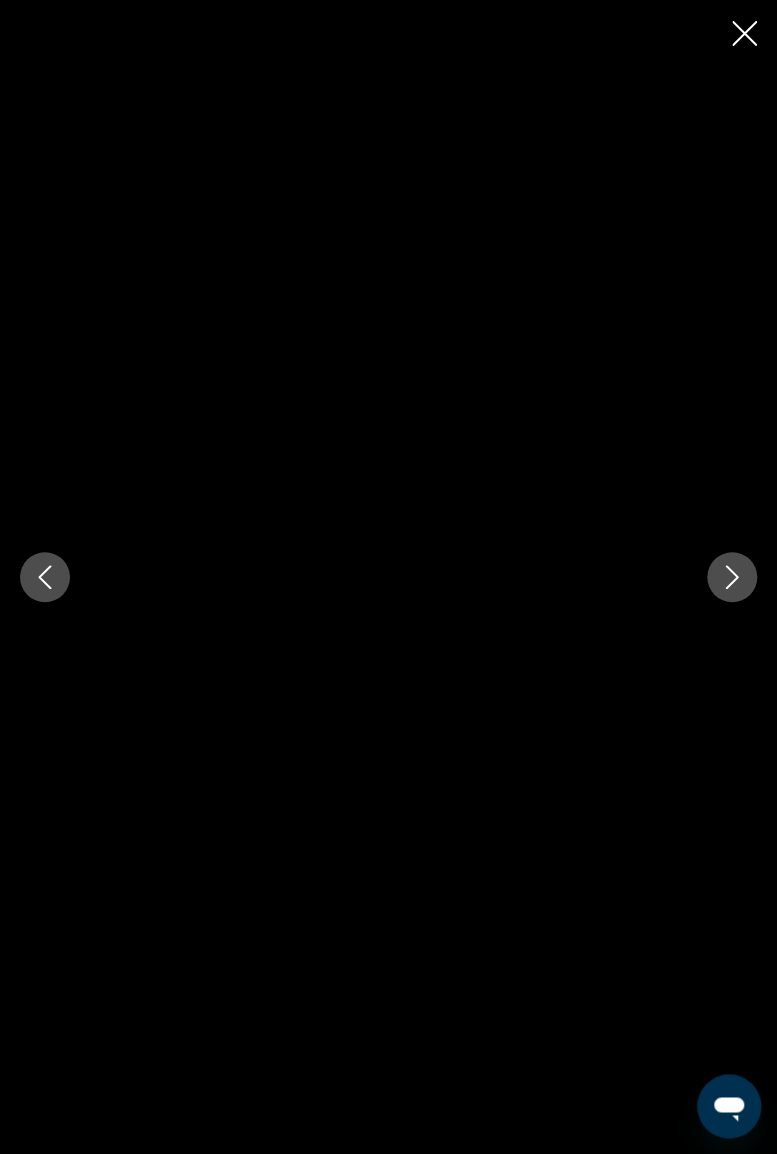click at bounding box center [732, 577] 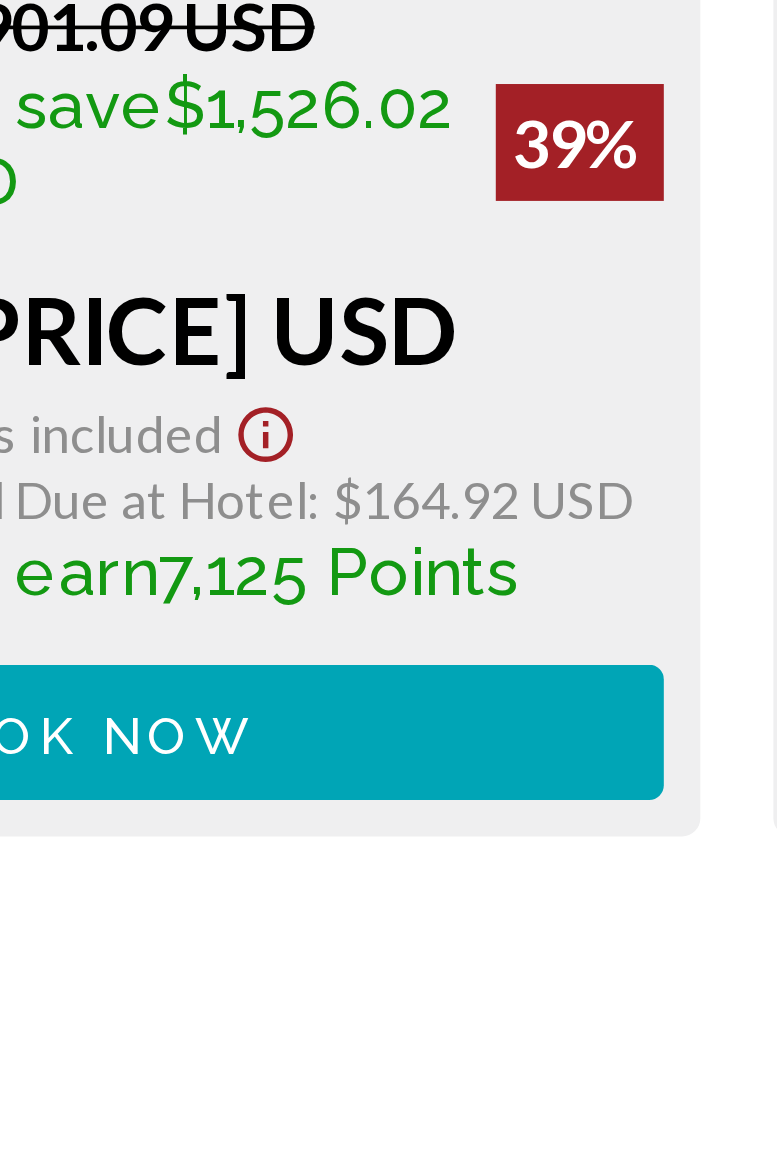 scroll, scrollTop: 3441, scrollLeft: 0, axis: vertical 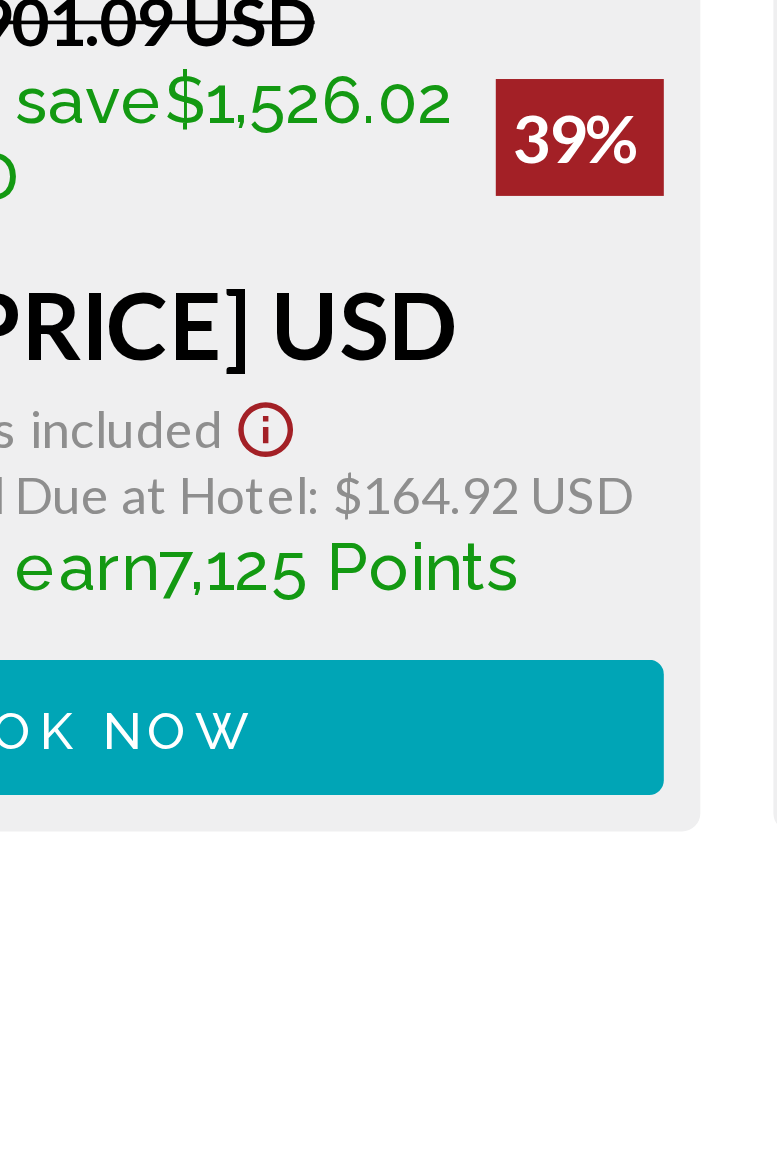 click on "[ROOM_TYPE]
[AMENITY_TYPE] [ROOM_DETAILS] [AVAILABILITY]
[AVAILABILITY]
[AVAILABILITY]     [RETAIL]  [PRICE]  You save  [PRICE]  [PERCENTAGE]%  when you redeem    [MEMBERSHIP_TYPE]  [PRICE]  Taxes included
Total Due at Hotel : [PRICE]  You earn  [POINTS]  Points  Book now No longer available" at bounding box center [209, 467] 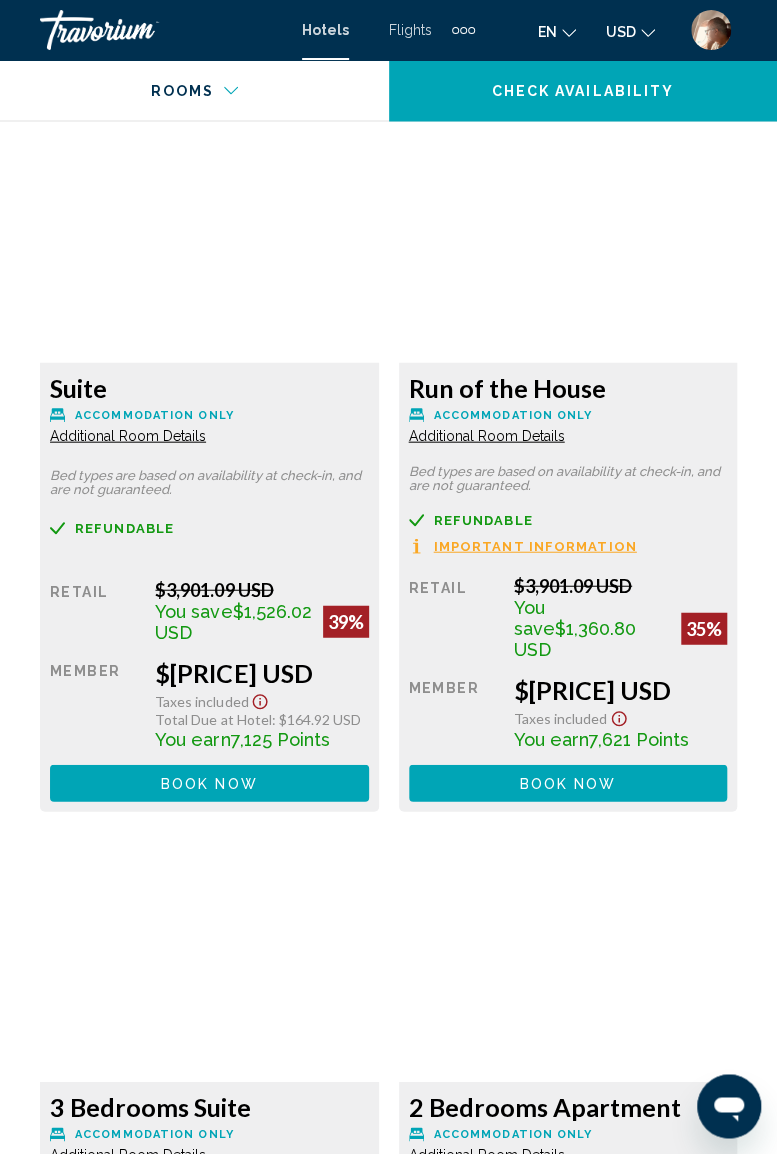 scroll, scrollTop: 3450, scrollLeft: 0, axis: vertical 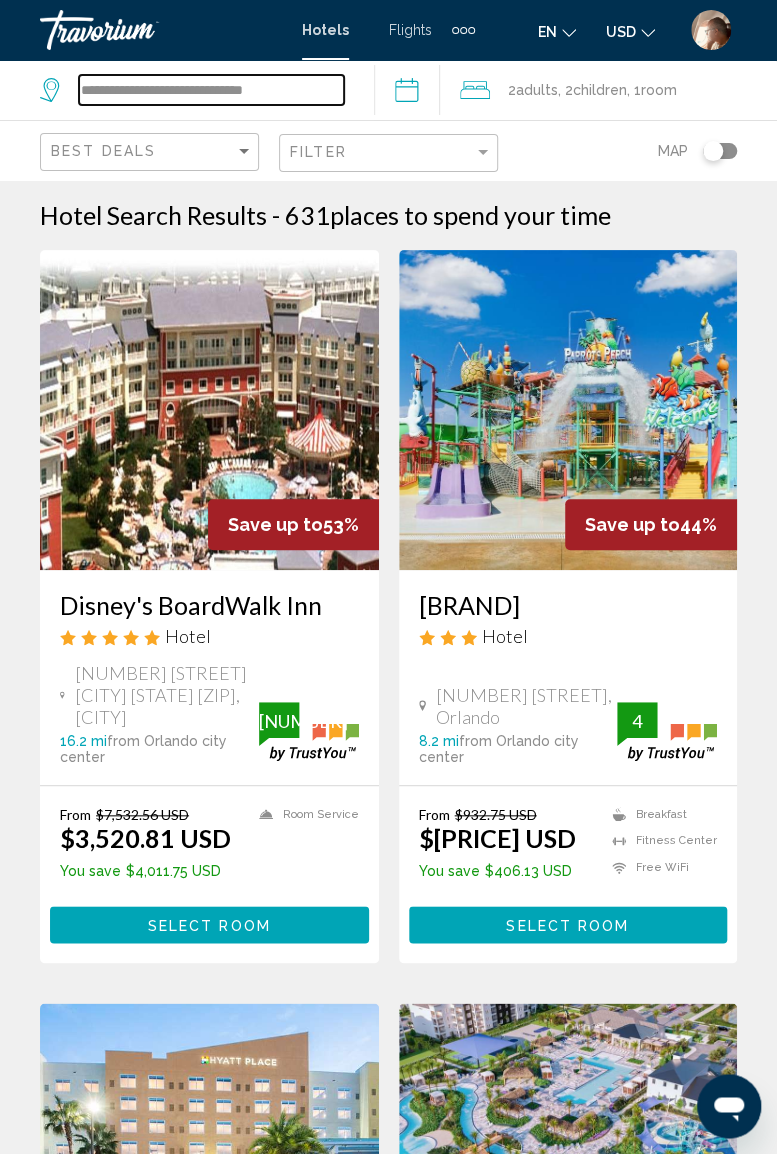 click on "**********" at bounding box center [211, 90] 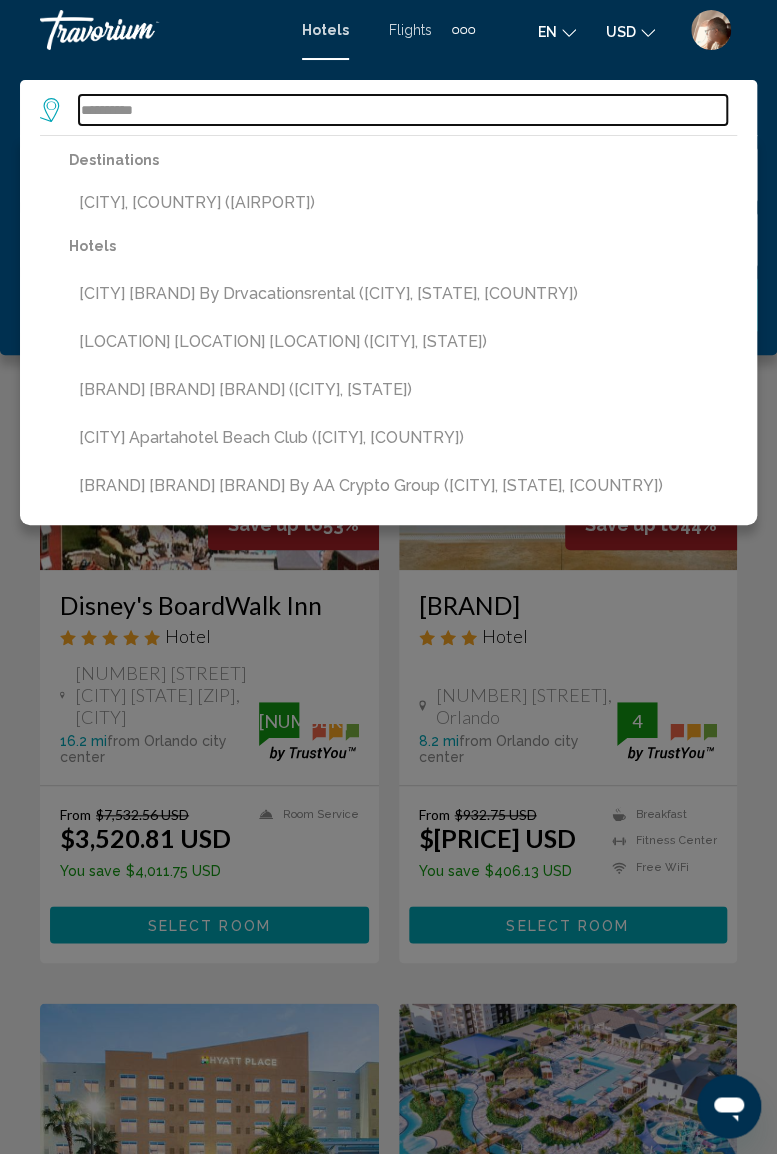 type on "**********" 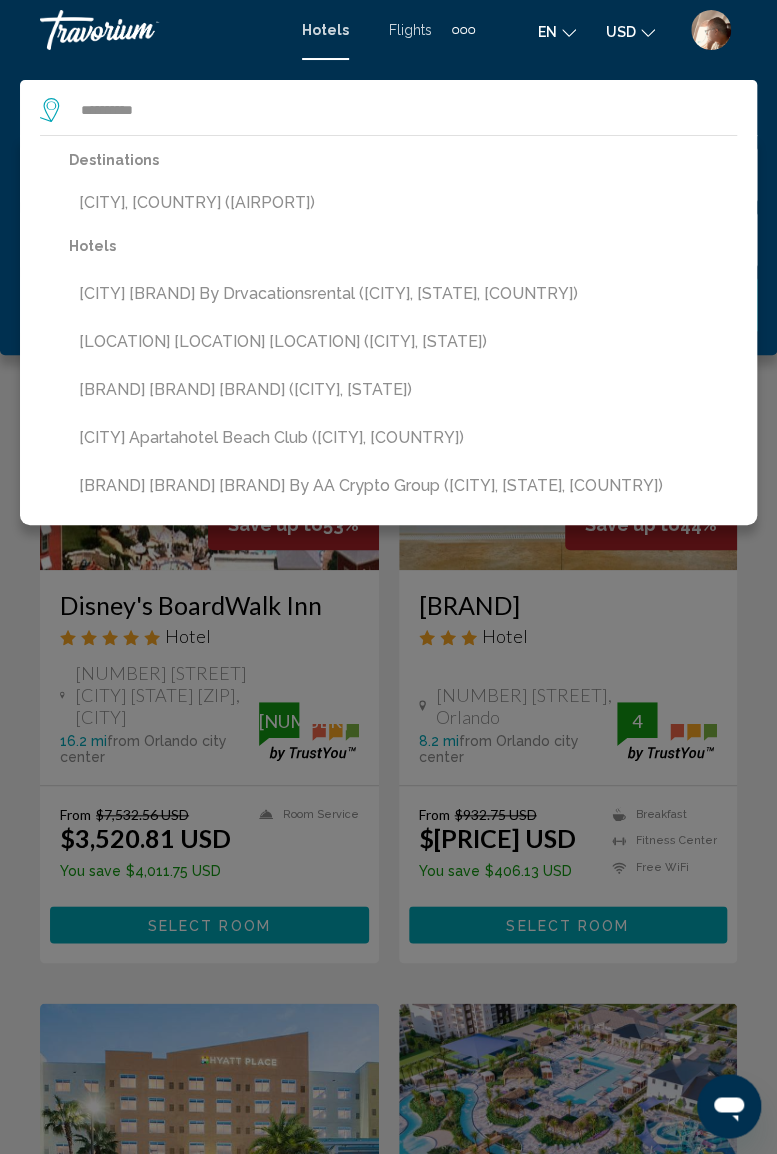 click on "[CITY], [COUNTRY] ([AIRPORT])" at bounding box center [403, 203] 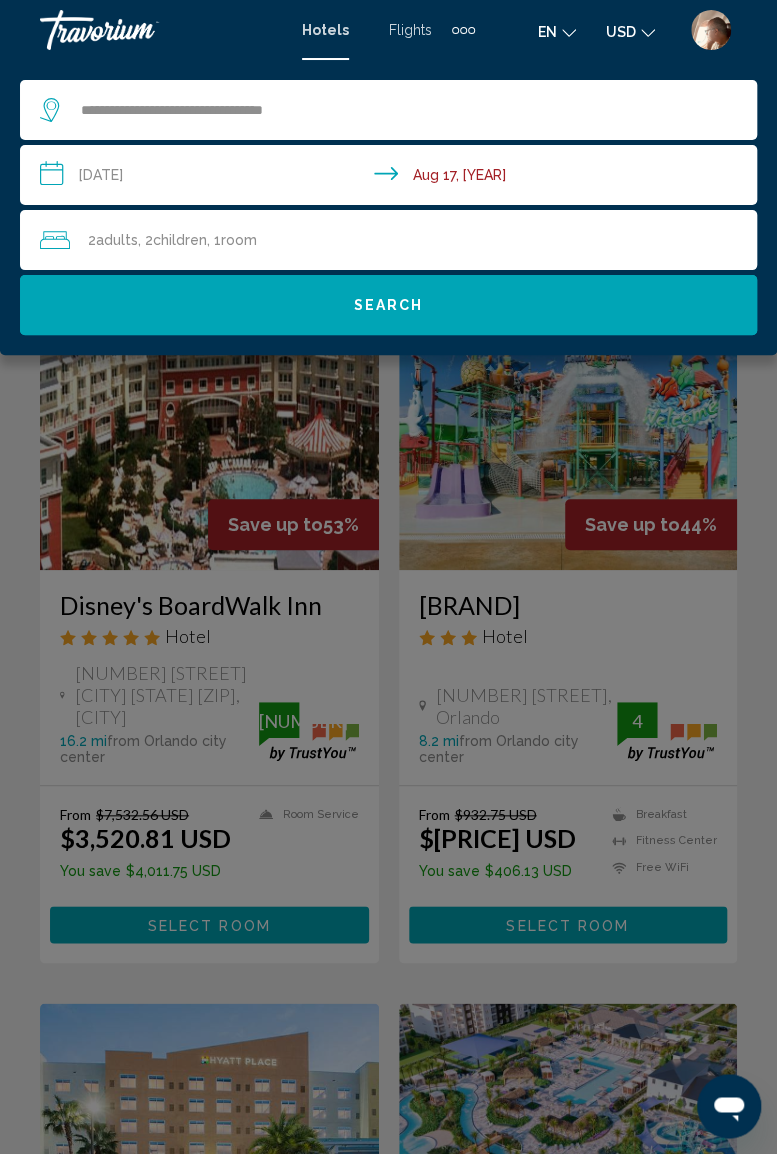 click on "Search" at bounding box center (389, 306) 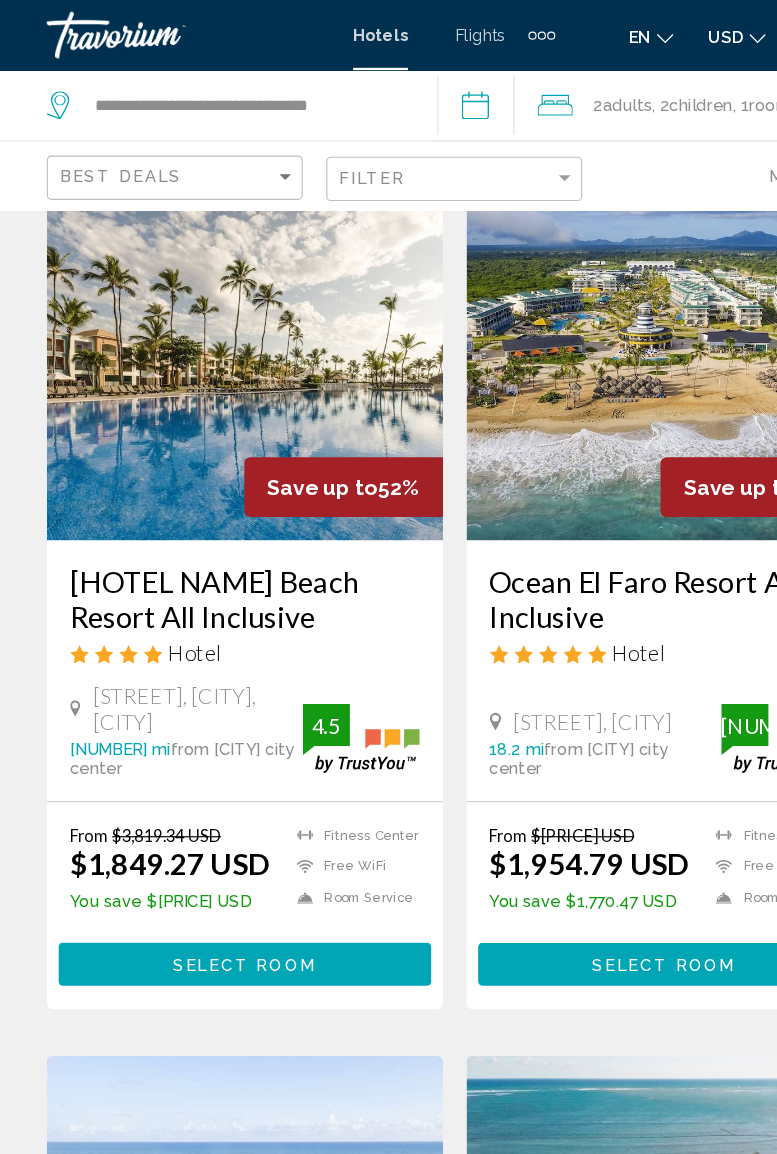 scroll, scrollTop: 91, scrollLeft: 0, axis: vertical 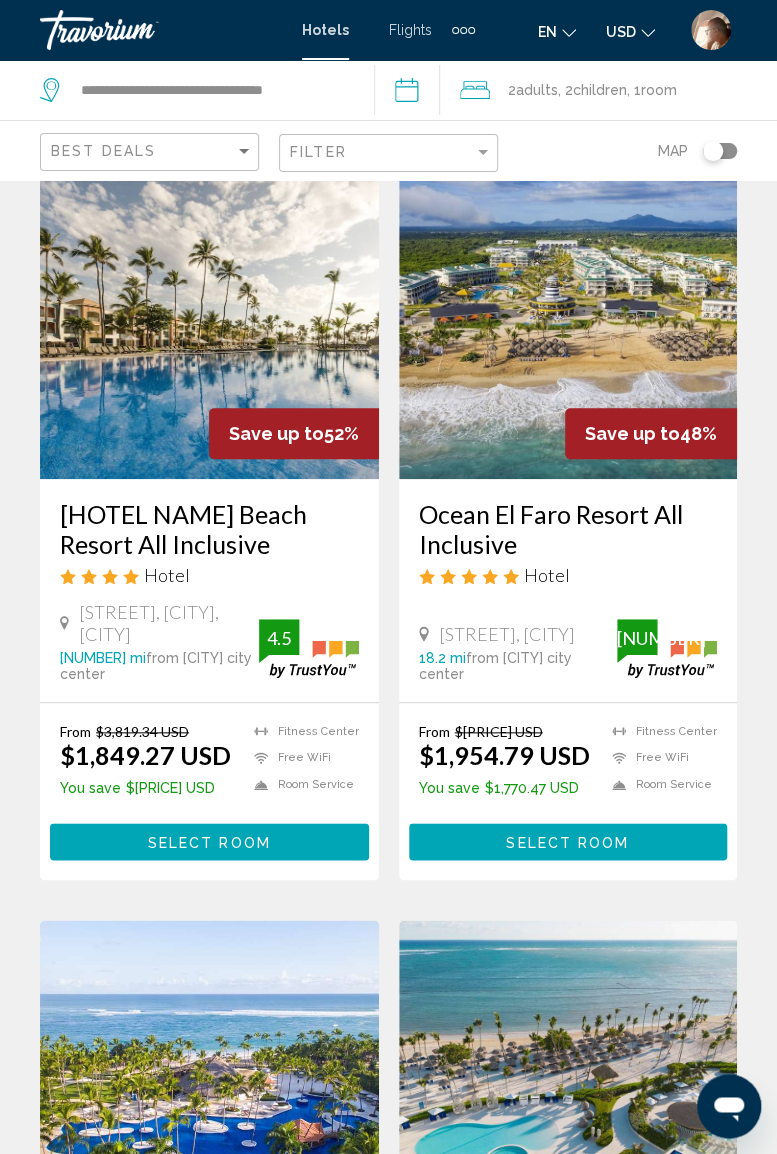 click on "**********" at bounding box center (411, 93) 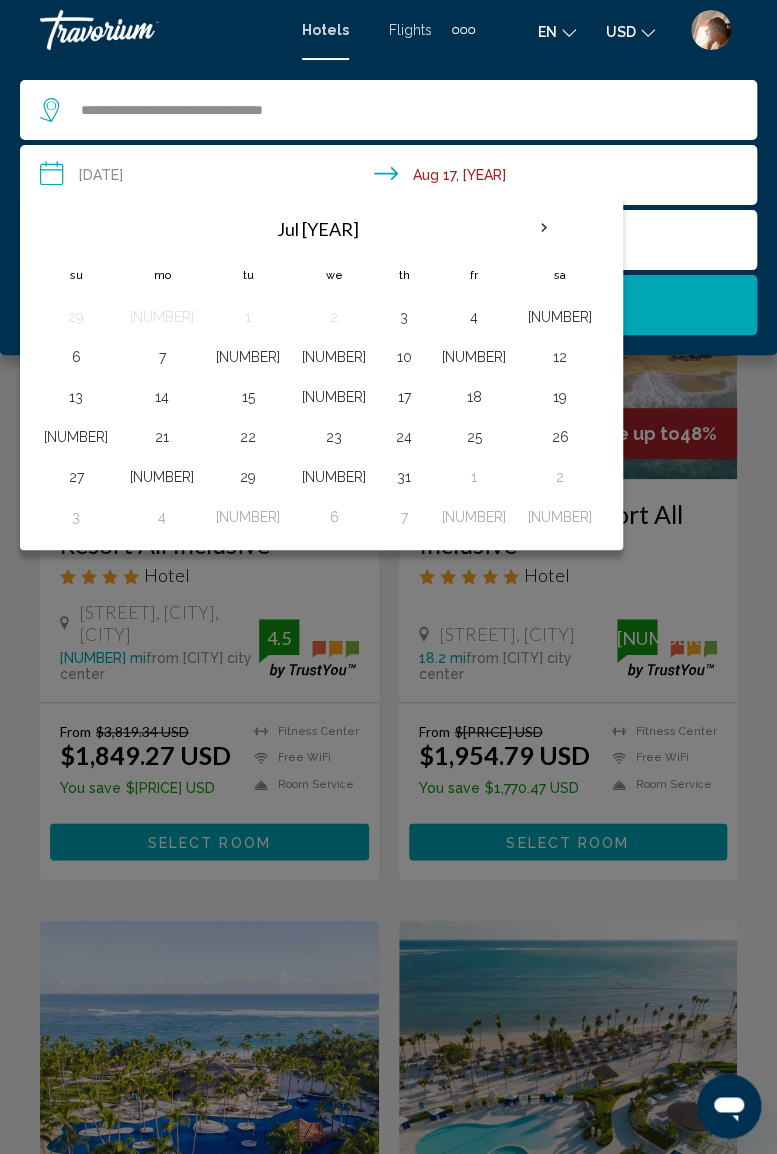 click at bounding box center [544, 228] 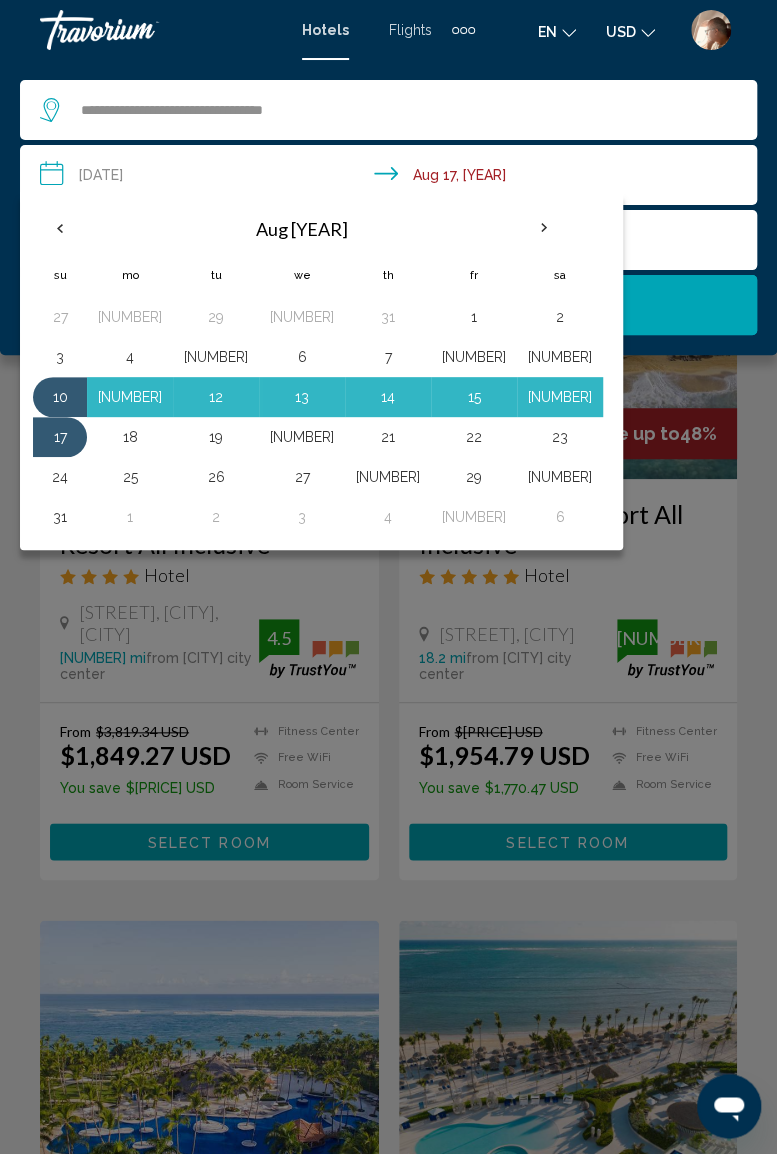 click at bounding box center [388, 577] 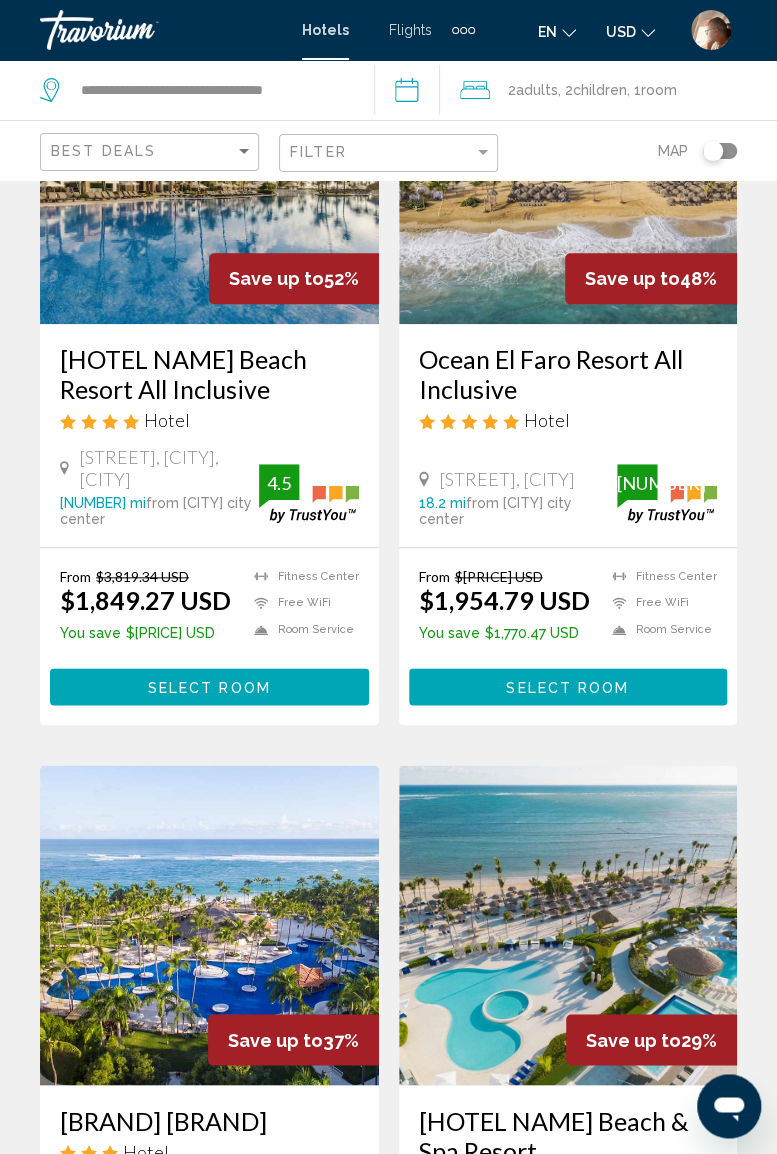 scroll, scrollTop: 200, scrollLeft: 0, axis: vertical 